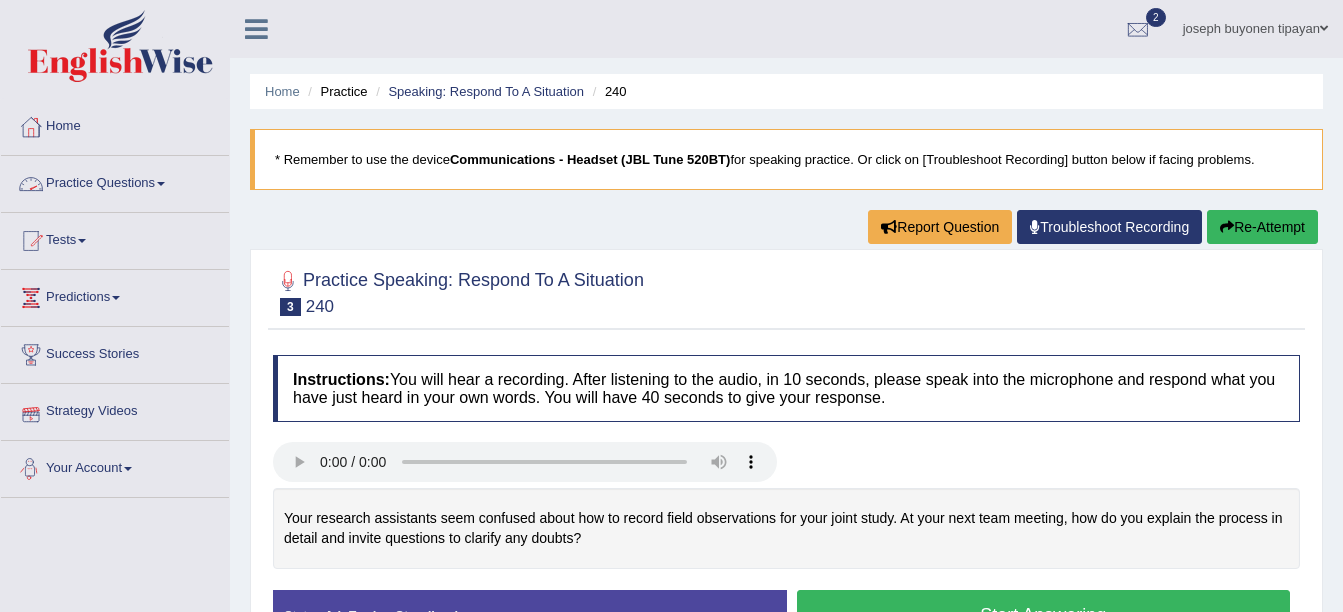 scroll, scrollTop: 0, scrollLeft: 0, axis: both 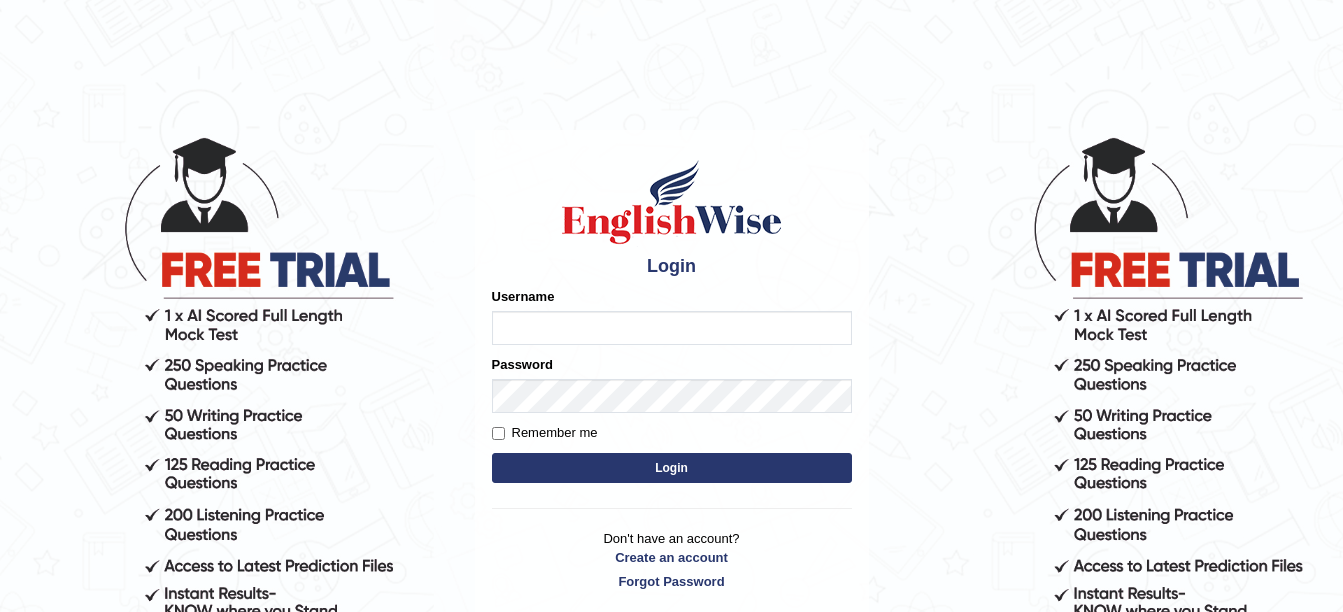 click on "Username" at bounding box center (672, 328) 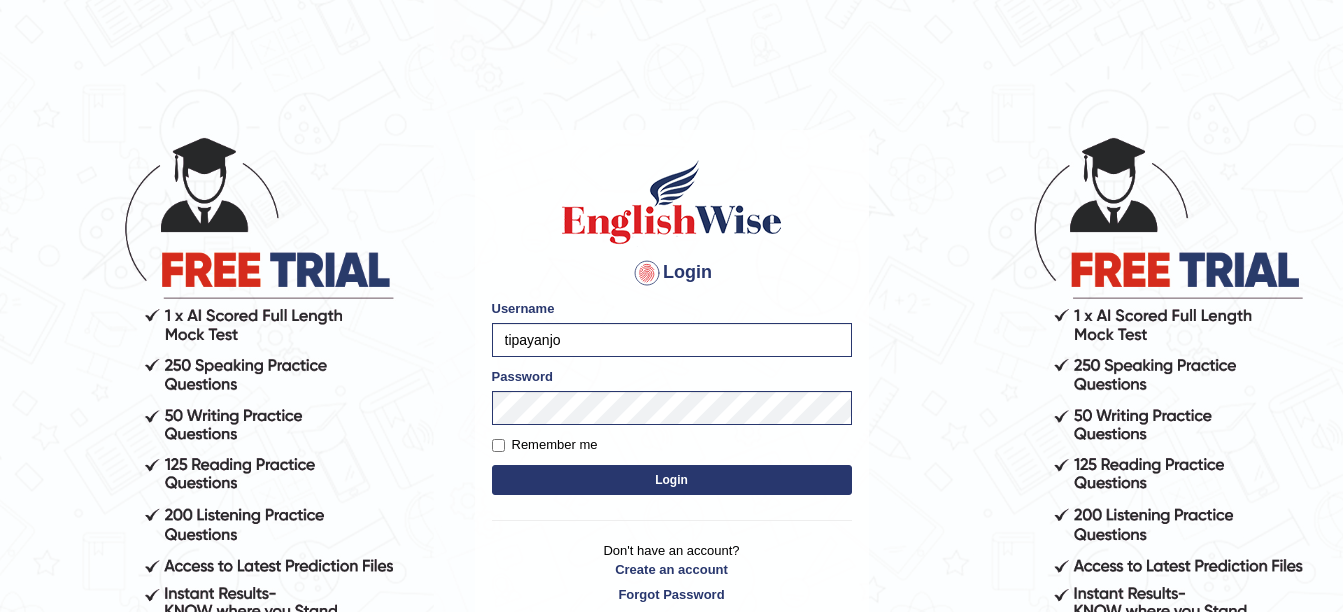 click on "tipayanjo" at bounding box center [672, 340] 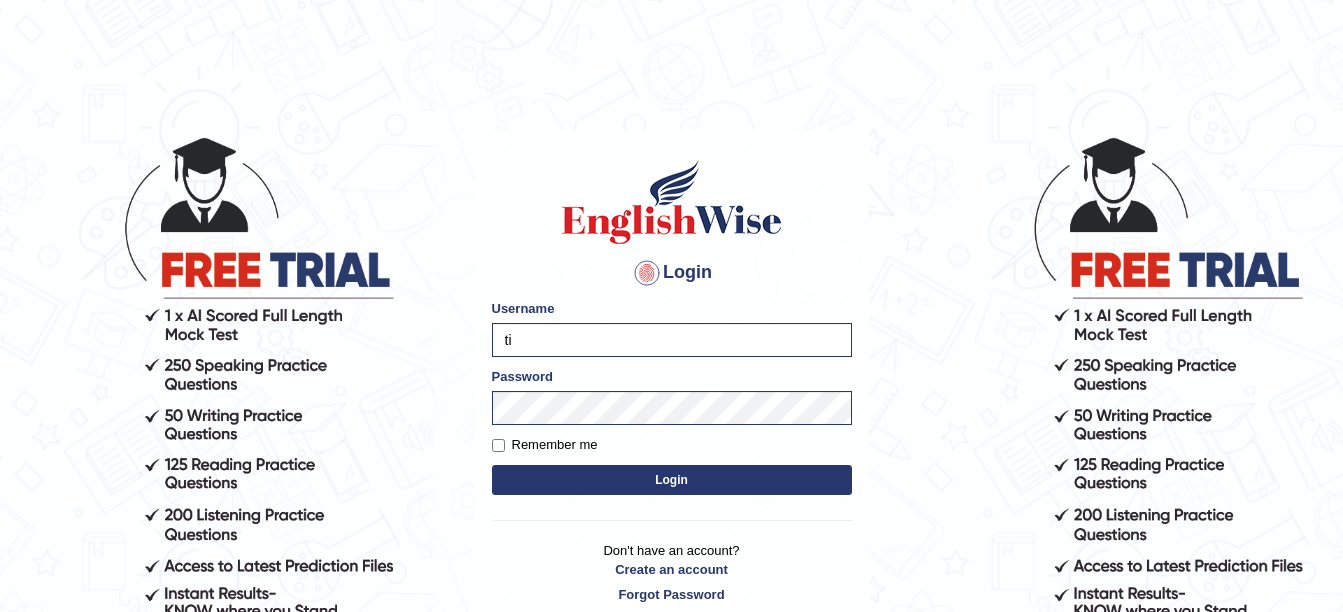 type on "t" 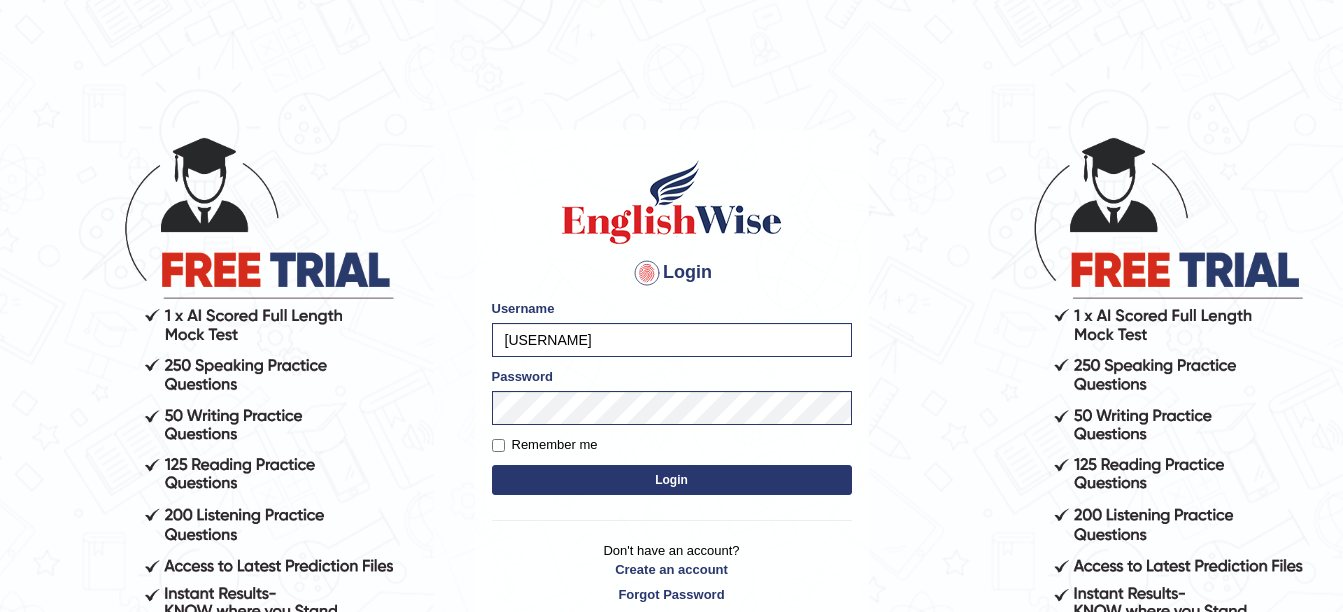 type on "[FIRST]" 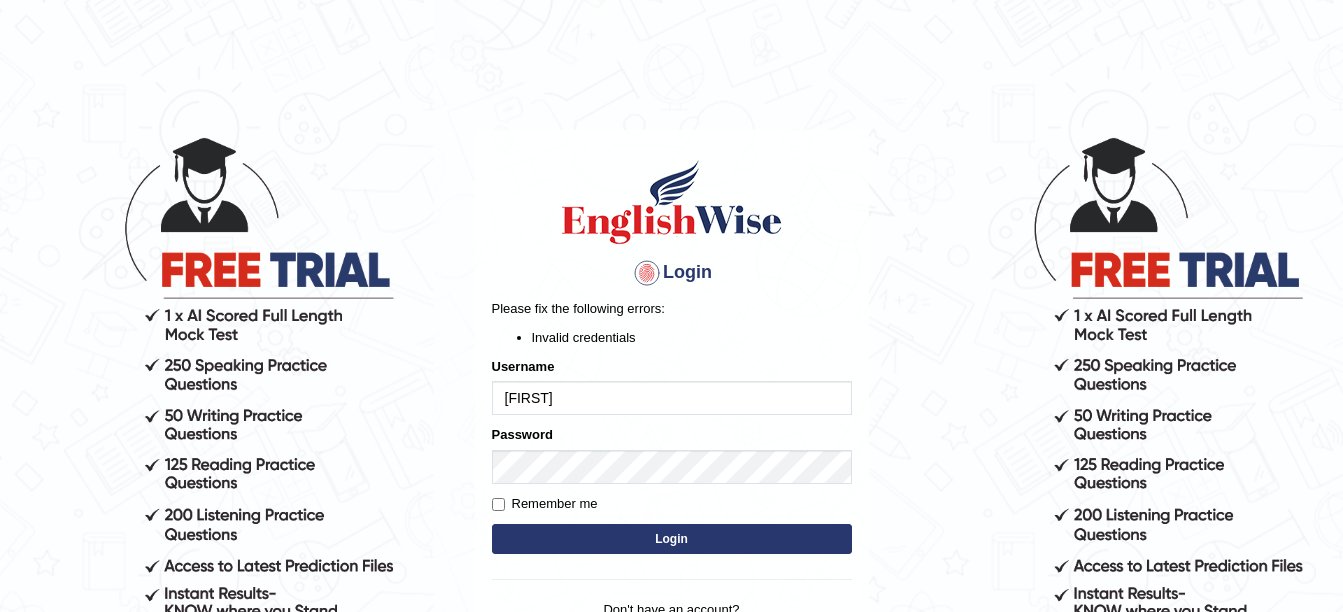 scroll, scrollTop: 0, scrollLeft: 0, axis: both 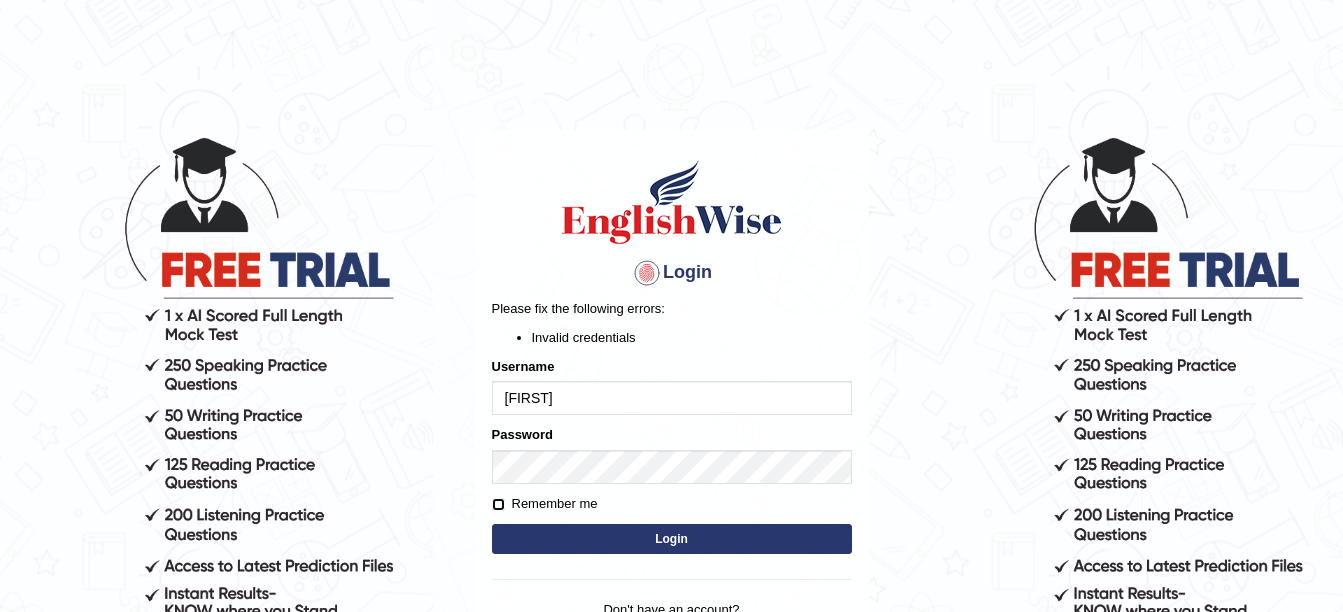 click on "Remember me" at bounding box center (498, 504) 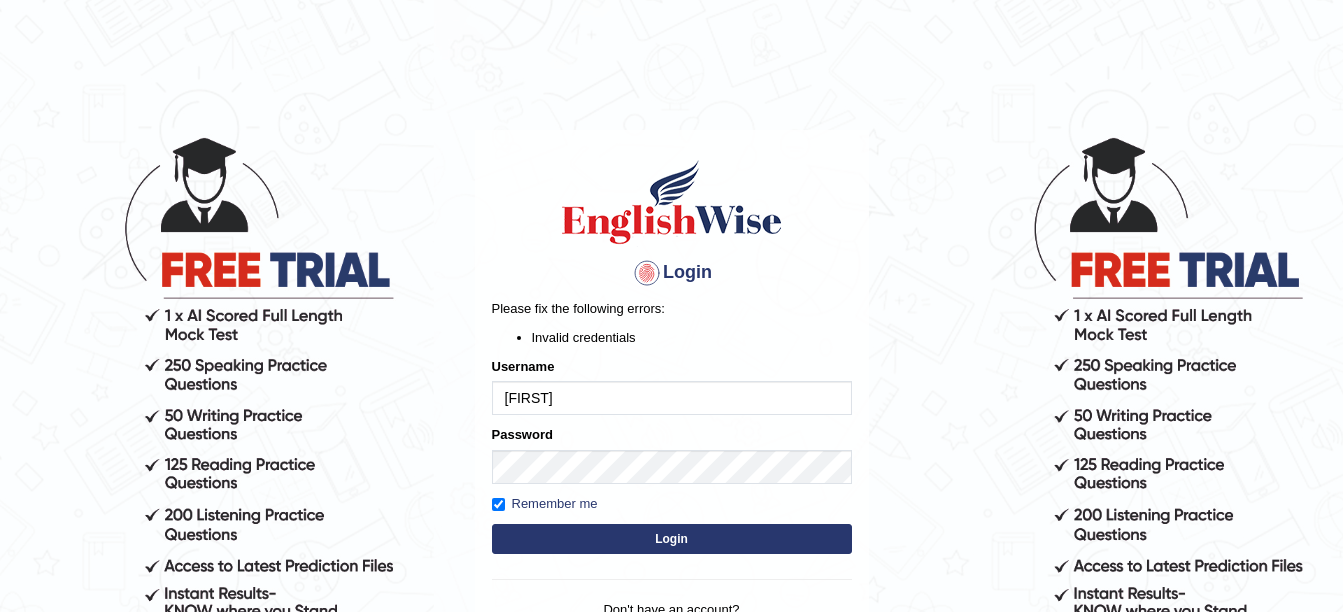 click on "Login" at bounding box center (672, 539) 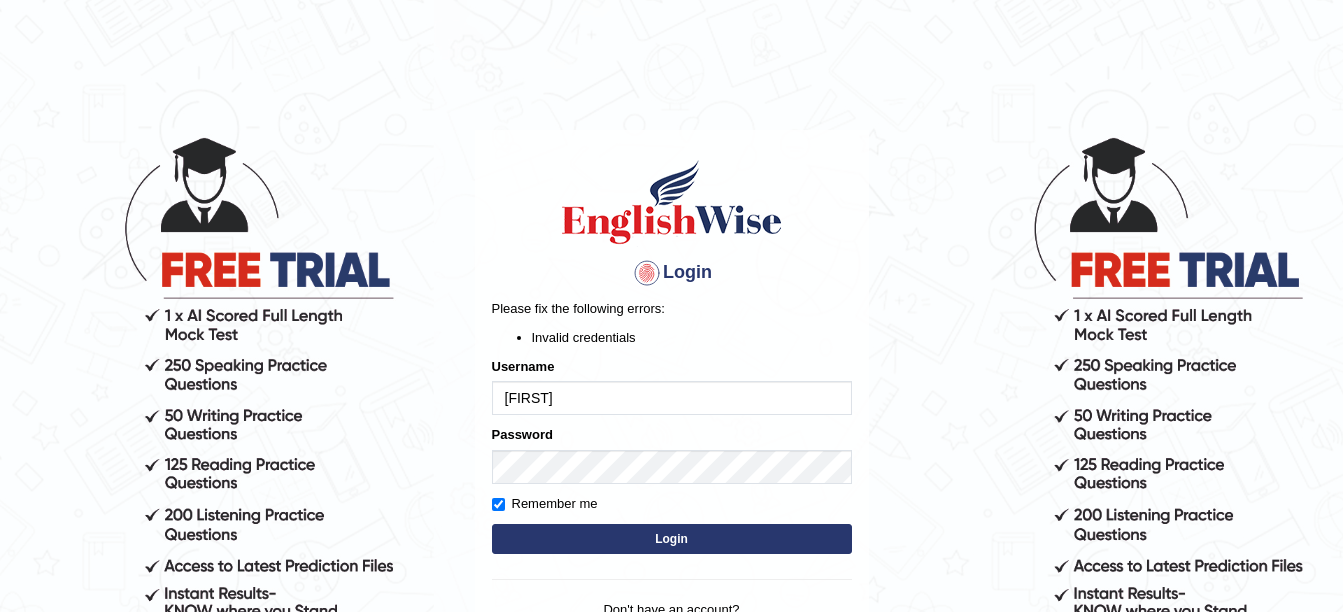 scroll, scrollTop: 0, scrollLeft: 0, axis: both 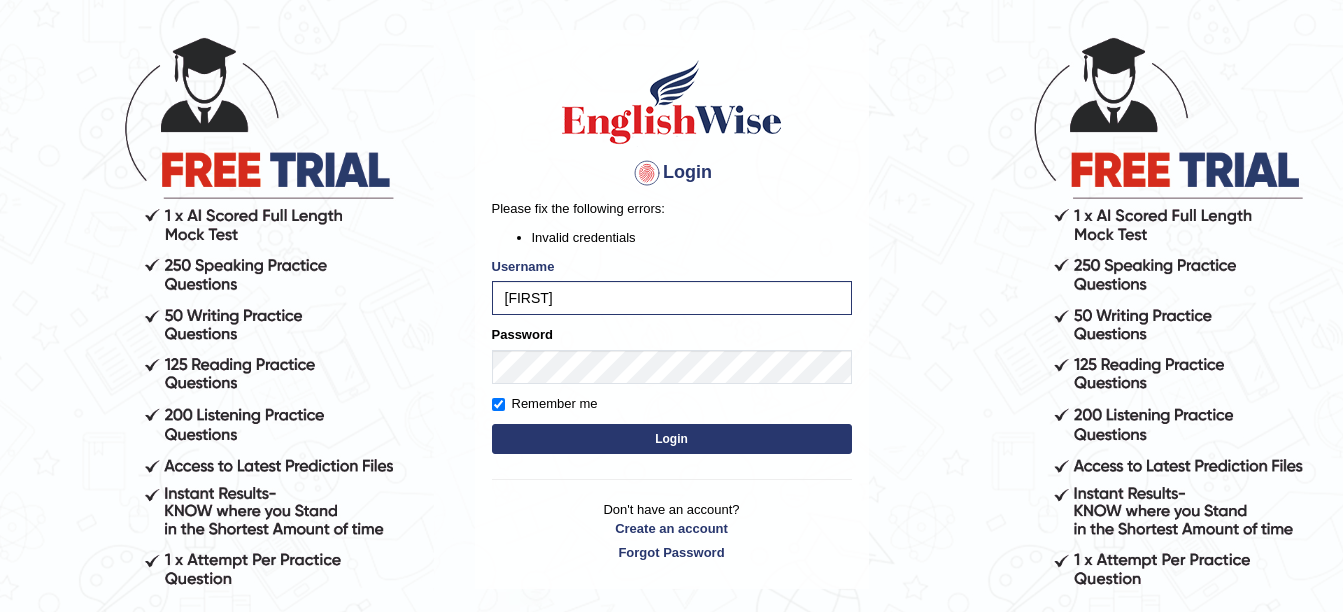 click on "Login" at bounding box center (672, 439) 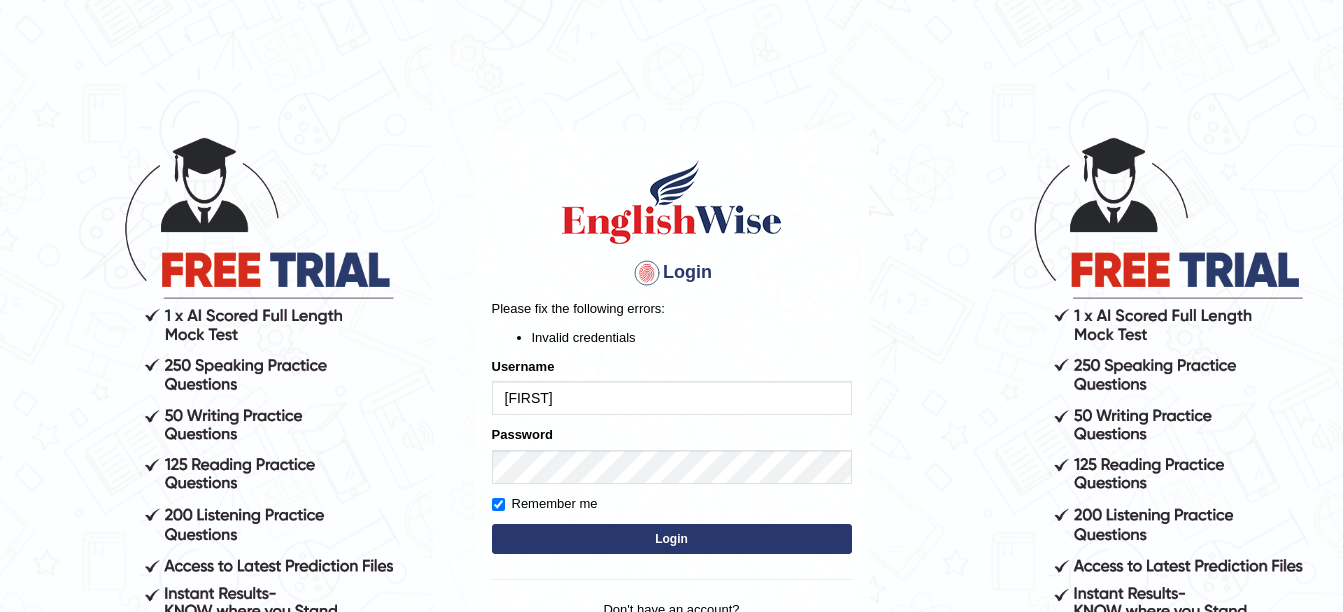 scroll, scrollTop: 0, scrollLeft: 0, axis: both 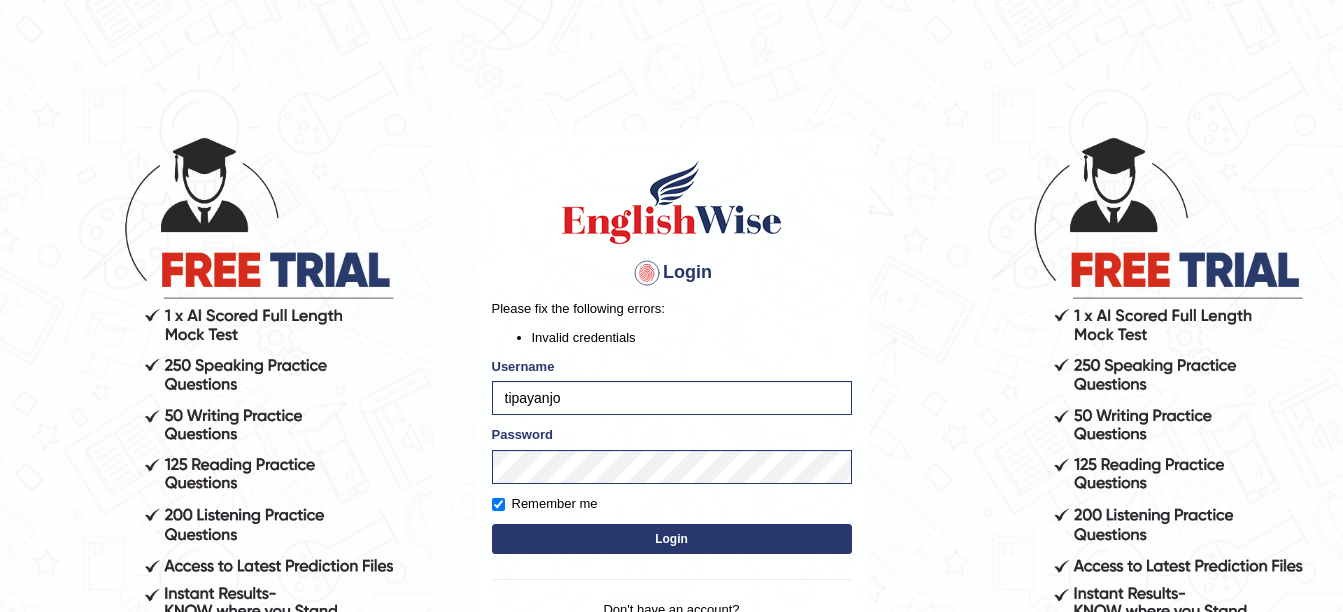 click on "Login" at bounding box center (672, 539) 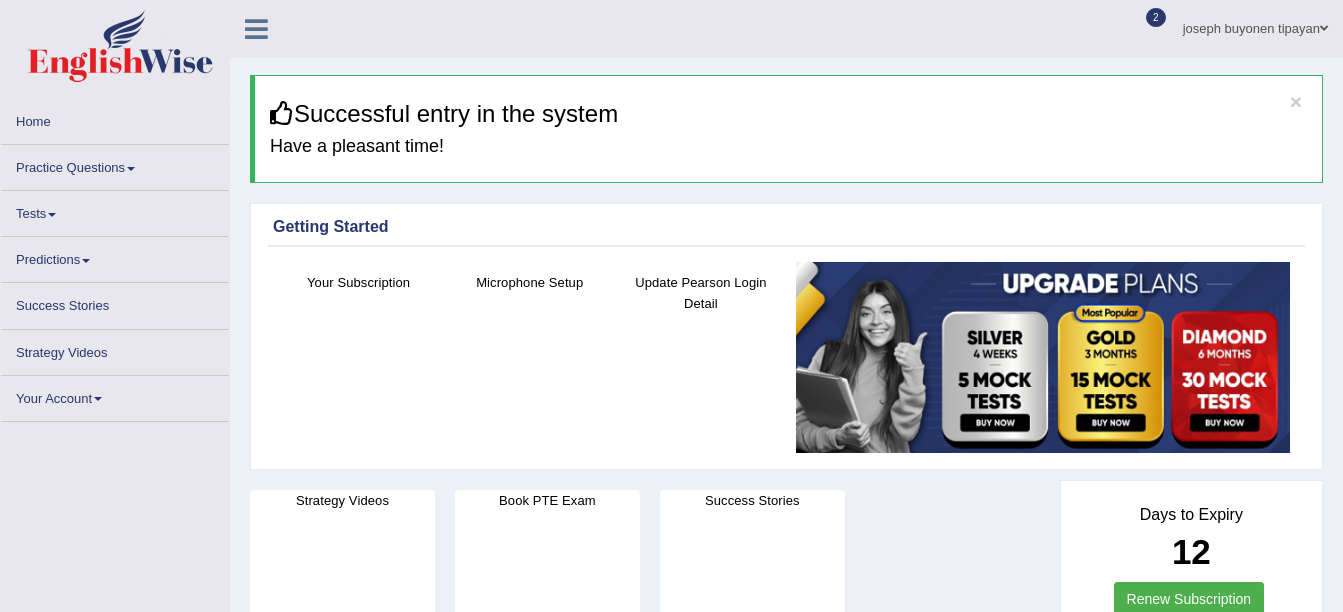 scroll, scrollTop: 0, scrollLeft: 0, axis: both 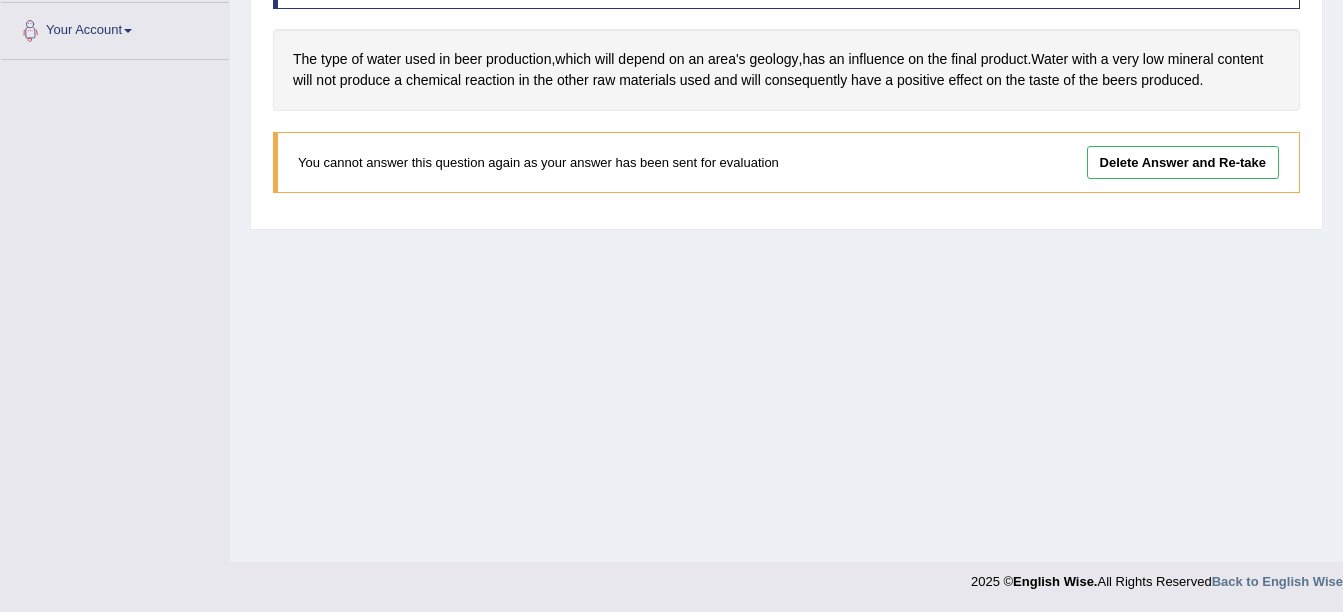 click on "Your Account" at bounding box center (115, 28) 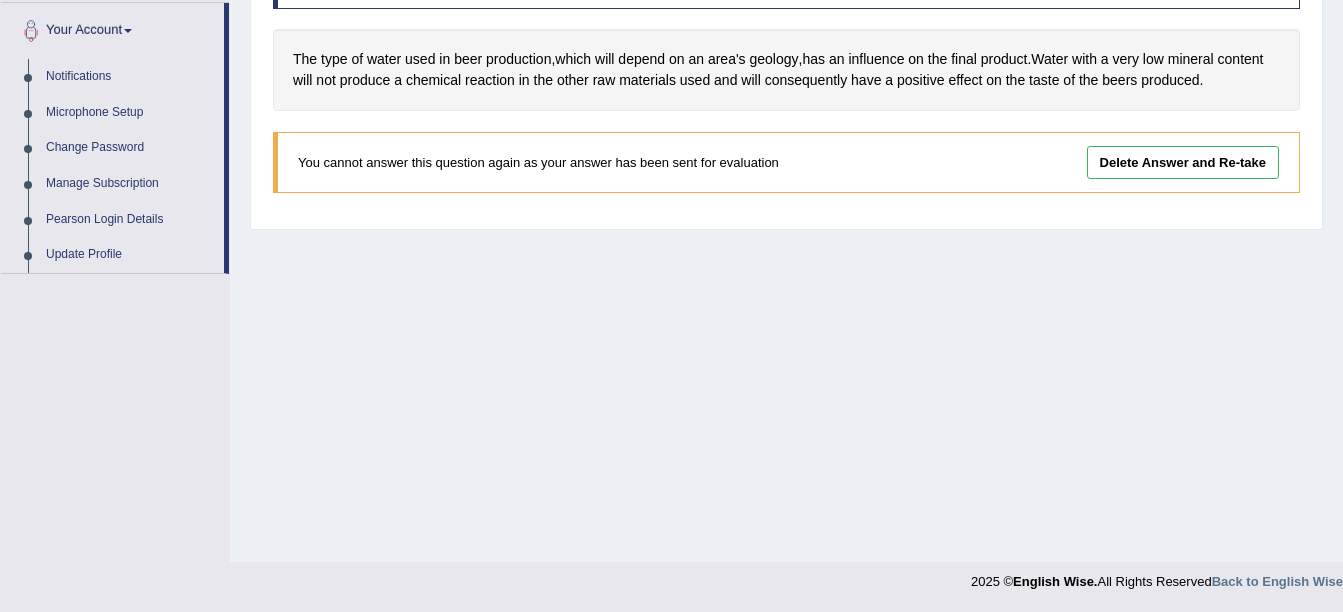 click at bounding box center [31, 31] 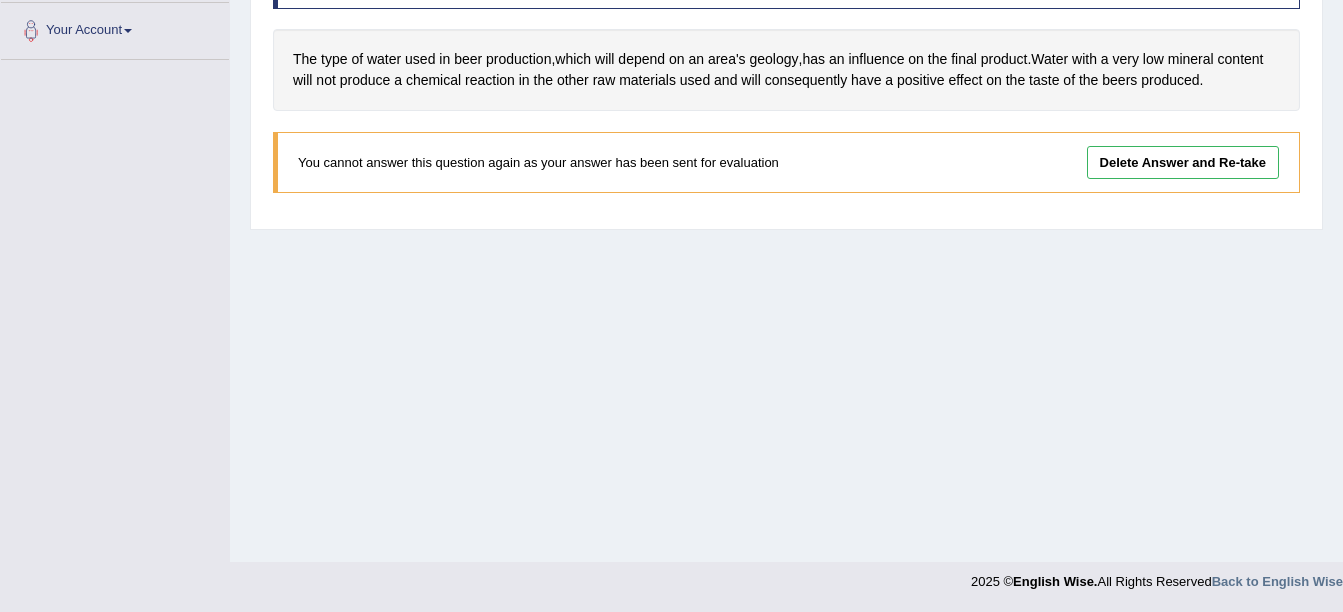 click on "Your Account" at bounding box center (115, 28) 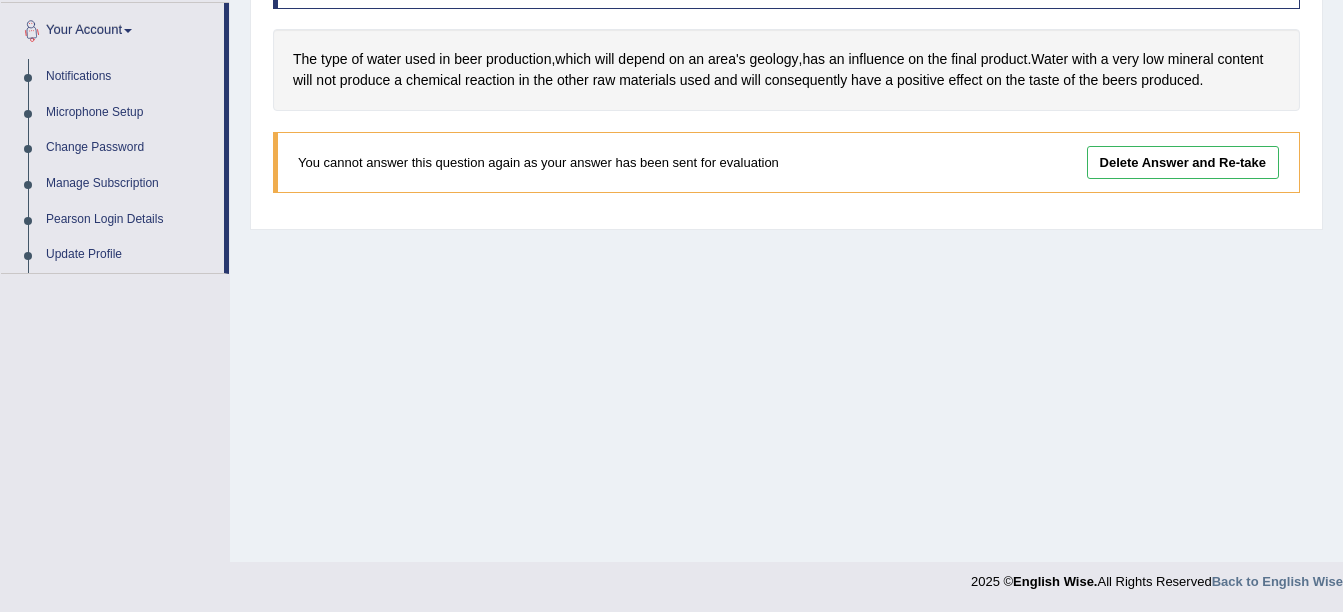 click on "Your Account" at bounding box center [112, 28] 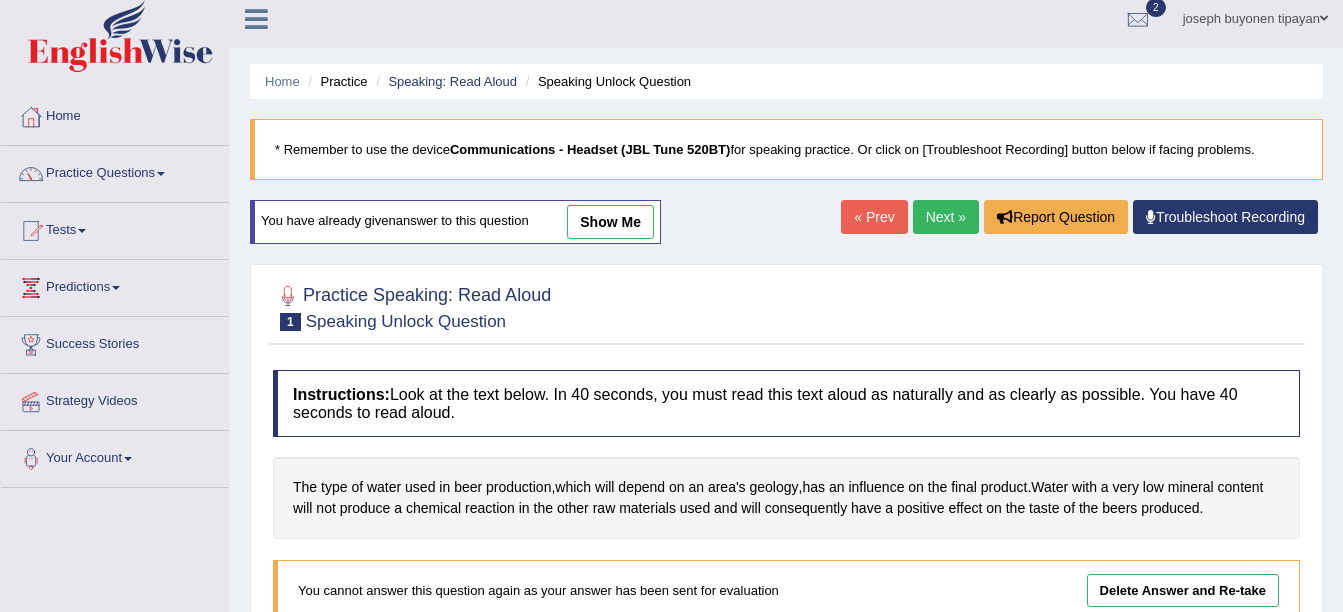 scroll, scrollTop: 0, scrollLeft: 0, axis: both 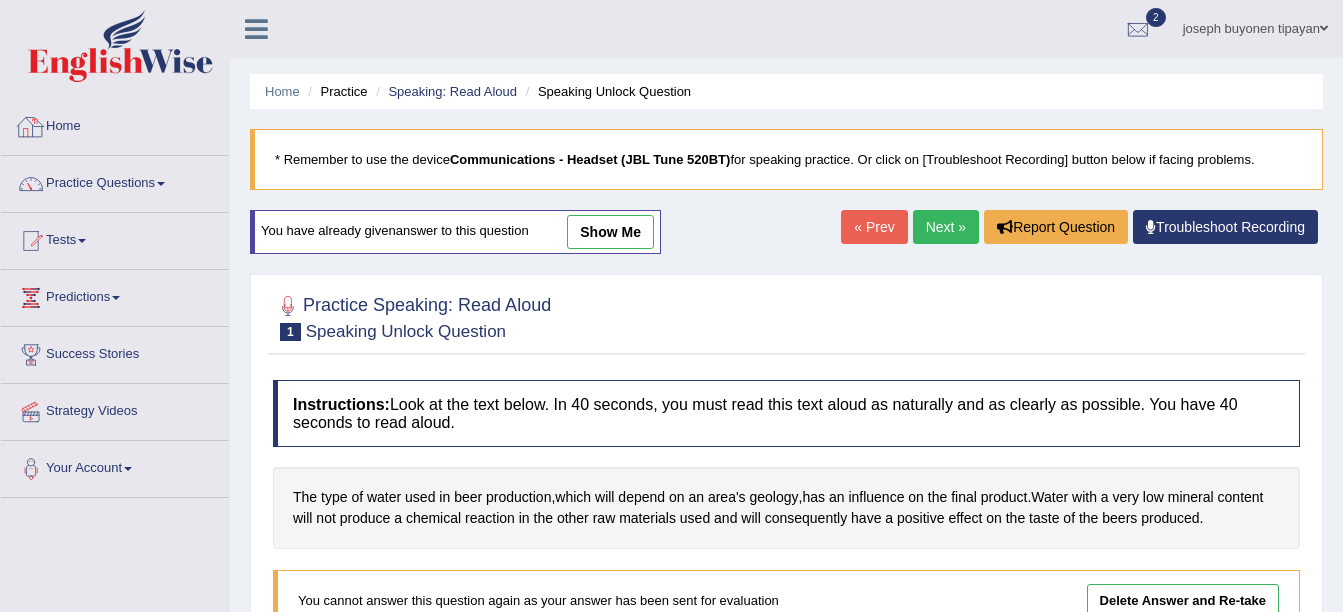 click on "Home" at bounding box center (115, 124) 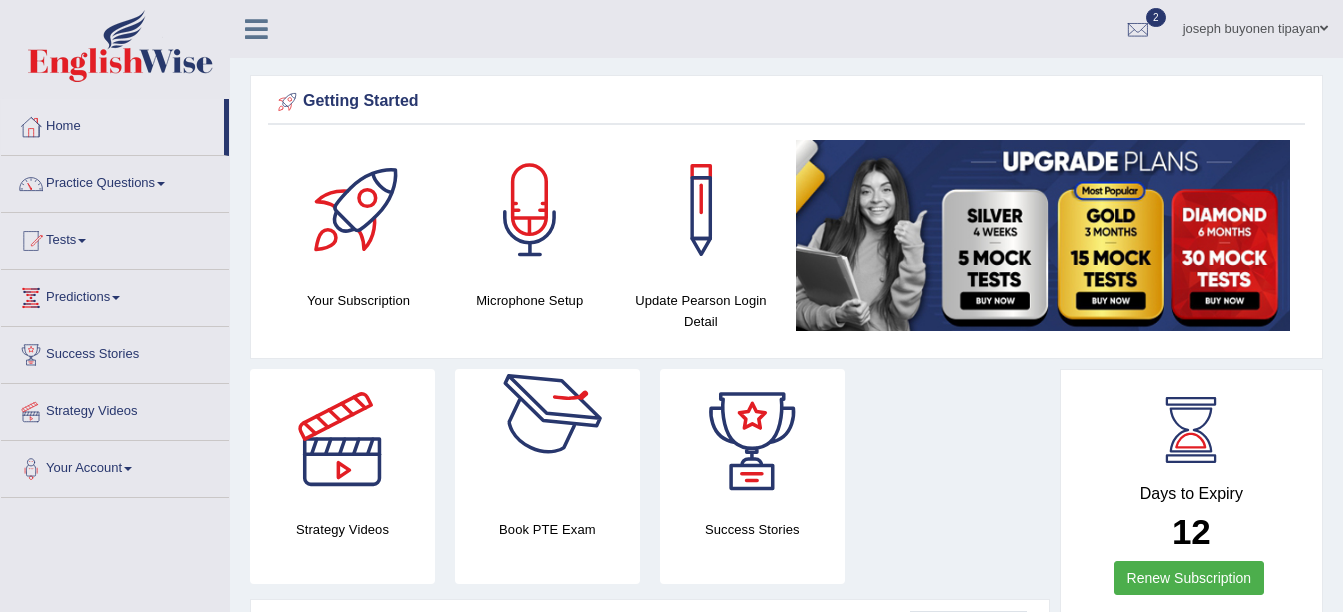 scroll, scrollTop: 0, scrollLeft: 0, axis: both 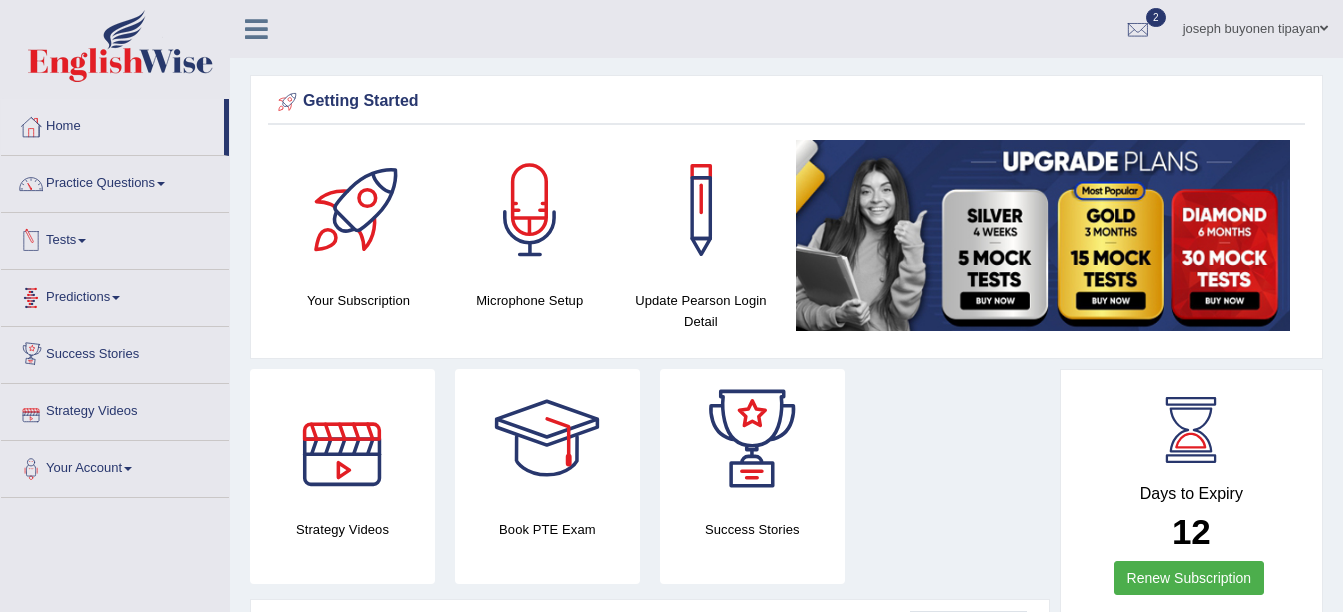 click on "Tests" at bounding box center [115, 238] 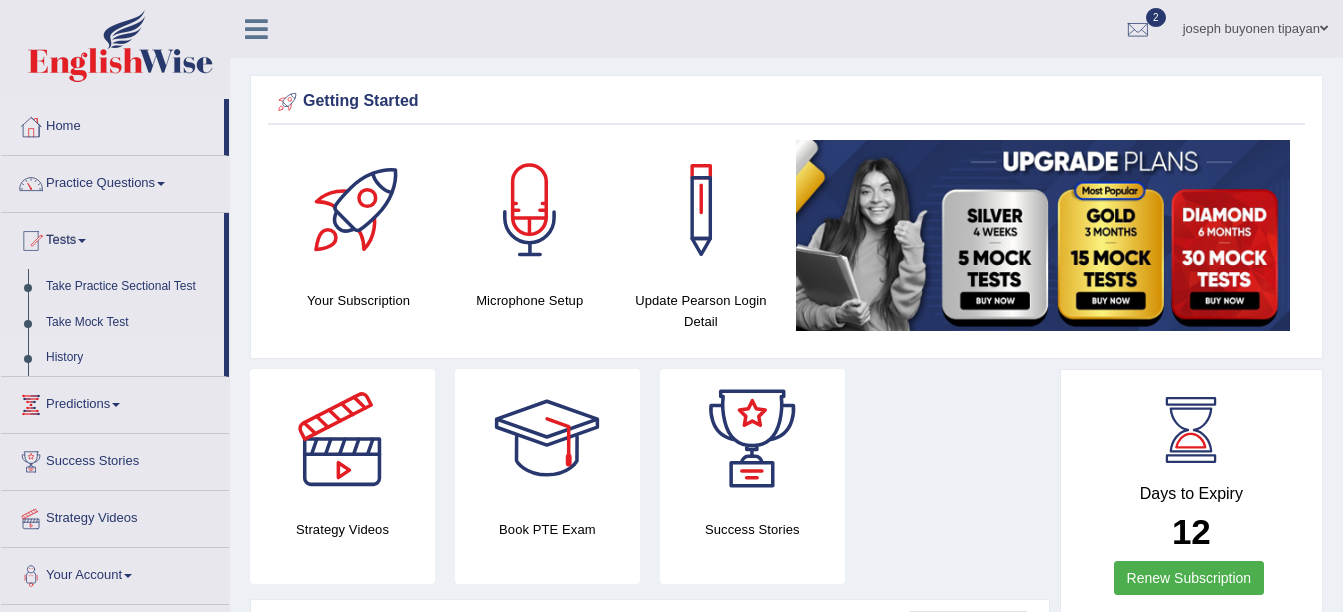 click on "History" at bounding box center [130, 358] 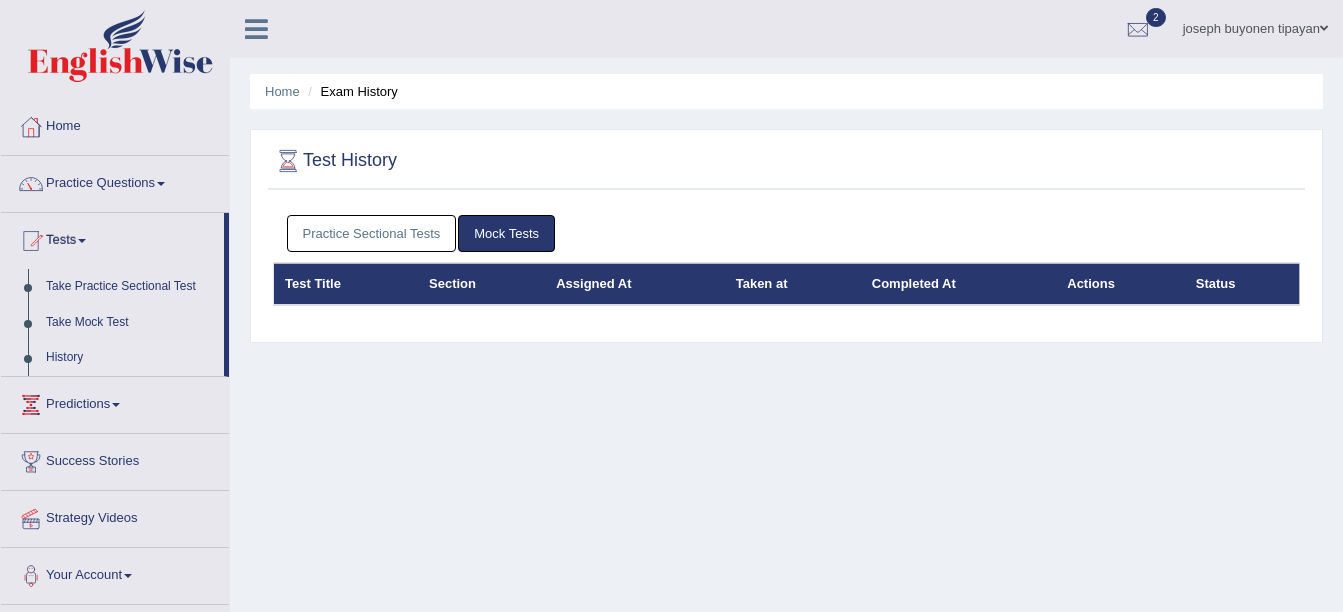scroll, scrollTop: 0, scrollLeft: 0, axis: both 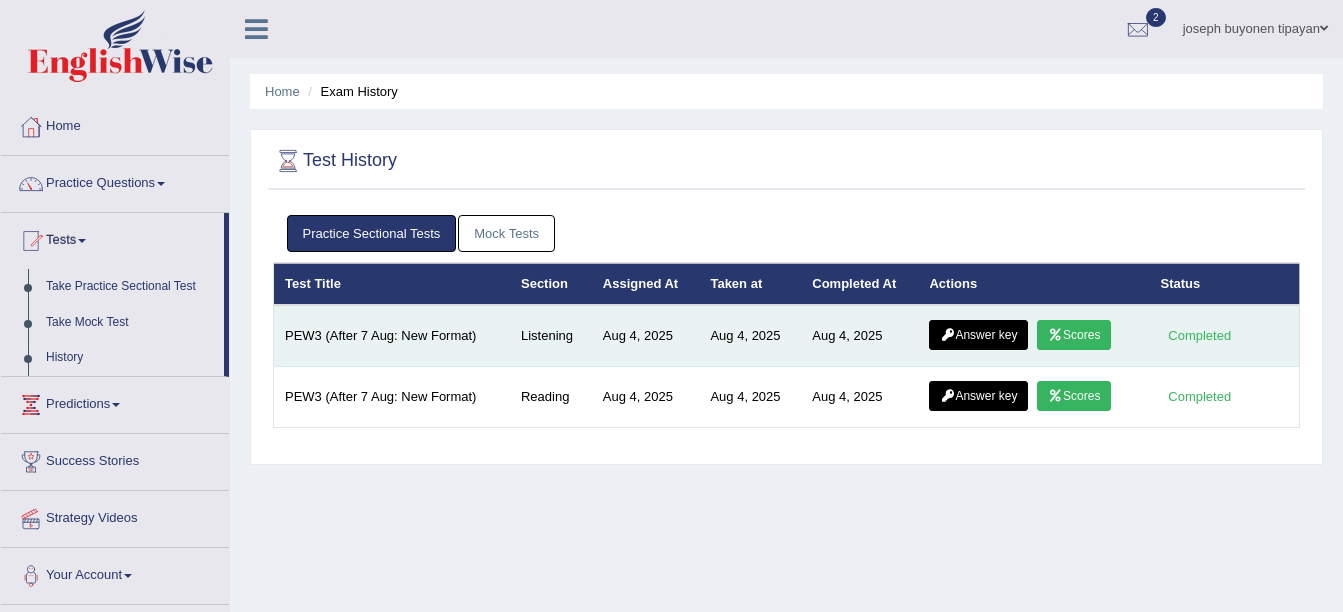 click on "Answer key" at bounding box center [978, 335] 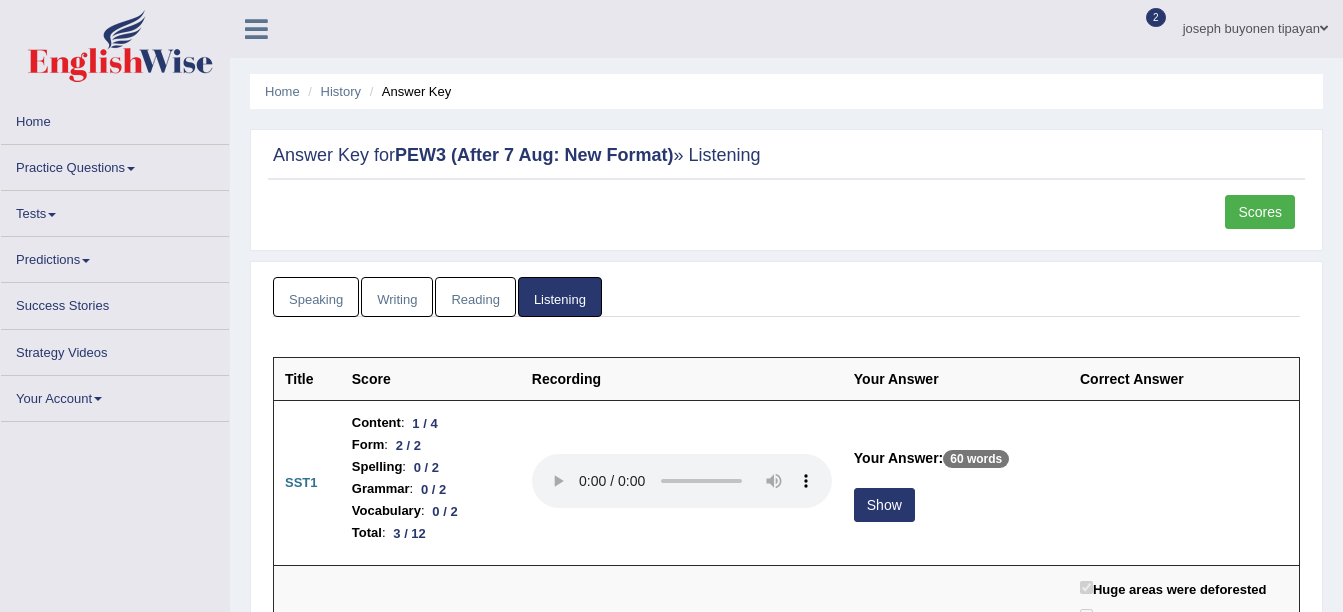 scroll, scrollTop: 0, scrollLeft: 0, axis: both 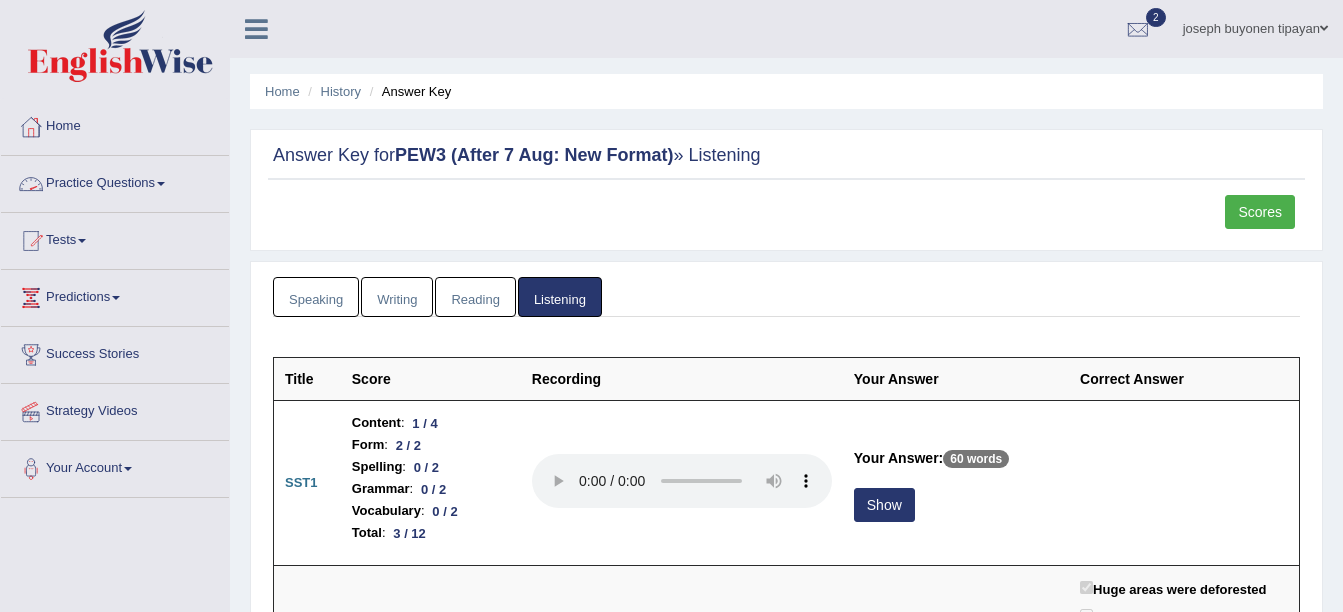 click on "Tests" at bounding box center [115, 238] 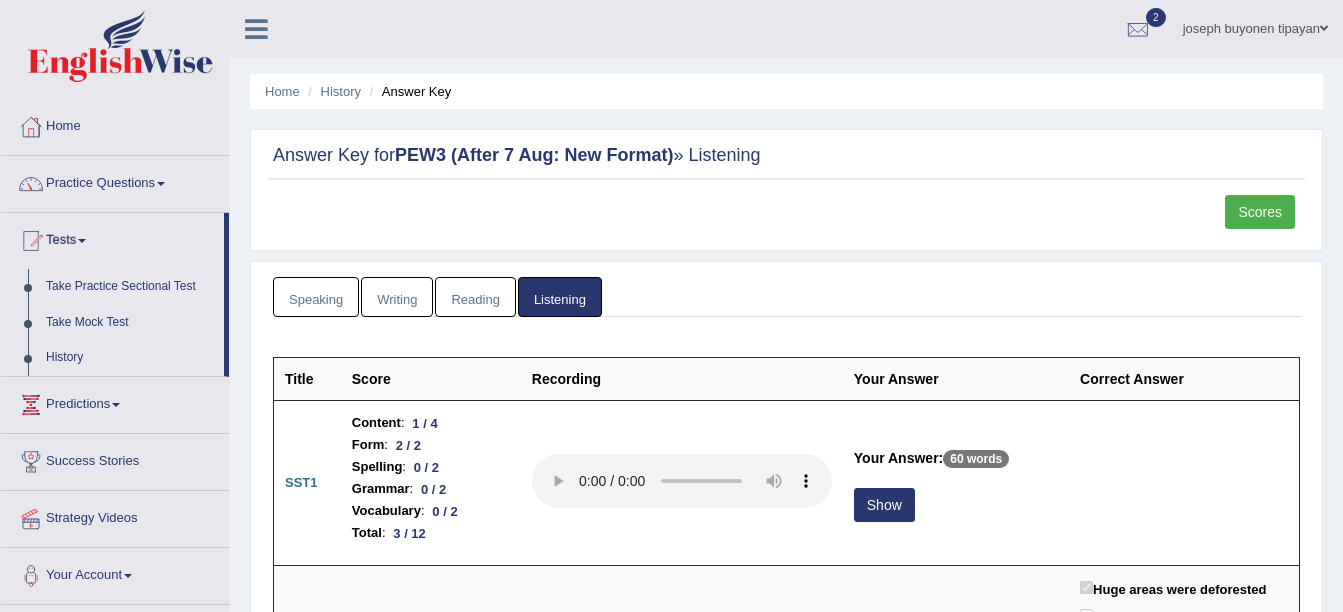 click on "Take Practice Sectional Test" at bounding box center (130, 287) 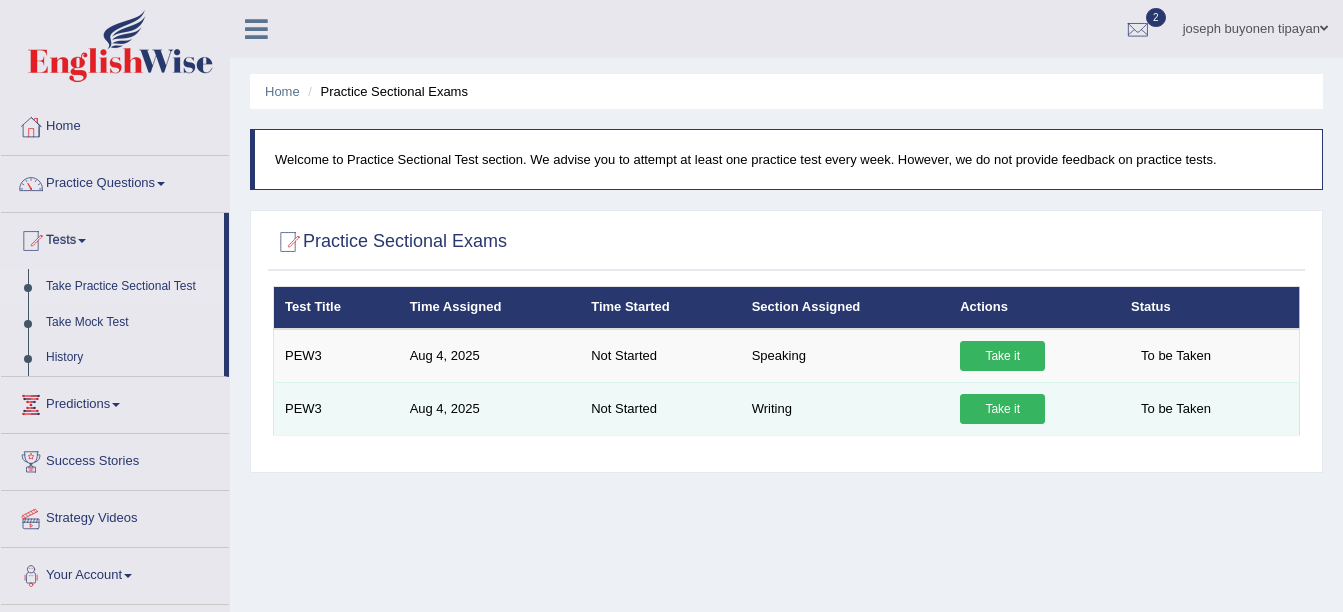 scroll, scrollTop: 0, scrollLeft: 0, axis: both 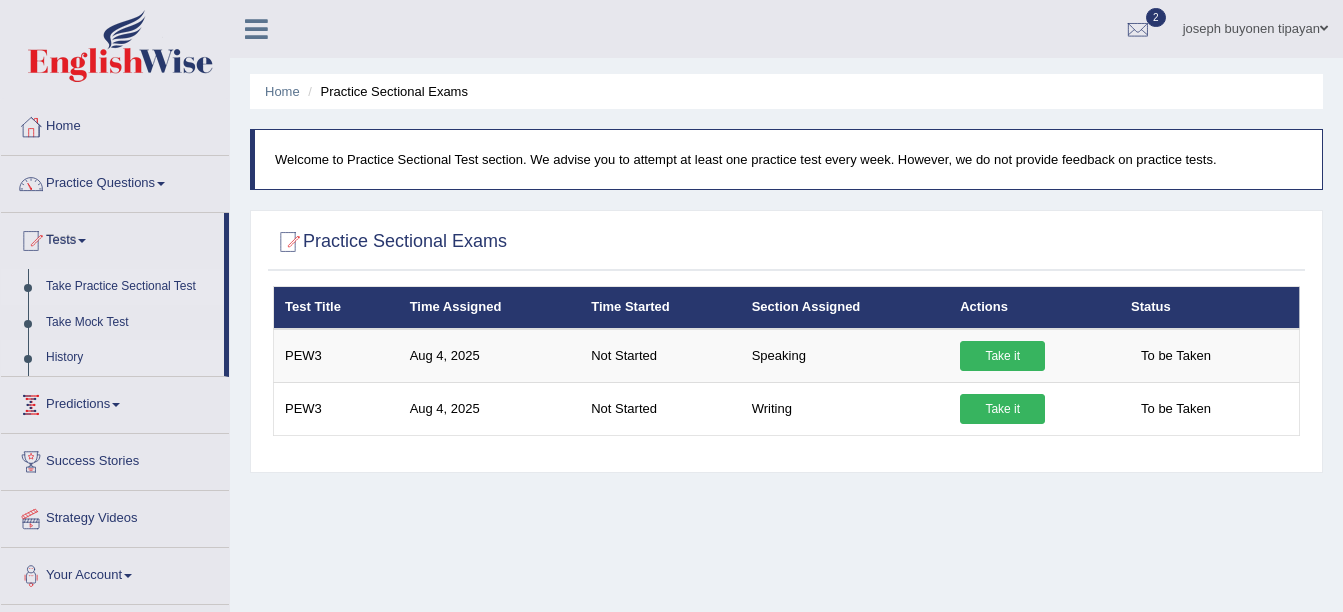 click on "History" at bounding box center (130, 358) 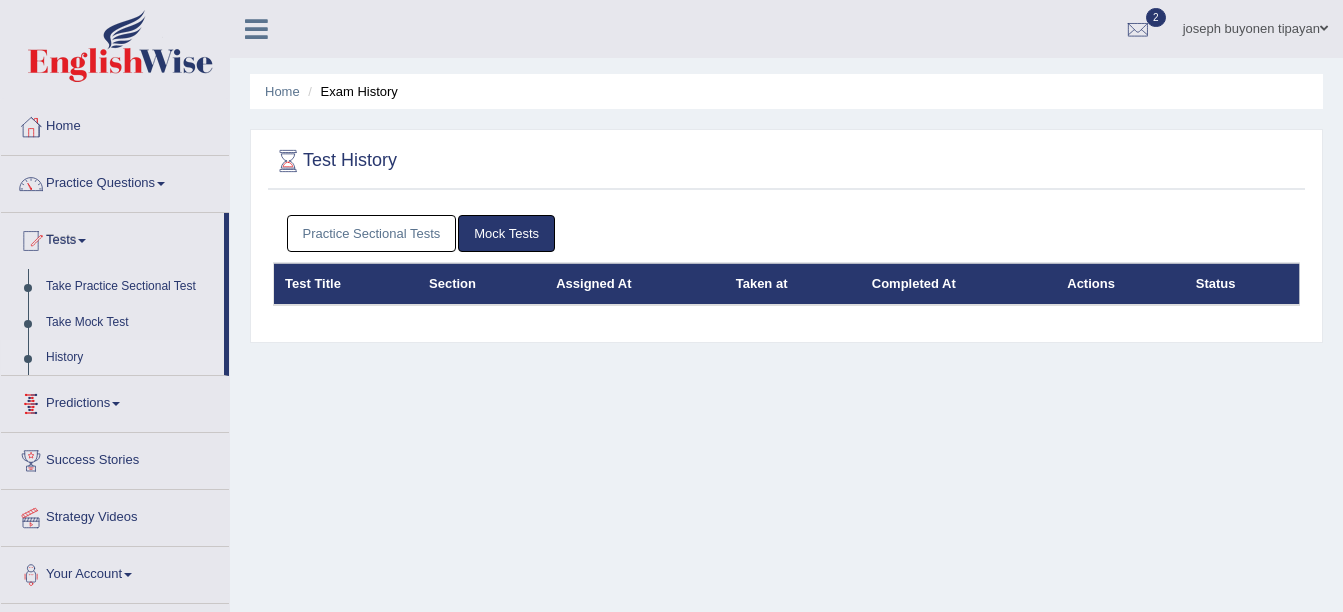 scroll, scrollTop: 0, scrollLeft: 0, axis: both 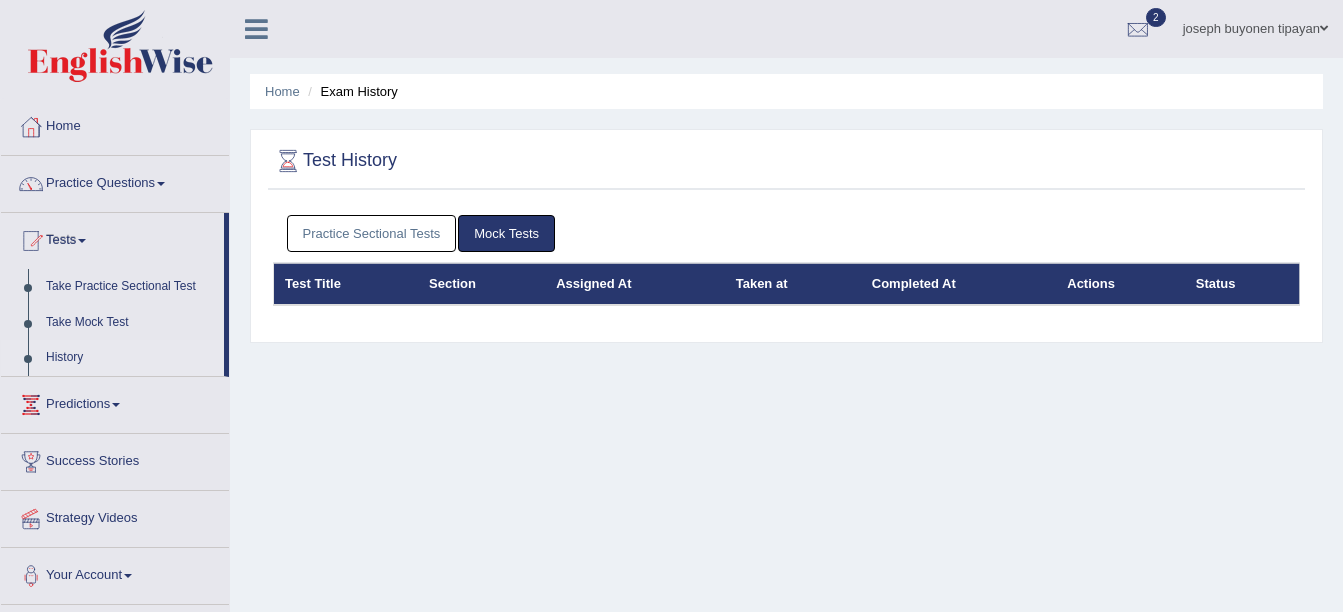 click on "Practice Sectional Tests" at bounding box center (372, 233) 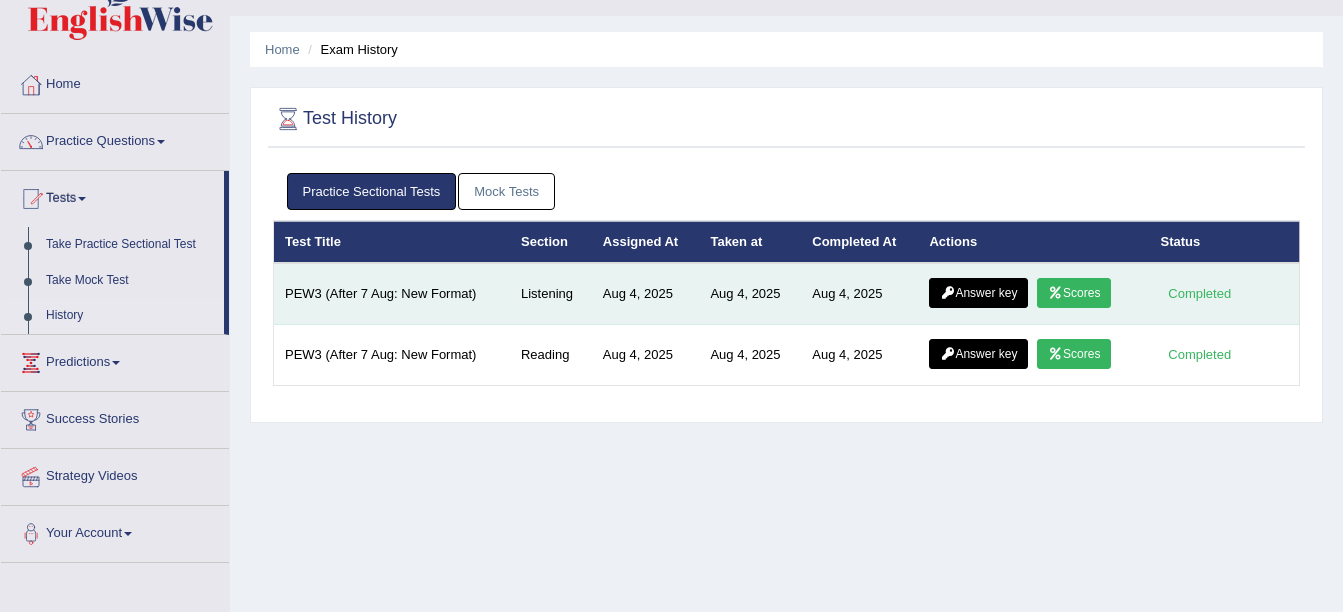 scroll, scrollTop: 0, scrollLeft: 0, axis: both 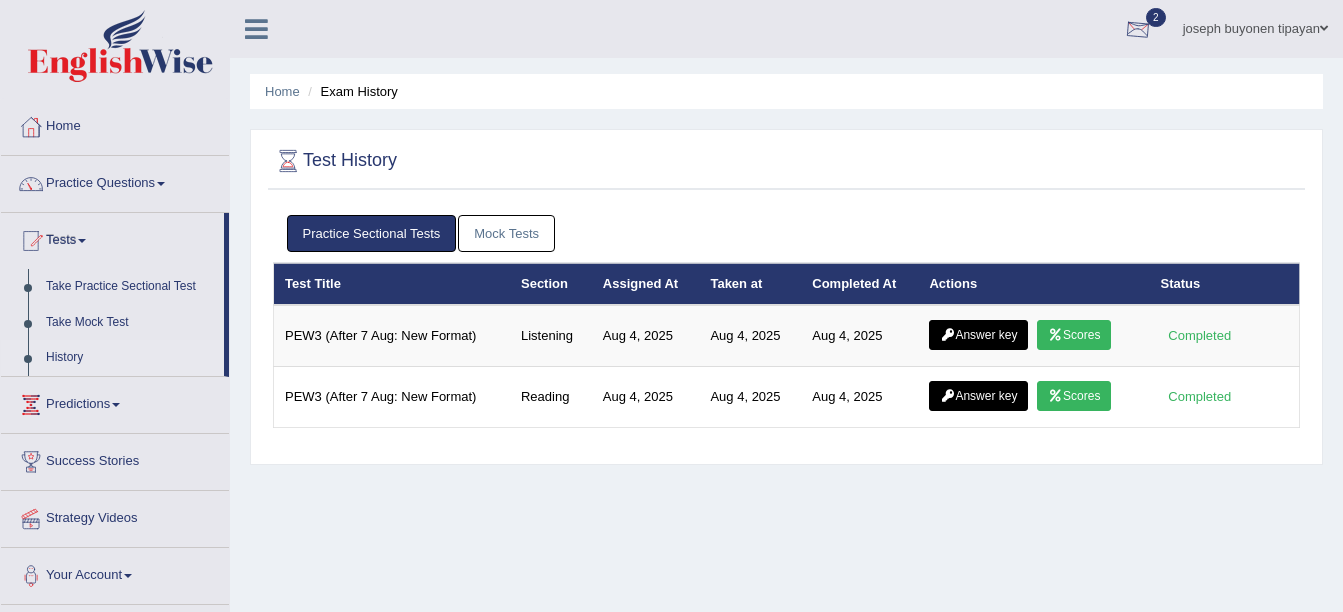 click at bounding box center [1138, 30] 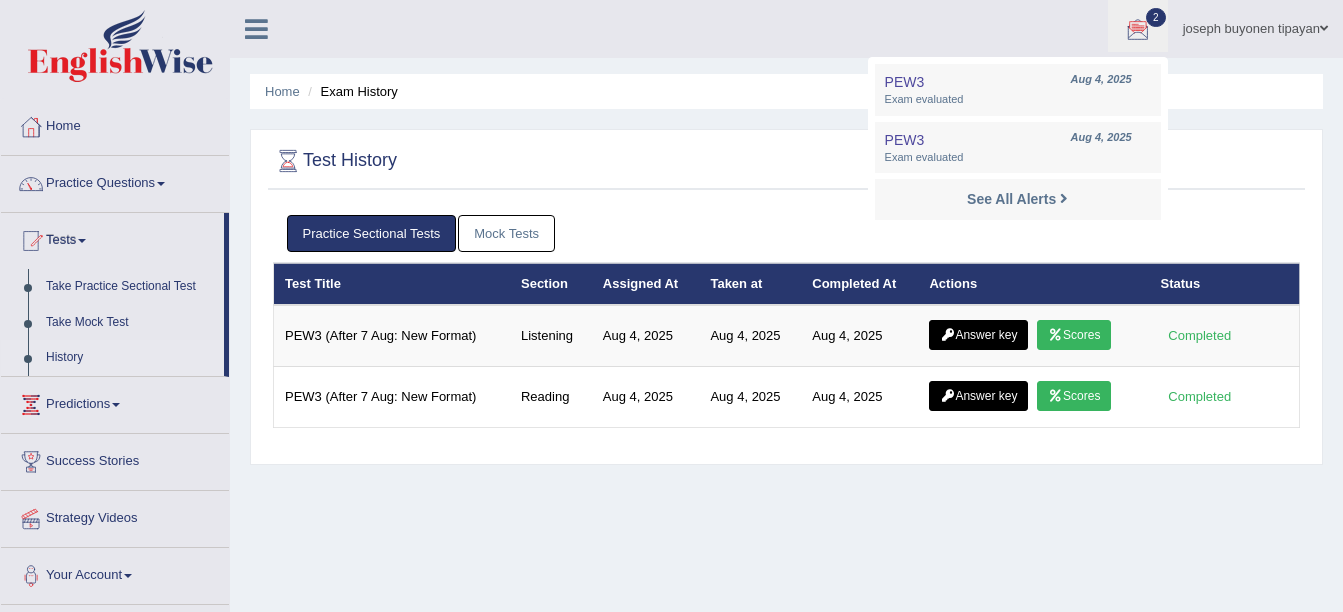 click on "See All Alerts" at bounding box center [1011, 199] 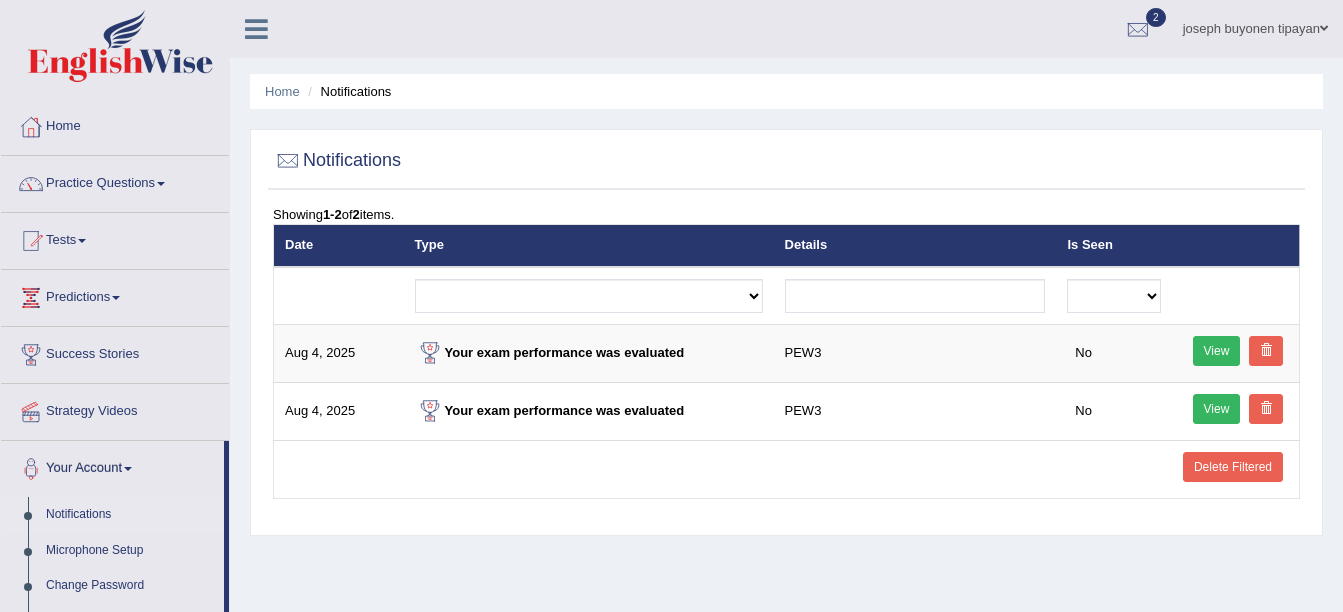 scroll, scrollTop: 0, scrollLeft: 0, axis: both 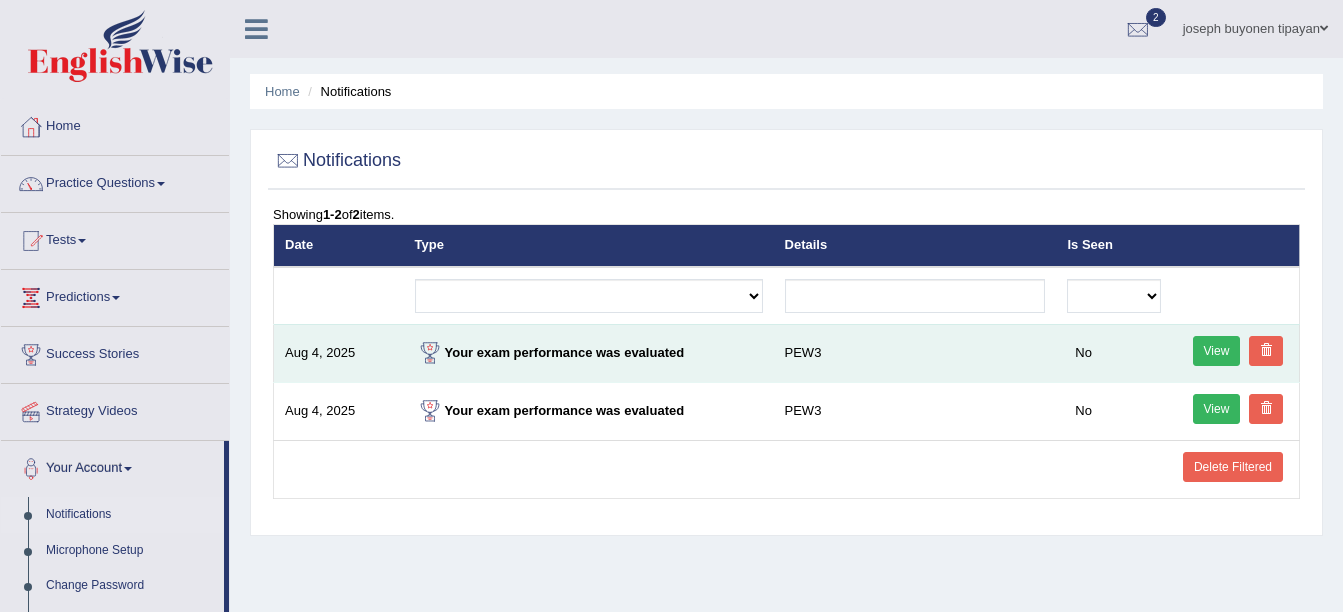 click on "View" at bounding box center (1217, 351) 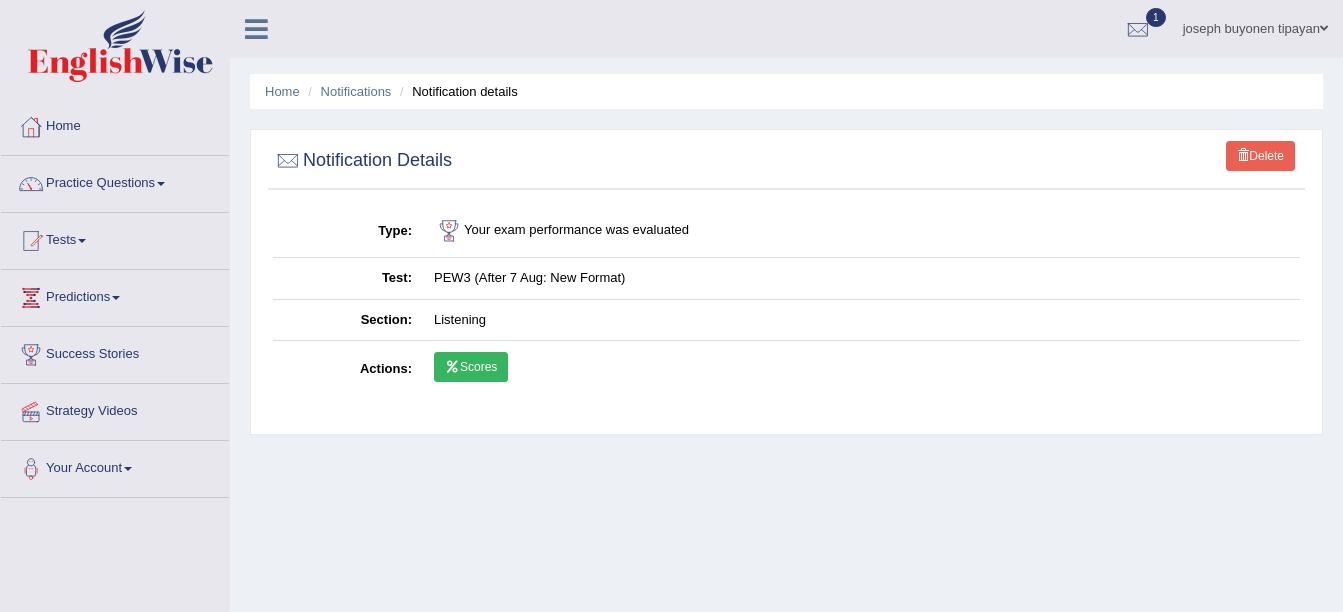 scroll, scrollTop: 0, scrollLeft: 0, axis: both 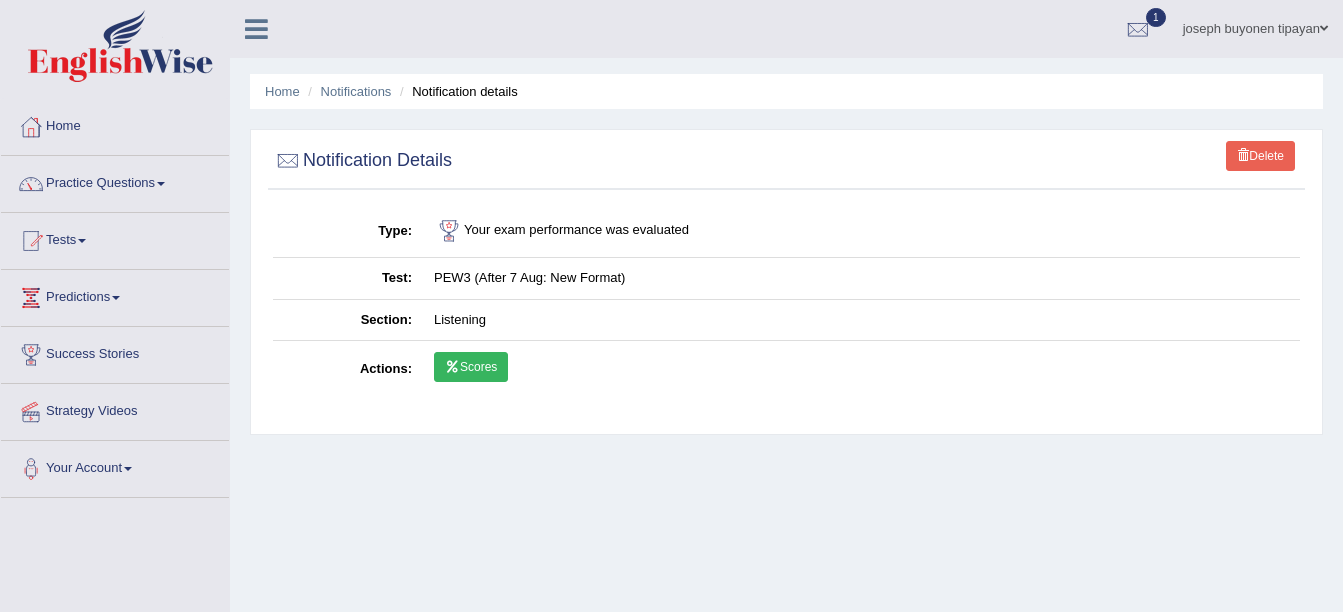 click on "Scores" at bounding box center (471, 367) 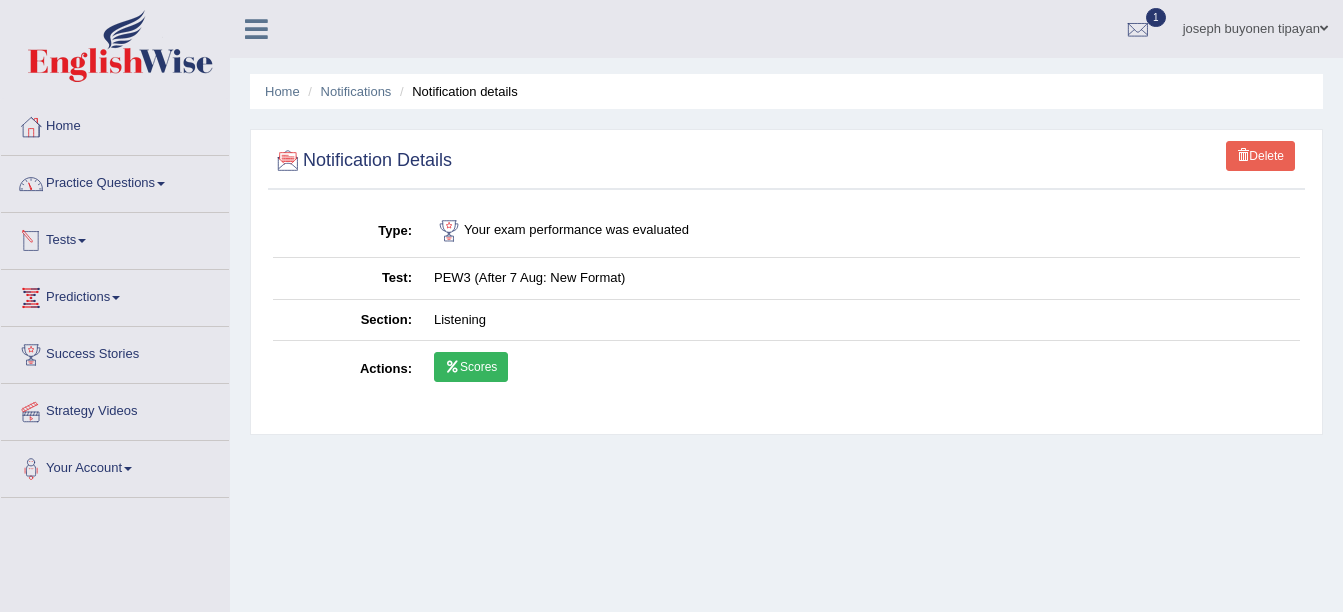 click on "Practice Questions" at bounding box center [115, 181] 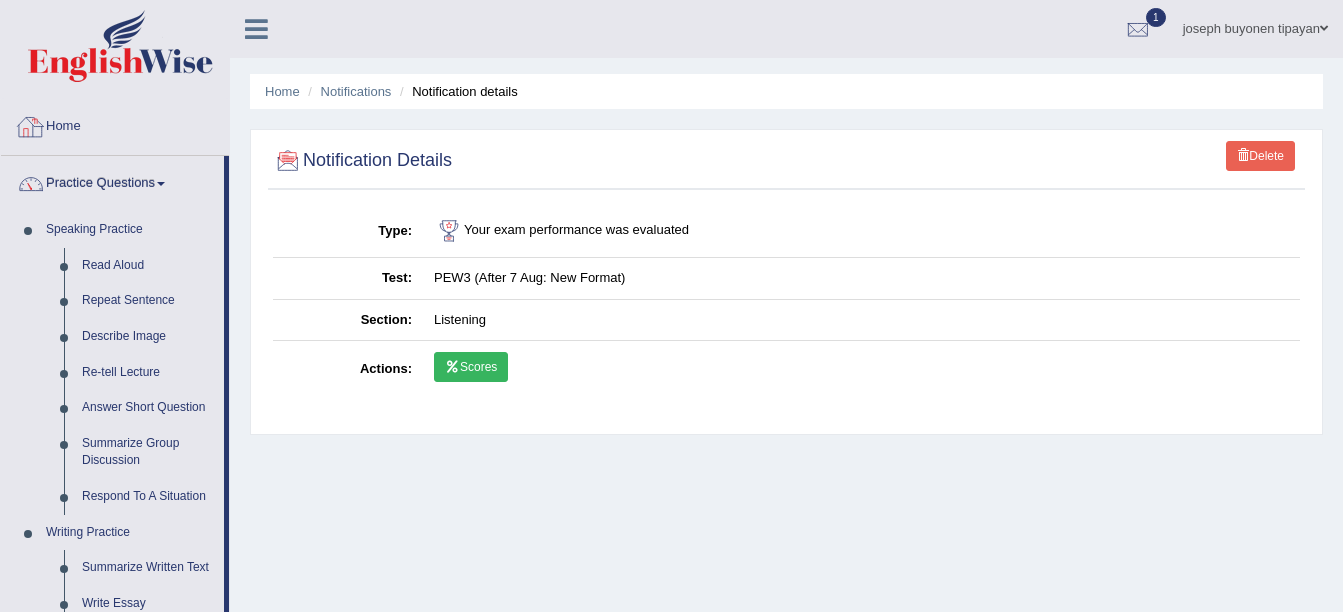 click on "Home" at bounding box center (115, 124) 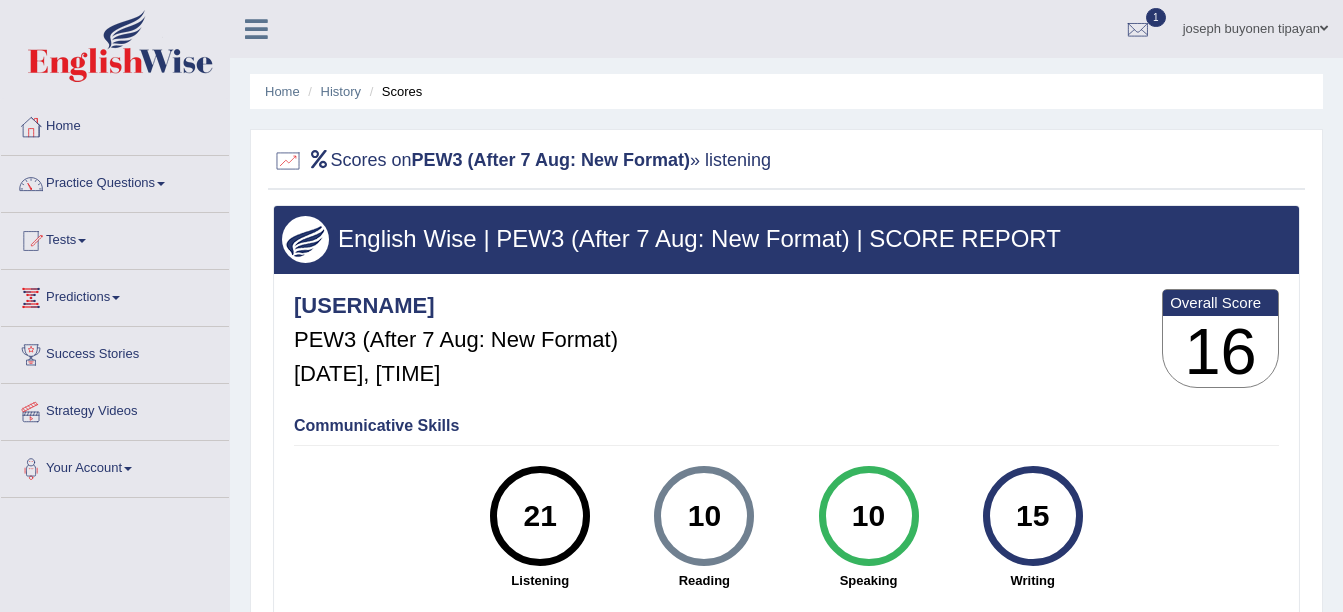 scroll, scrollTop: 0, scrollLeft: 0, axis: both 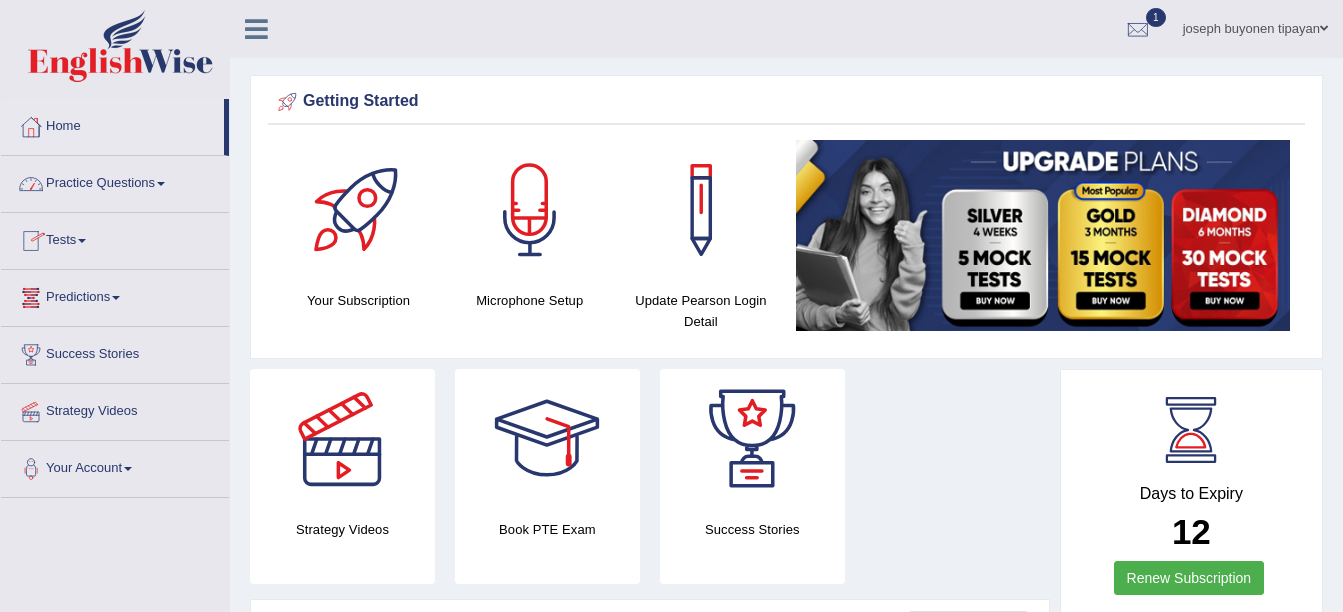 click on "Practice Questions" at bounding box center [115, 181] 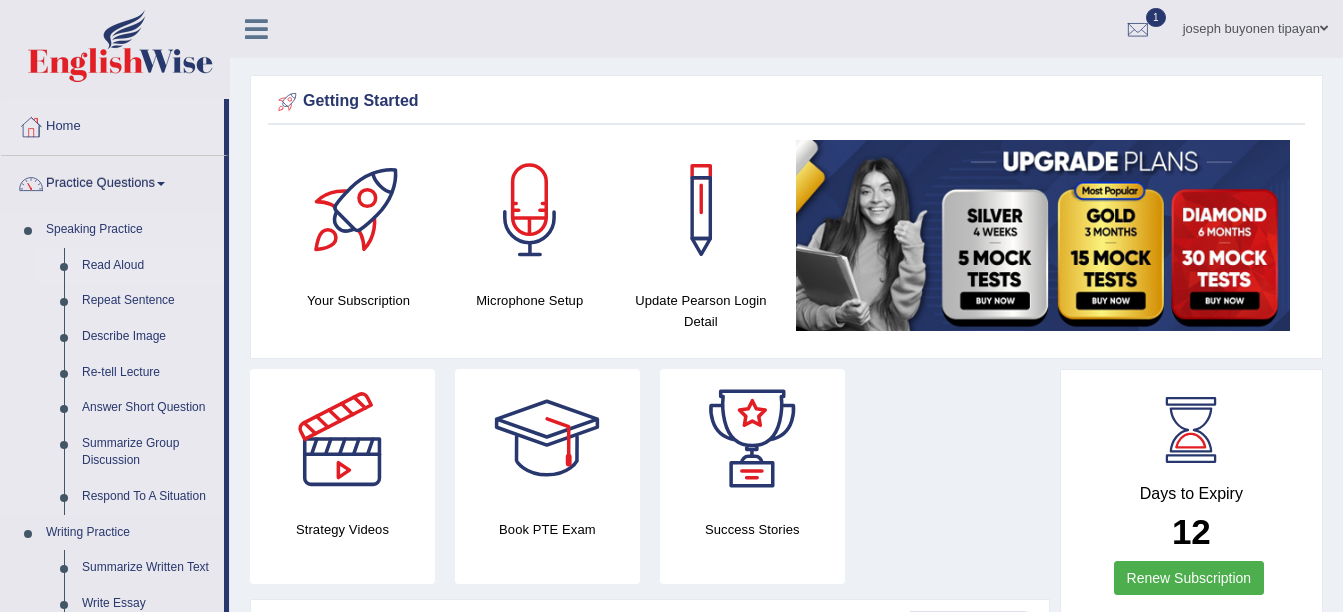 click on "Read Aloud" at bounding box center [148, 266] 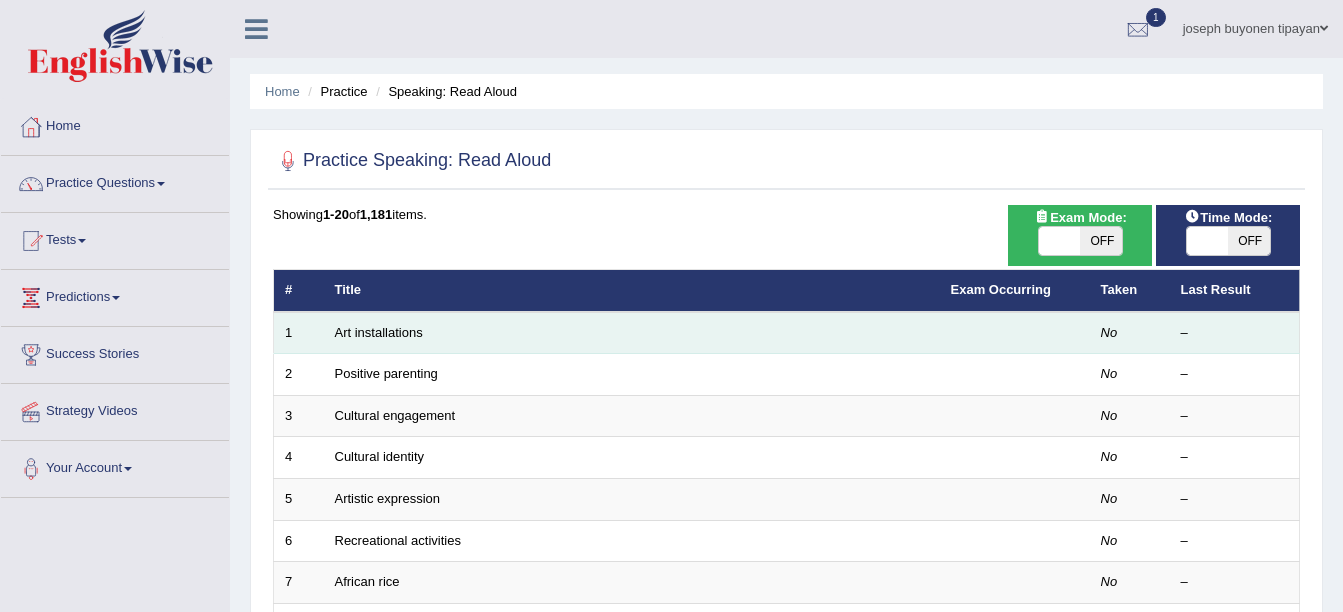scroll, scrollTop: 0, scrollLeft: 0, axis: both 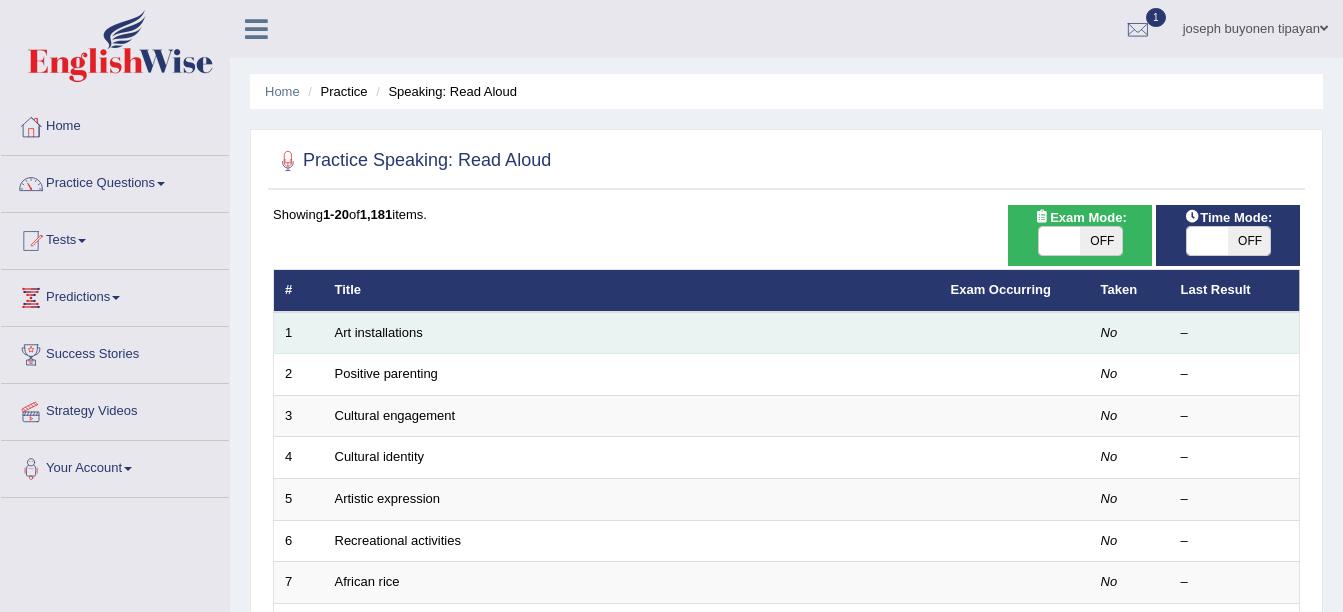 click on "Art installations" at bounding box center (632, 333) 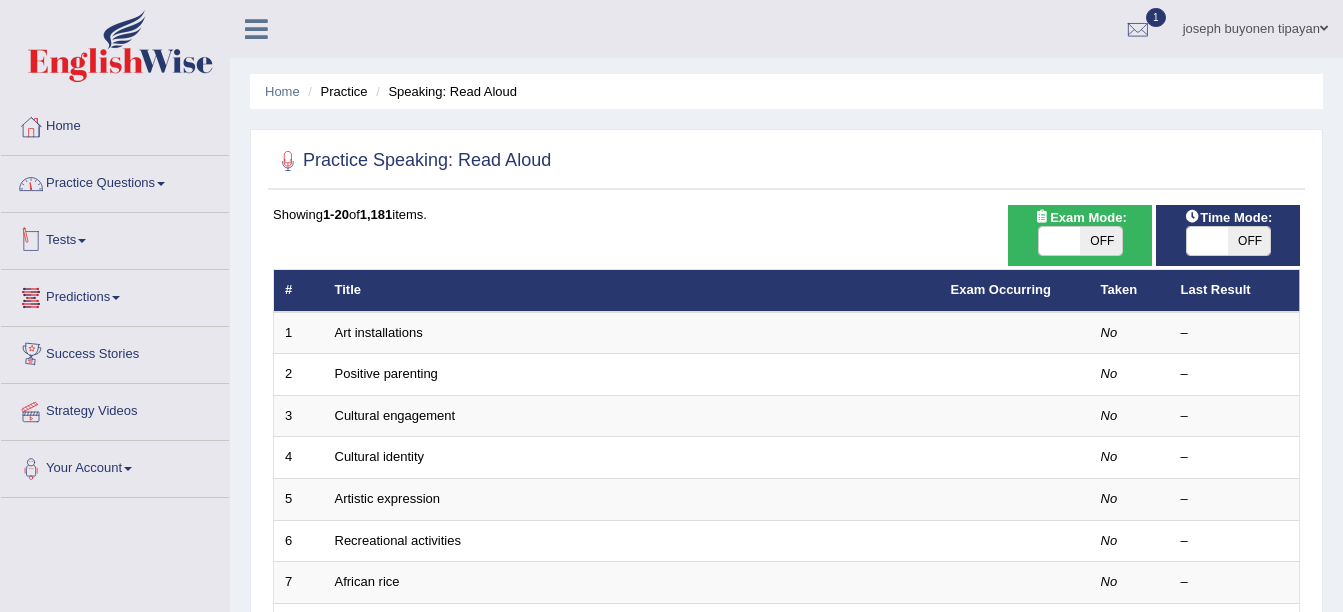 click on "Practice Questions" at bounding box center (115, 181) 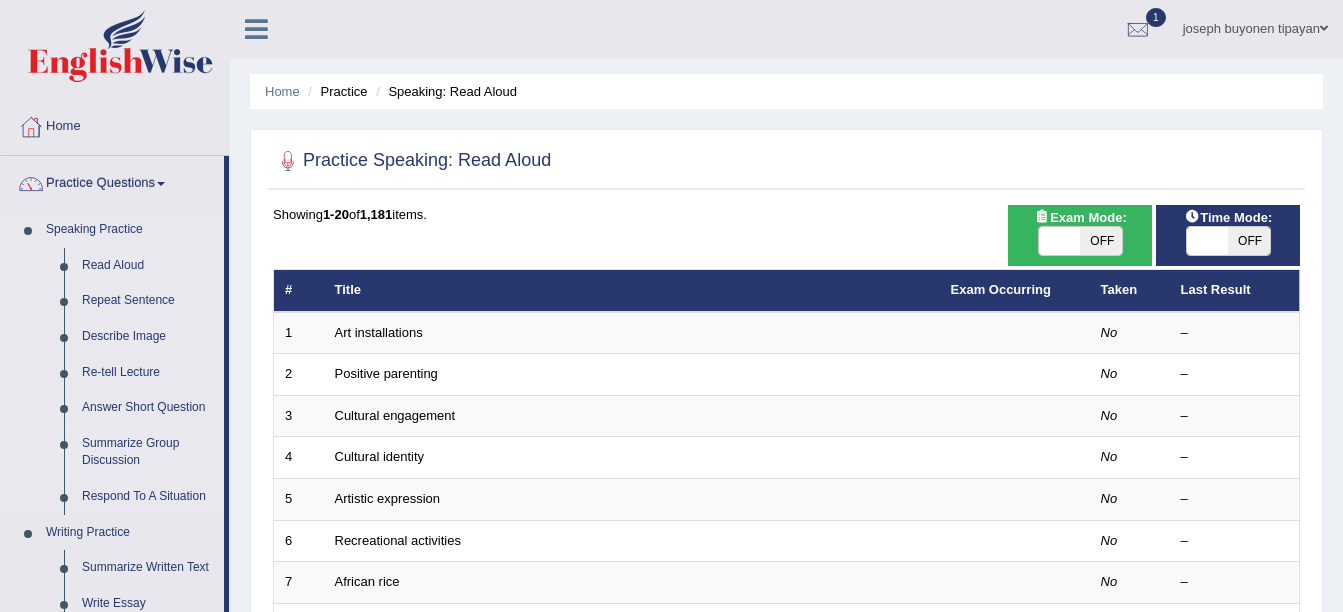 click on "Summarize Group Discussion" at bounding box center [148, 452] 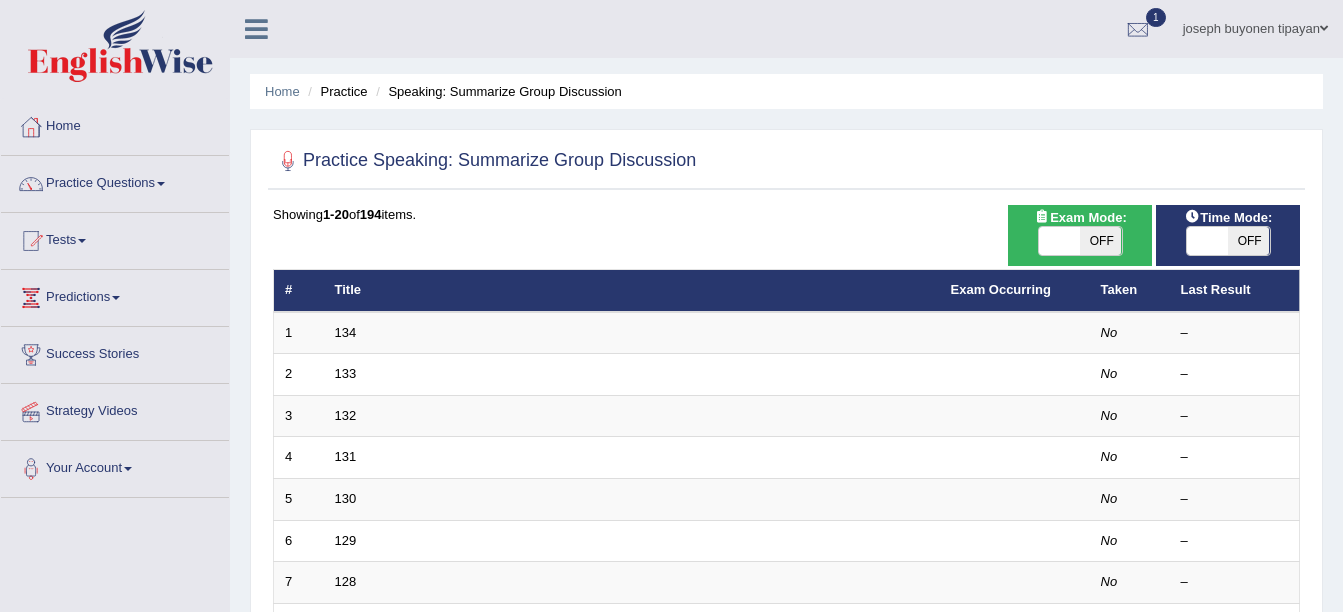 scroll, scrollTop: 0, scrollLeft: 0, axis: both 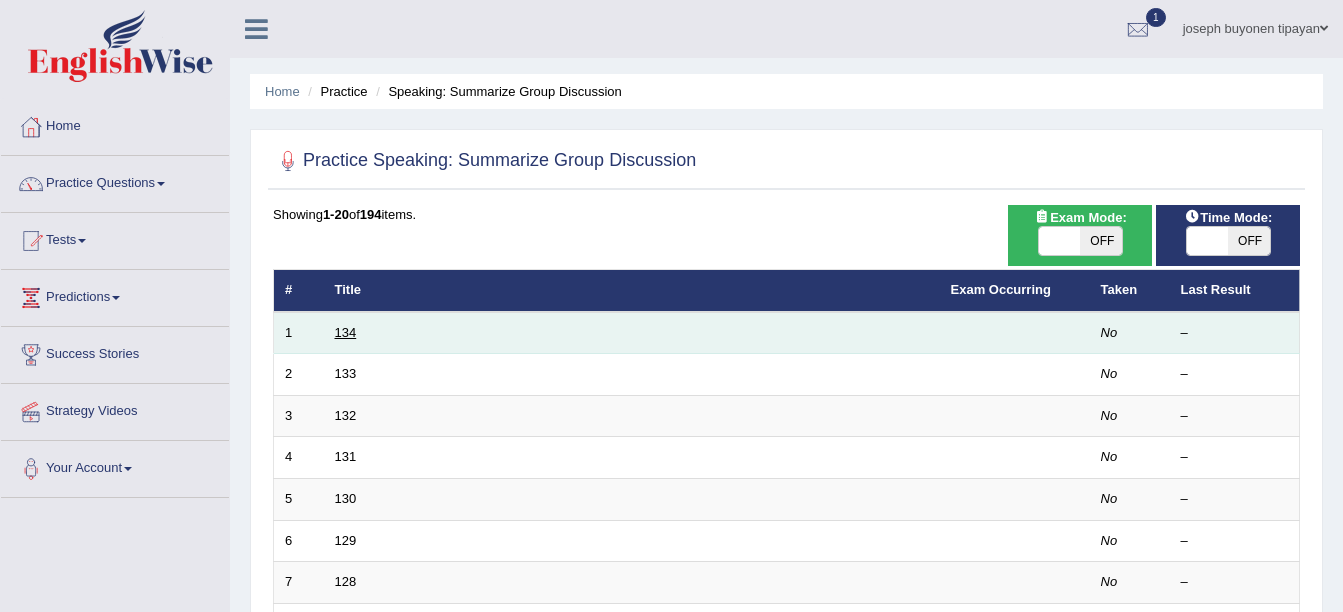 click on "134" at bounding box center [346, 332] 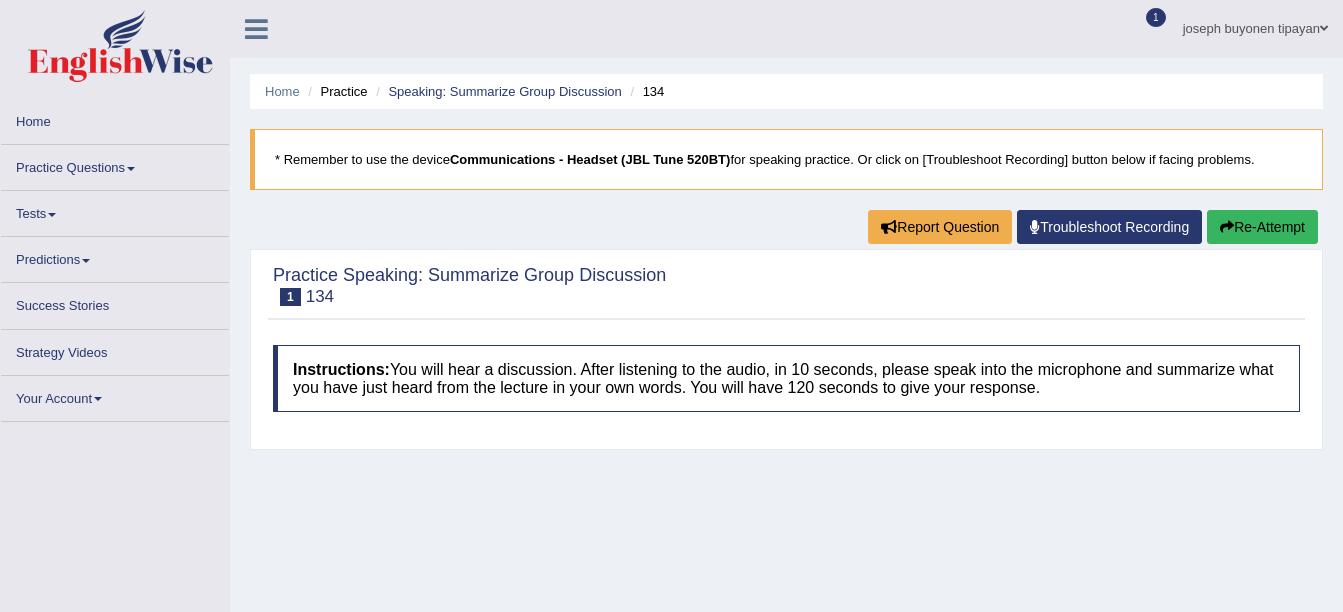 scroll, scrollTop: 0, scrollLeft: 0, axis: both 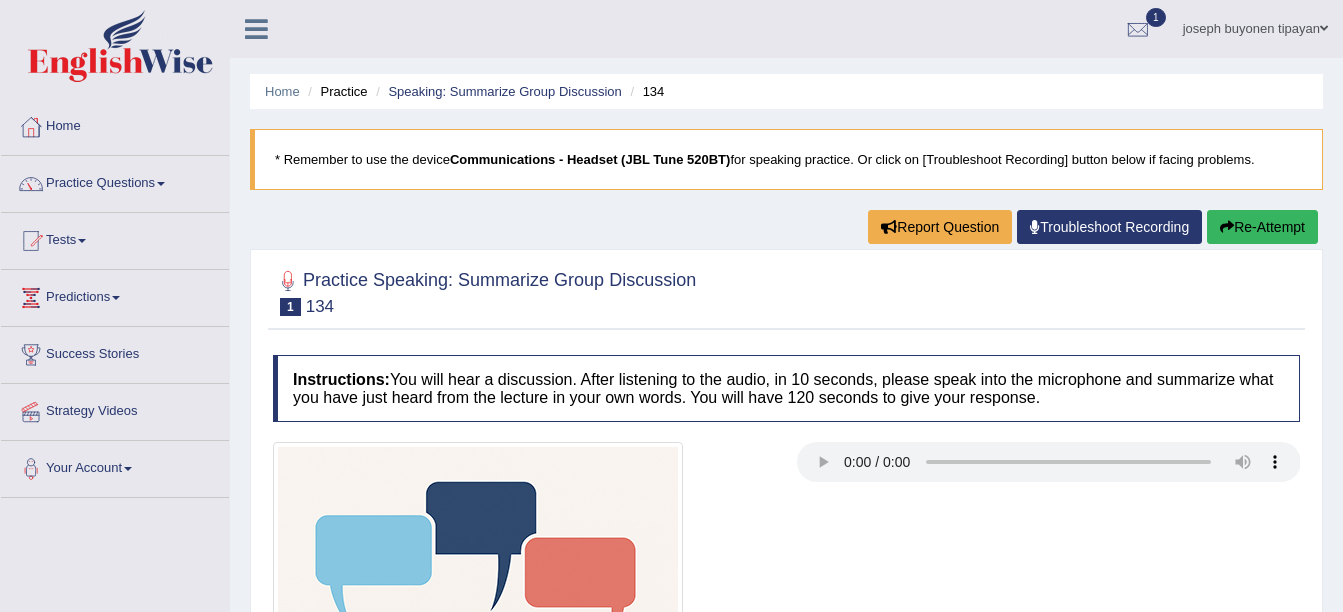 click at bounding box center [288, 281] 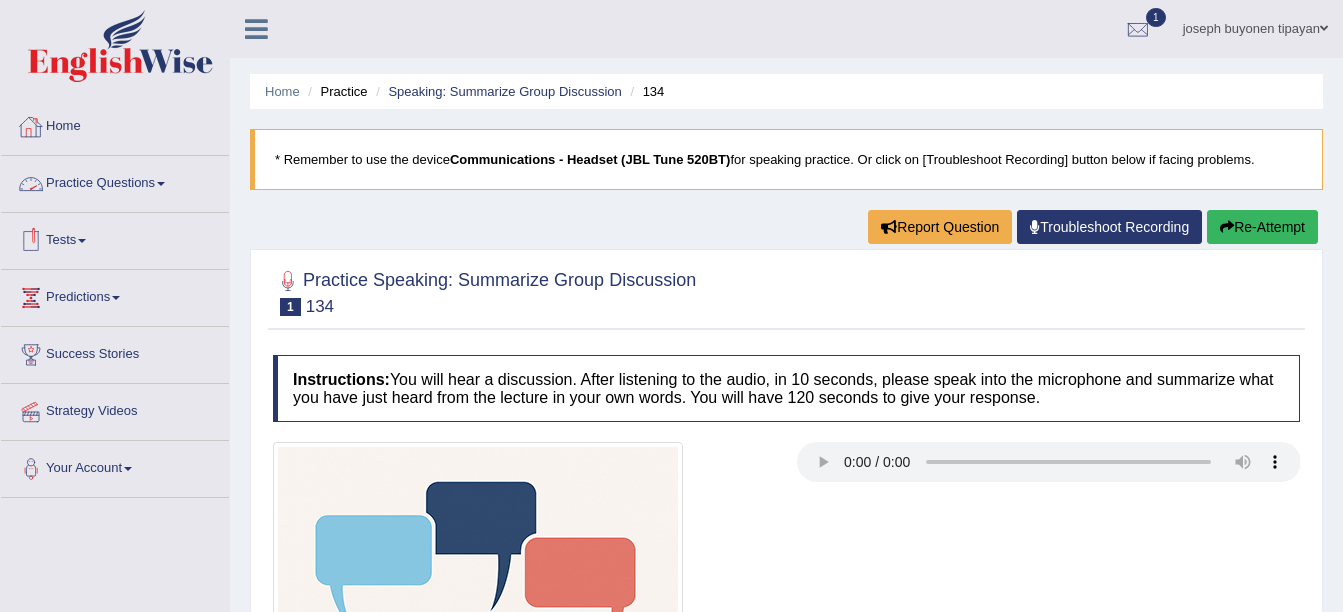 click on "Home" at bounding box center (115, 124) 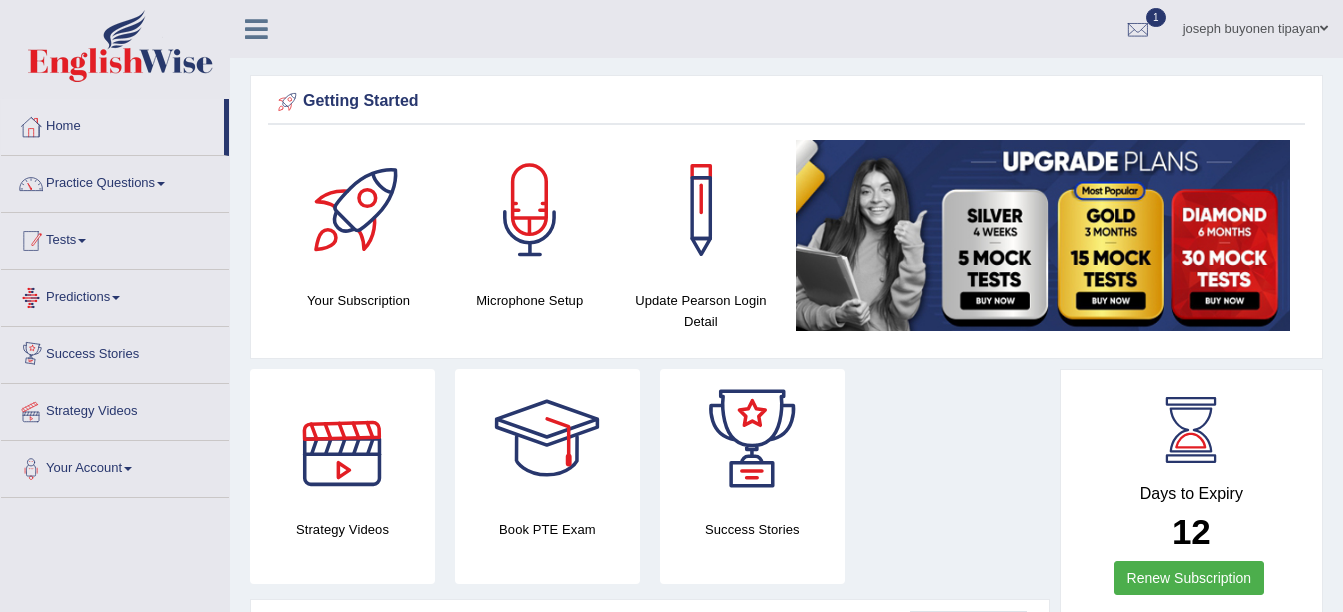 scroll, scrollTop: 0, scrollLeft: 0, axis: both 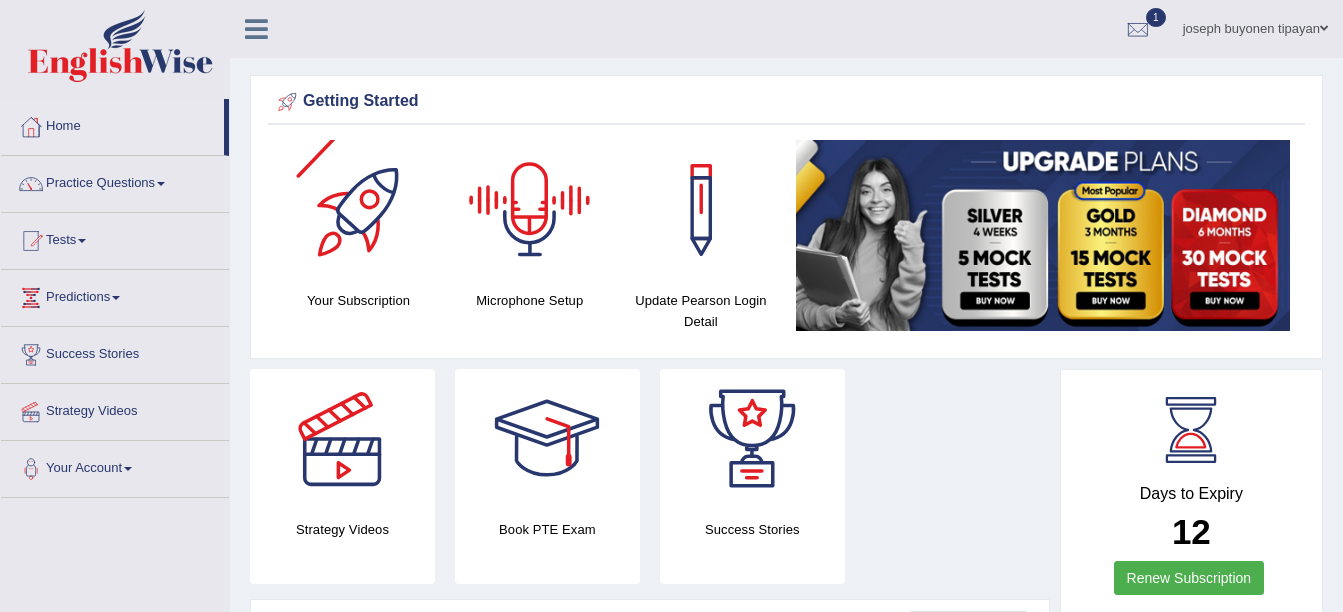 click at bounding box center [530, 210] 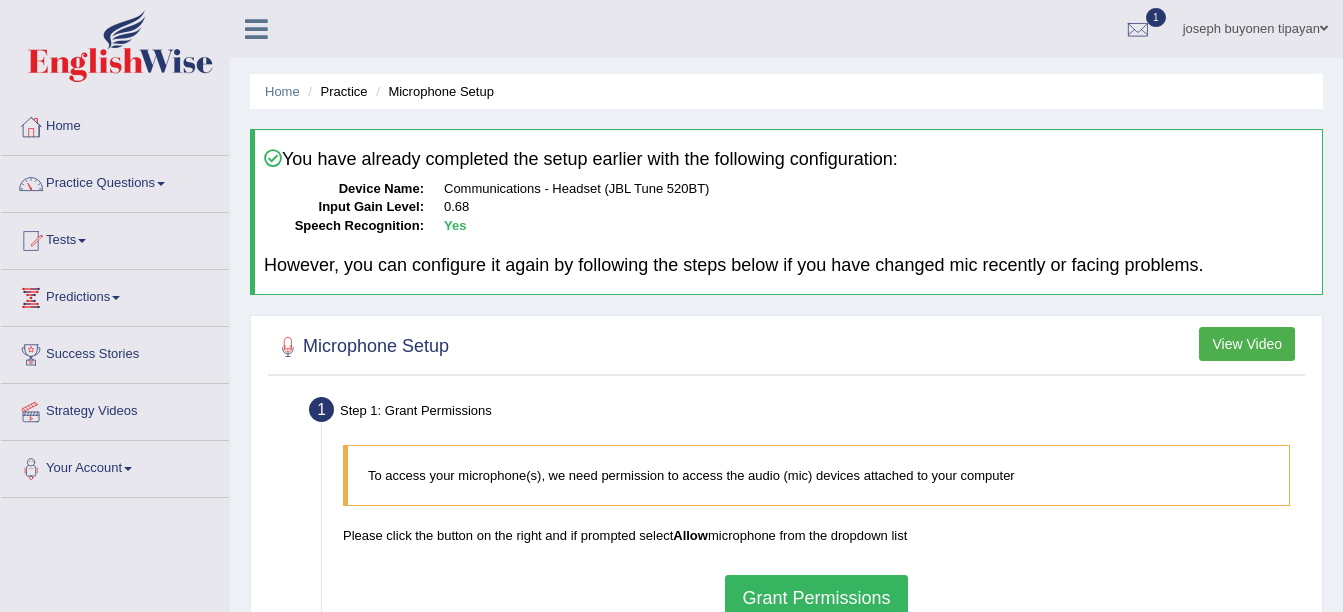 scroll, scrollTop: 0, scrollLeft: 0, axis: both 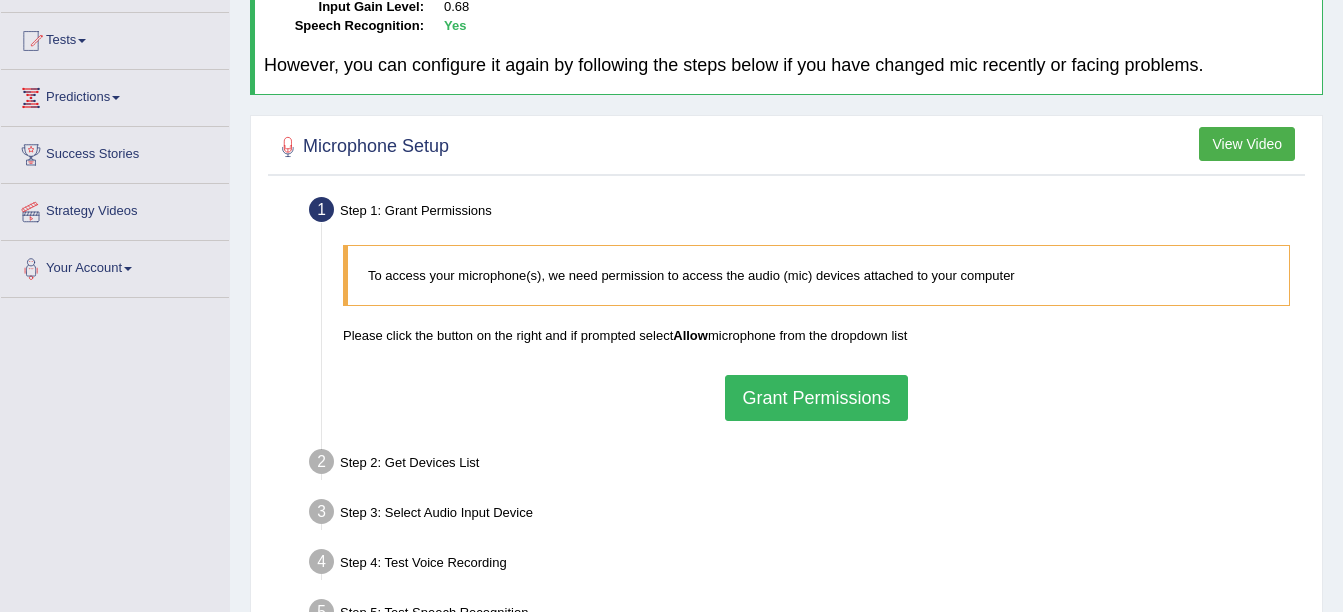 click on "Grant Permissions" at bounding box center [816, 398] 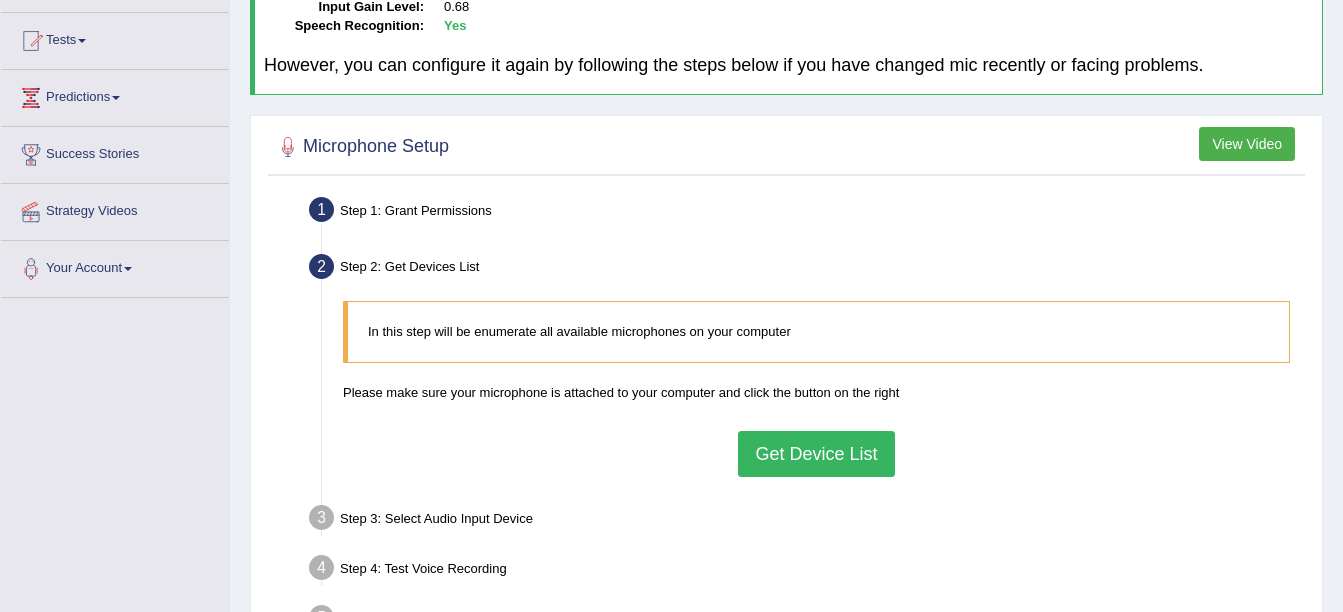 click on "Get Device List" at bounding box center (816, 454) 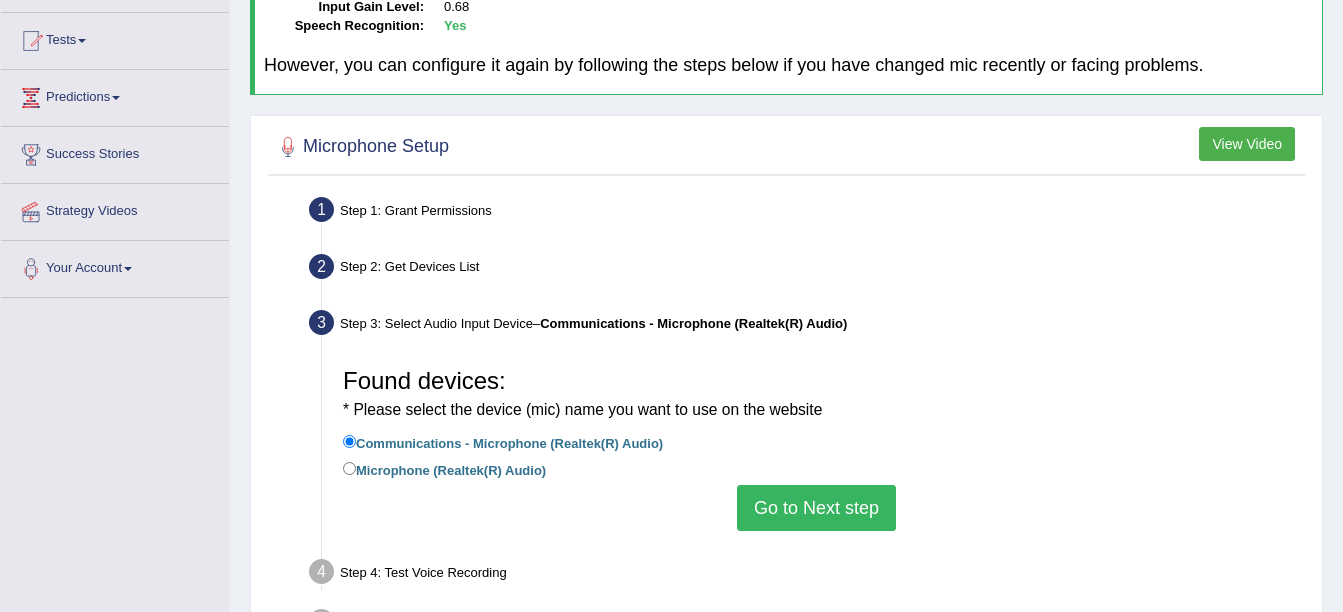 click on "Go to Next step" at bounding box center (816, 508) 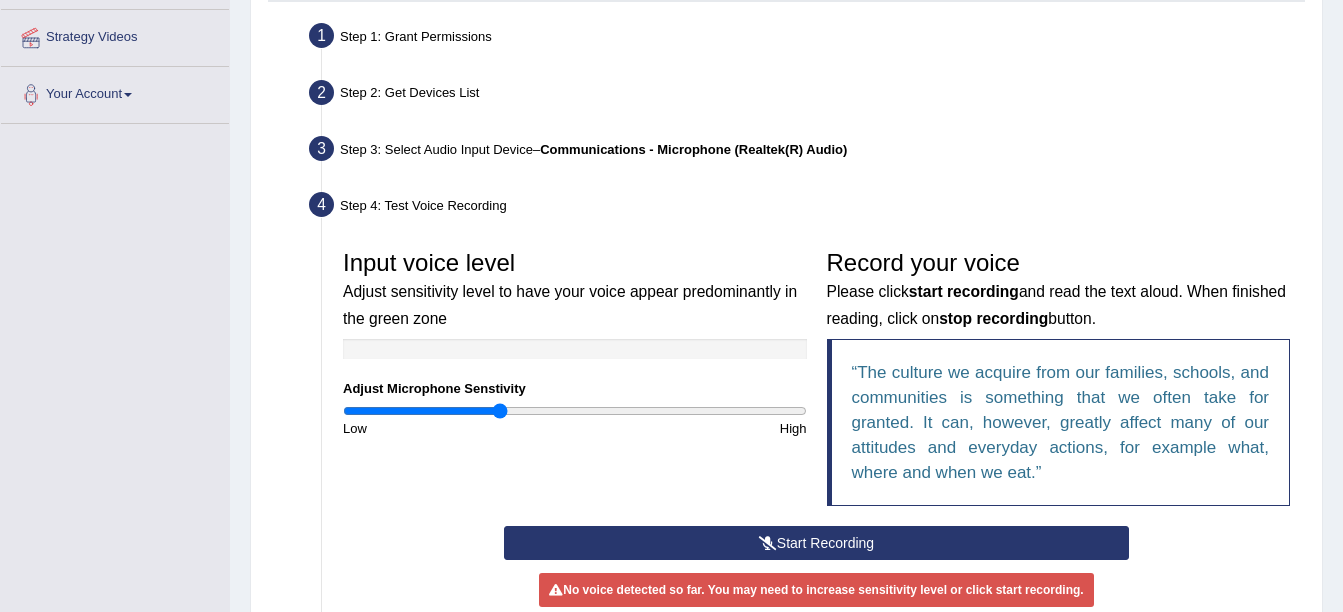 scroll, scrollTop: 500, scrollLeft: 0, axis: vertical 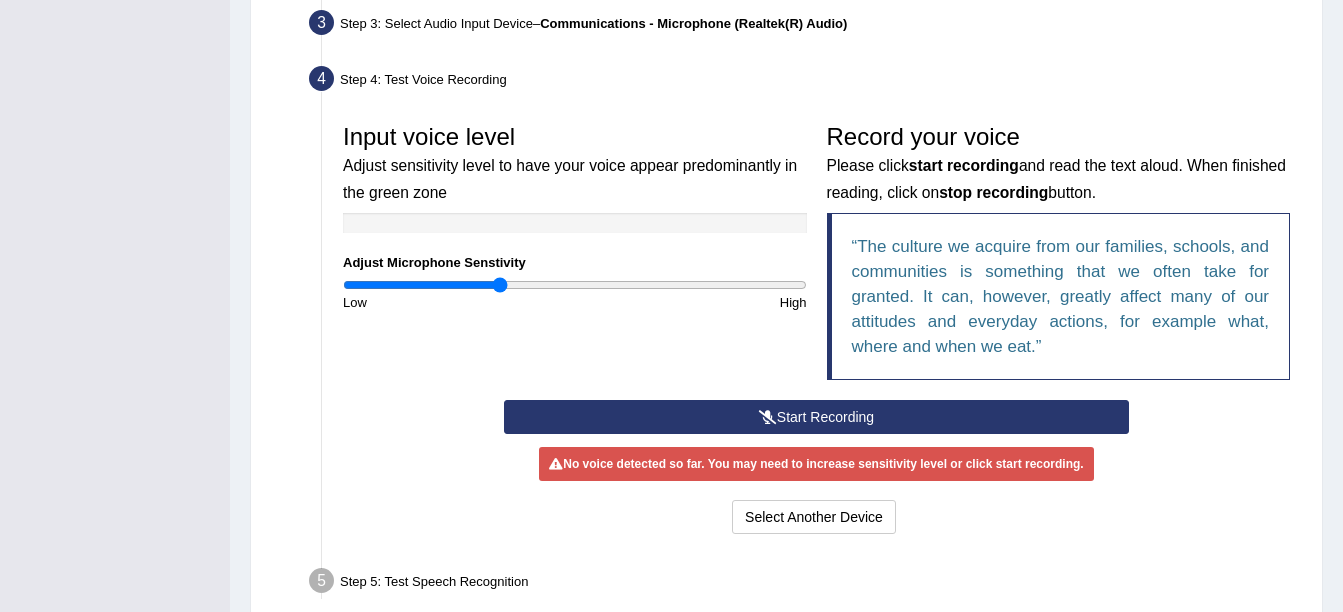 click on "Start Recording" at bounding box center (816, 417) 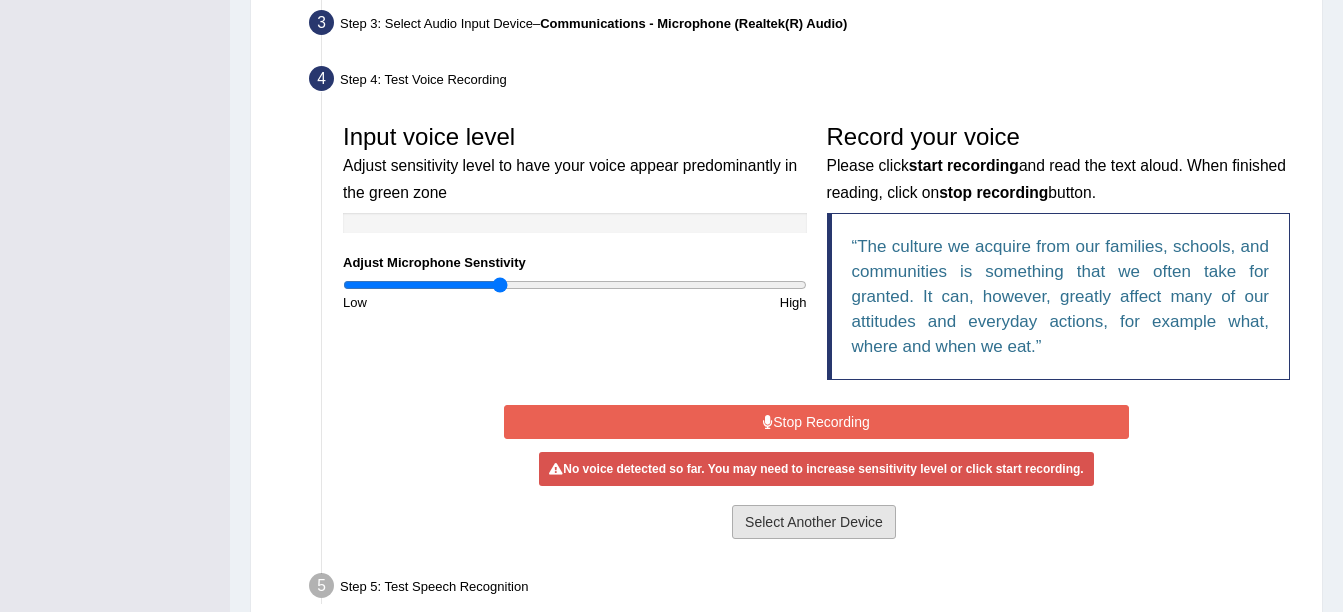 click on "Select Another Device" at bounding box center (814, 522) 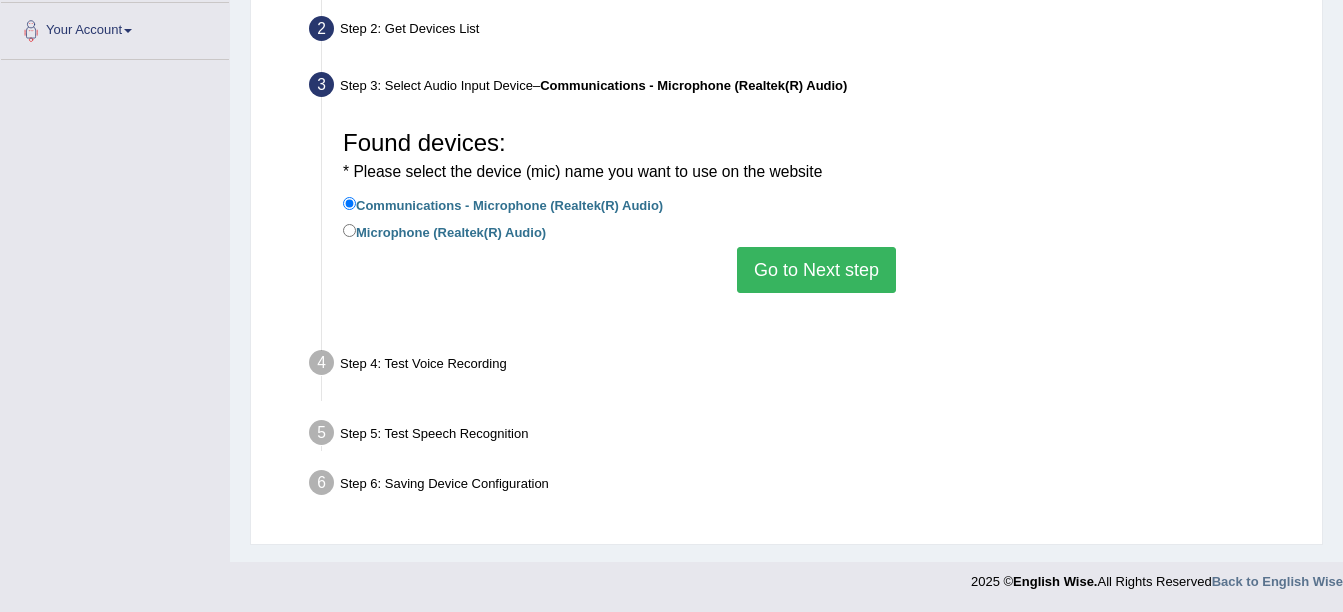 scroll, scrollTop: 438, scrollLeft: 0, axis: vertical 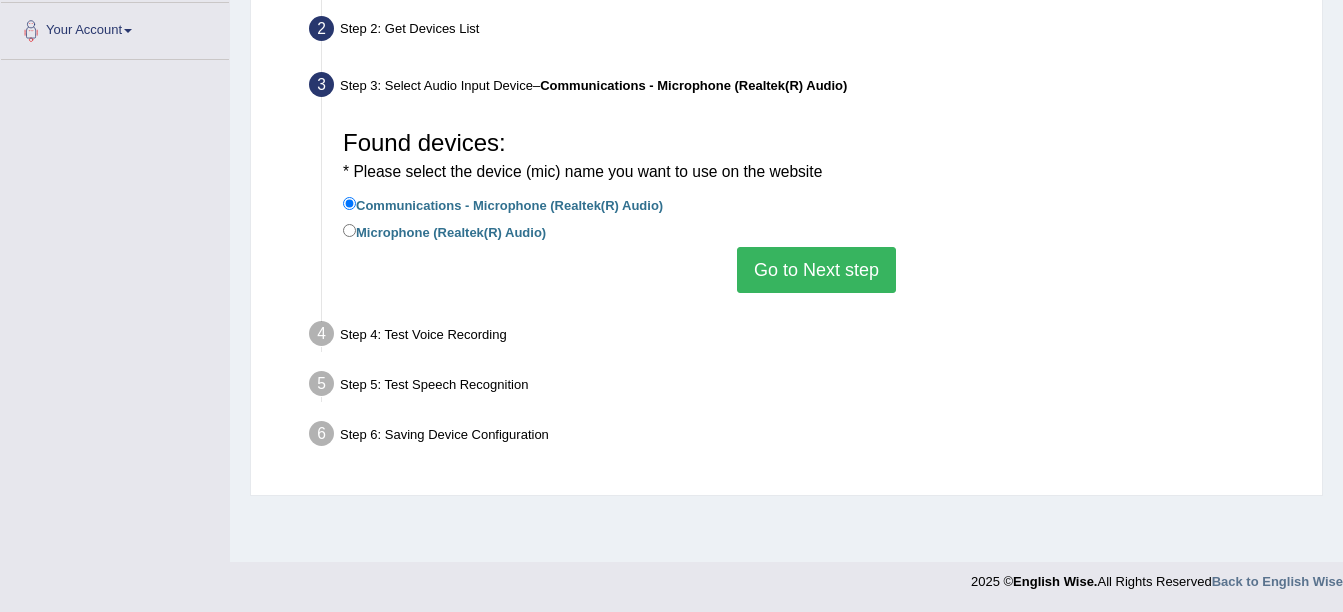 click on "Step 1: Grant Permissions   To access your microphone(s), we need permission to access the audio (mic) devices attached to your computer   Please click the button on the right and if prompted select  Allow  microphone from the dropdown list     Grant Permissions   Step 2: Get Devices List   In this step will be enumerate all available microphones on your computer   Please make sure your microphone is attached to your computer and click the button on the right     Get Device List   Step 3: Select Audio Input Device  –  Communications - Microphone (Realtek(R) Audio)   Found devices:
* Please select the device (mic) name you want to use on the website    Communications - Microphone (Realtek(R) Audio)  Microphone (Realtek(R) Audio)   Go to Next step   Step 4: Test Voice Recording   Input voice level   Adjust sensitivity level to have your voice appear predominantly in the green zone     Adjust Microphone Senstivity     Low   High   Record your voice Please click  start recording  button." at bounding box center (786, 206) 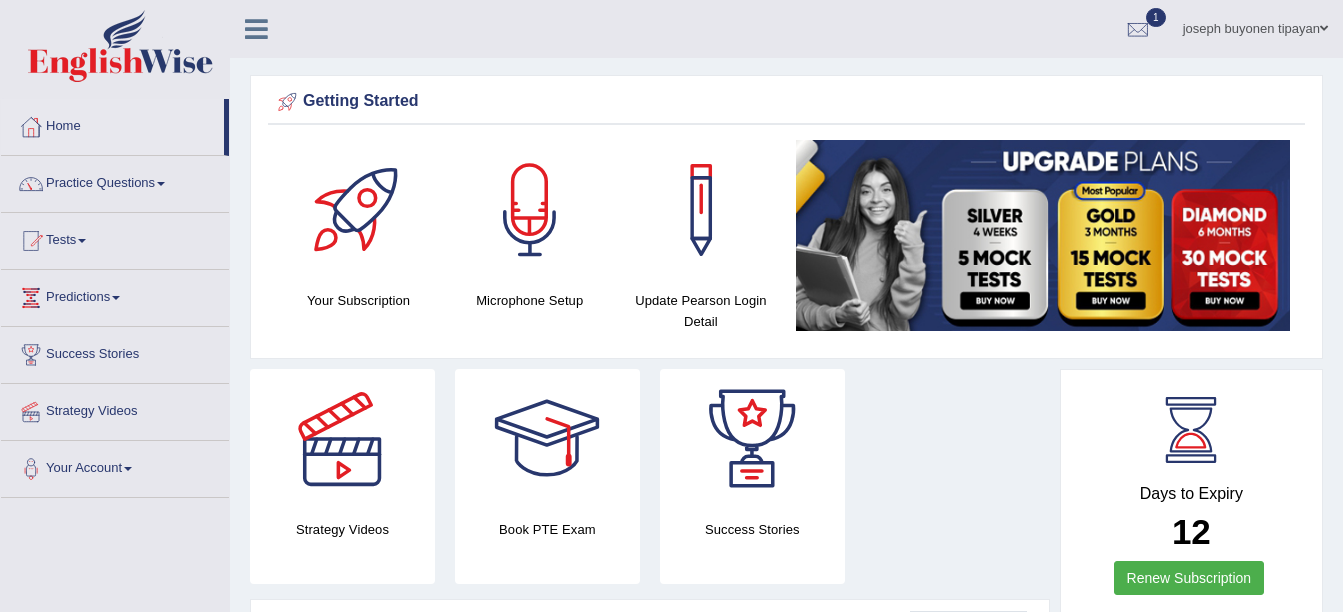 scroll, scrollTop: 0, scrollLeft: 0, axis: both 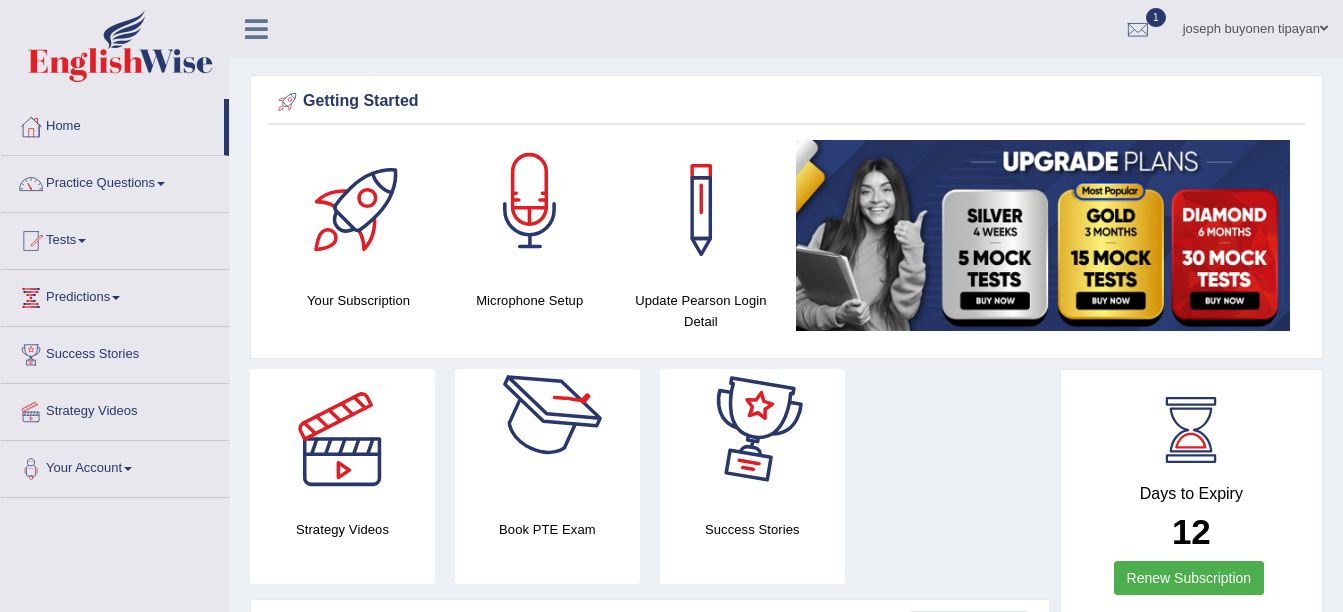 click at bounding box center [530, 210] 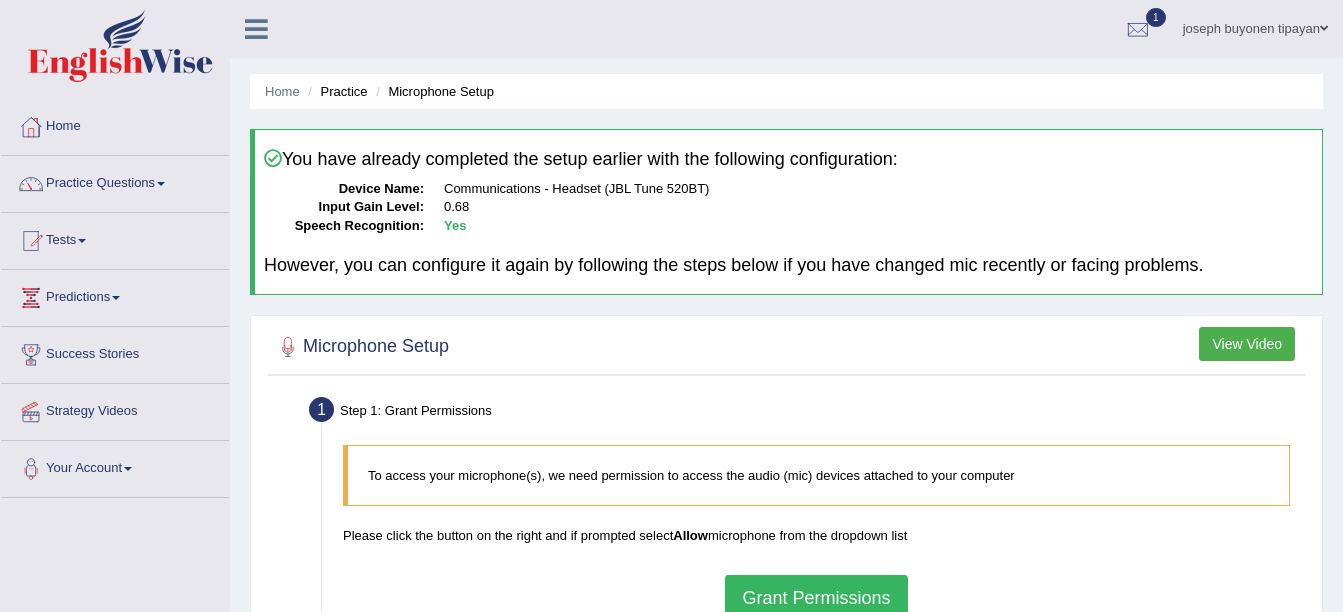 scroll, scrollTop: 0, scrollLeft: 0, axis: both 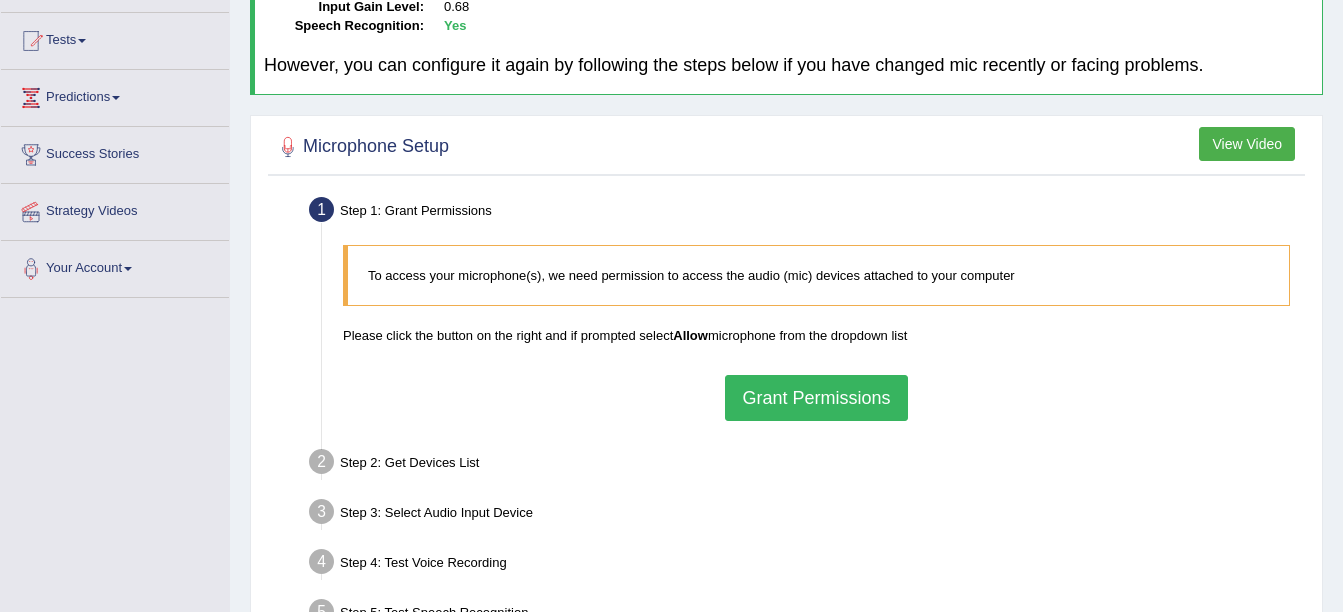 click on "Grant Permissions" at bounding box center [816, 398] 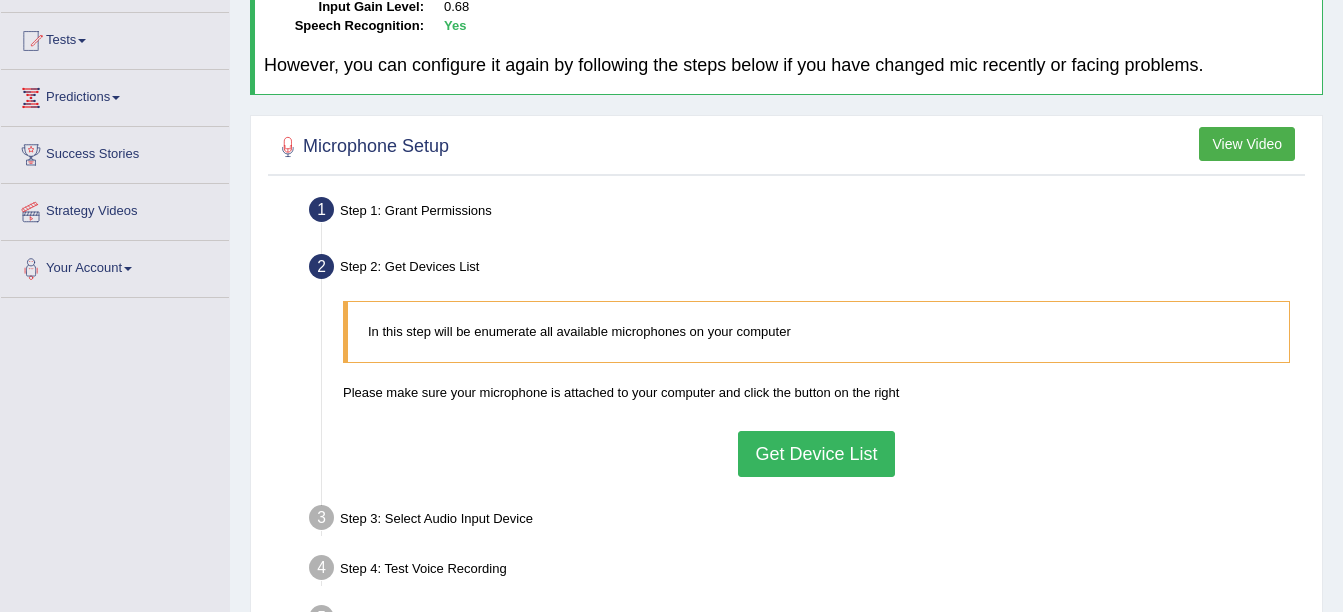 click on "Get Device List" at bounding box center [816, 454] 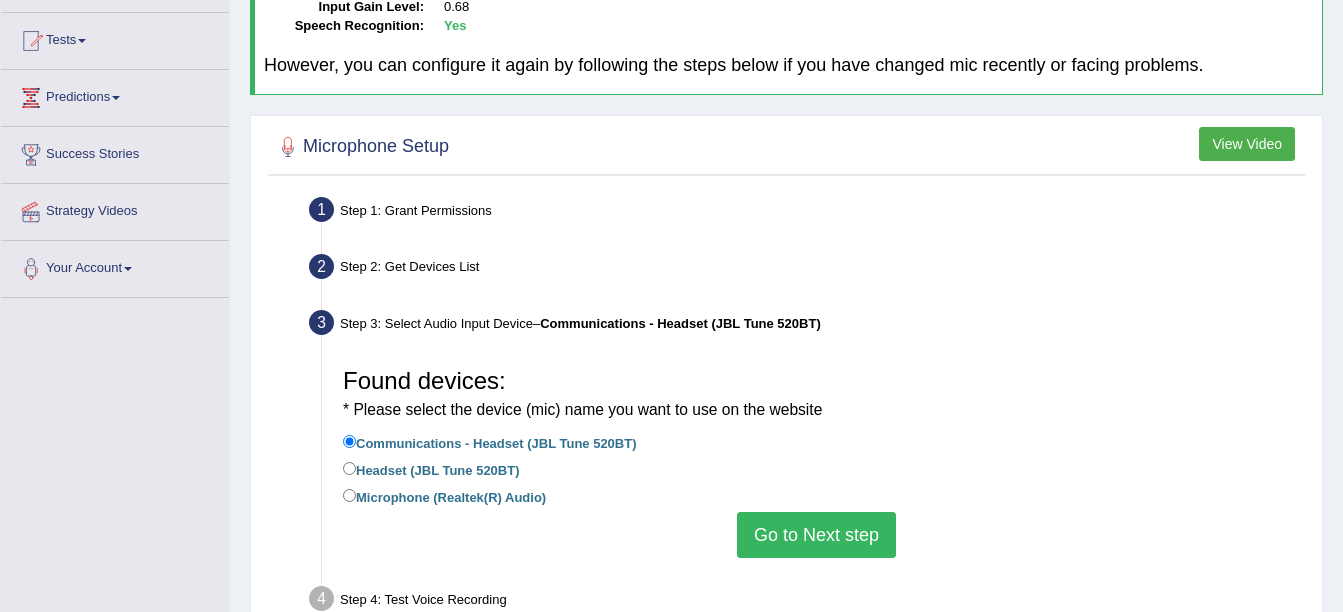 click on "Go to Next step" at bounding box center [816, 535] 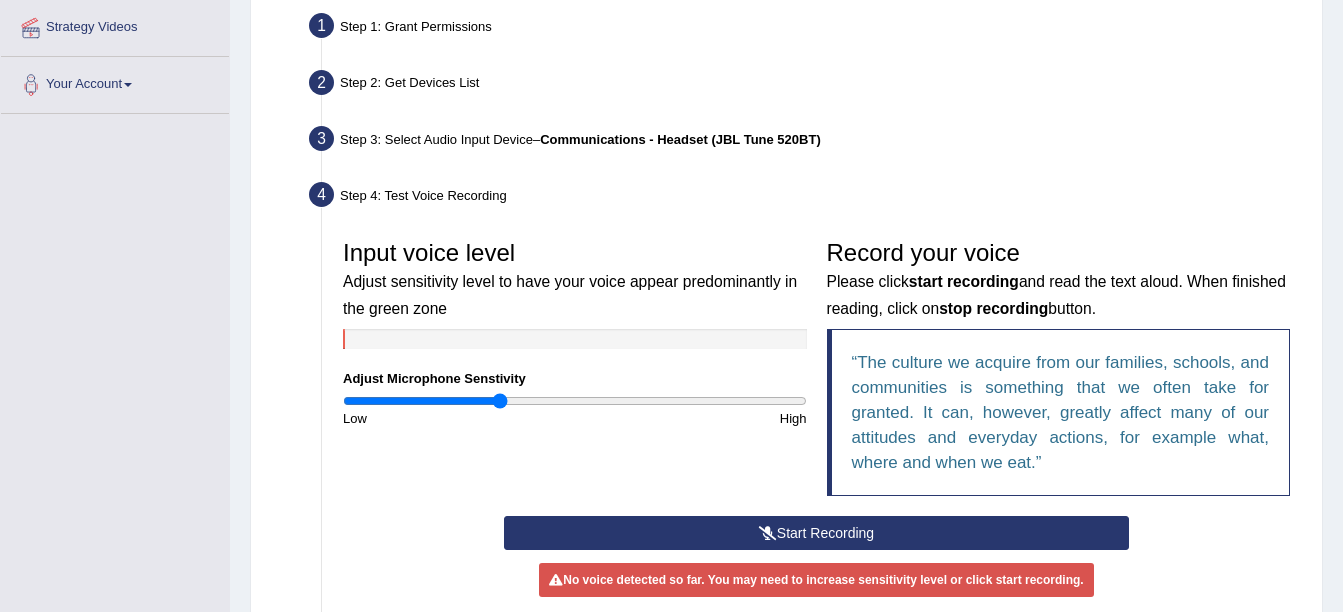 scroll, scrollTop: 500, scrollLeft: 0, axis: vertical 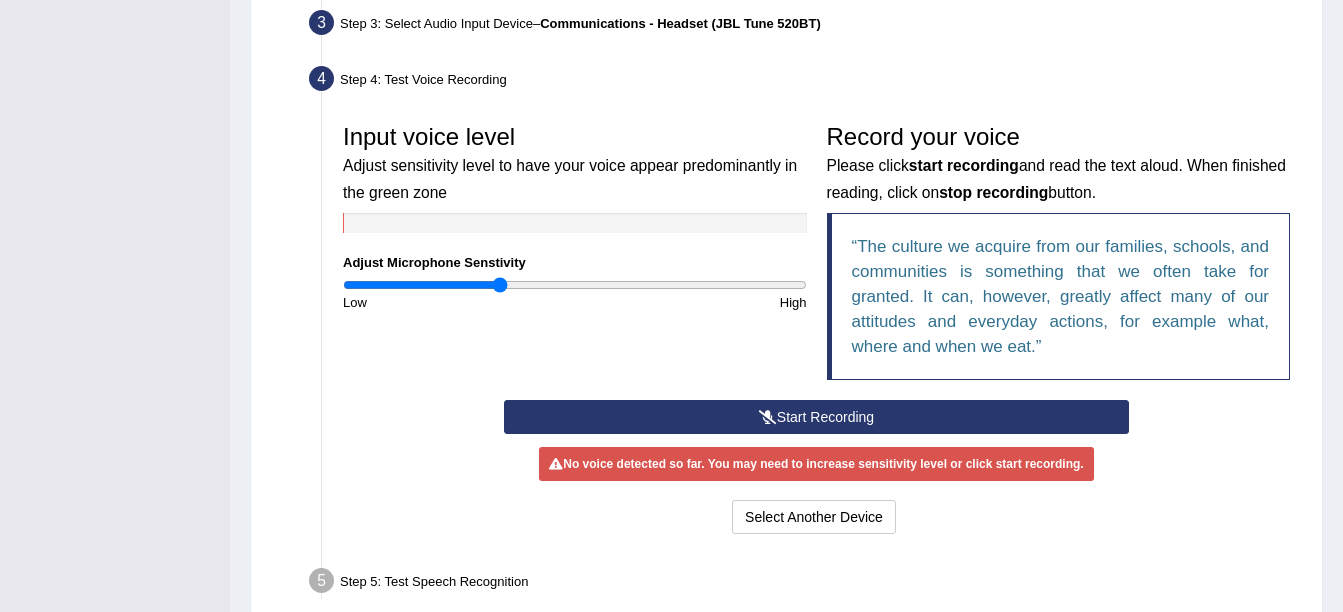 click on "Start Recording" at bounding box center [816, 417] 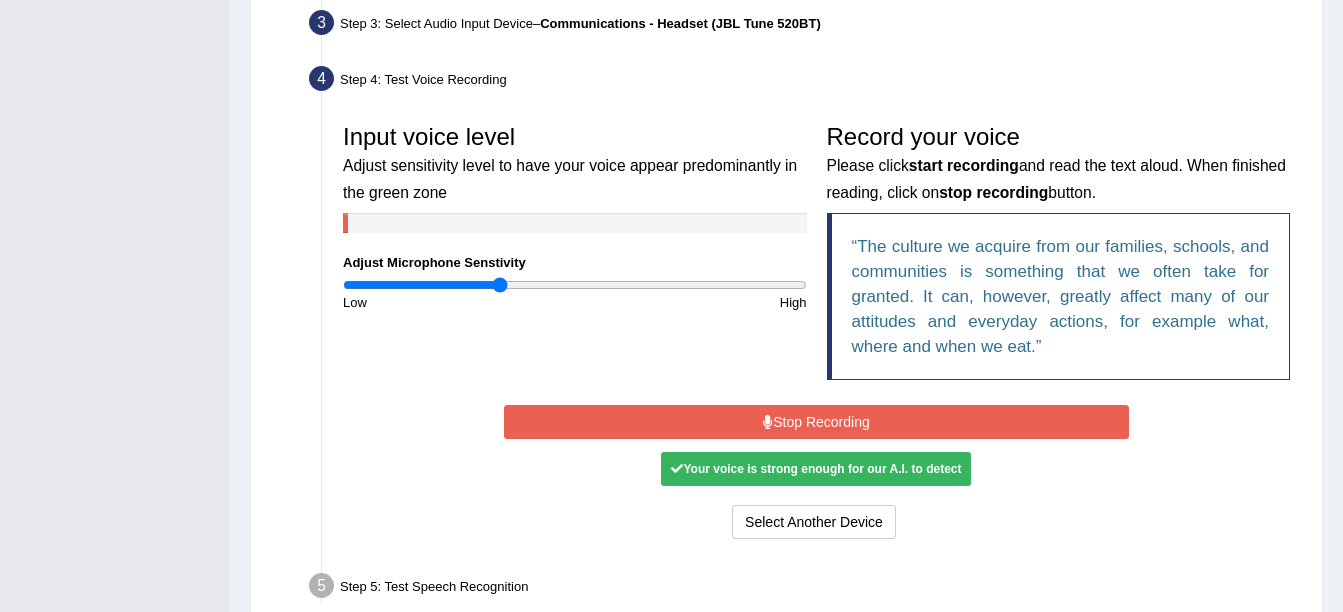 click on "Stop Recording" at bounding box center (816, 422) 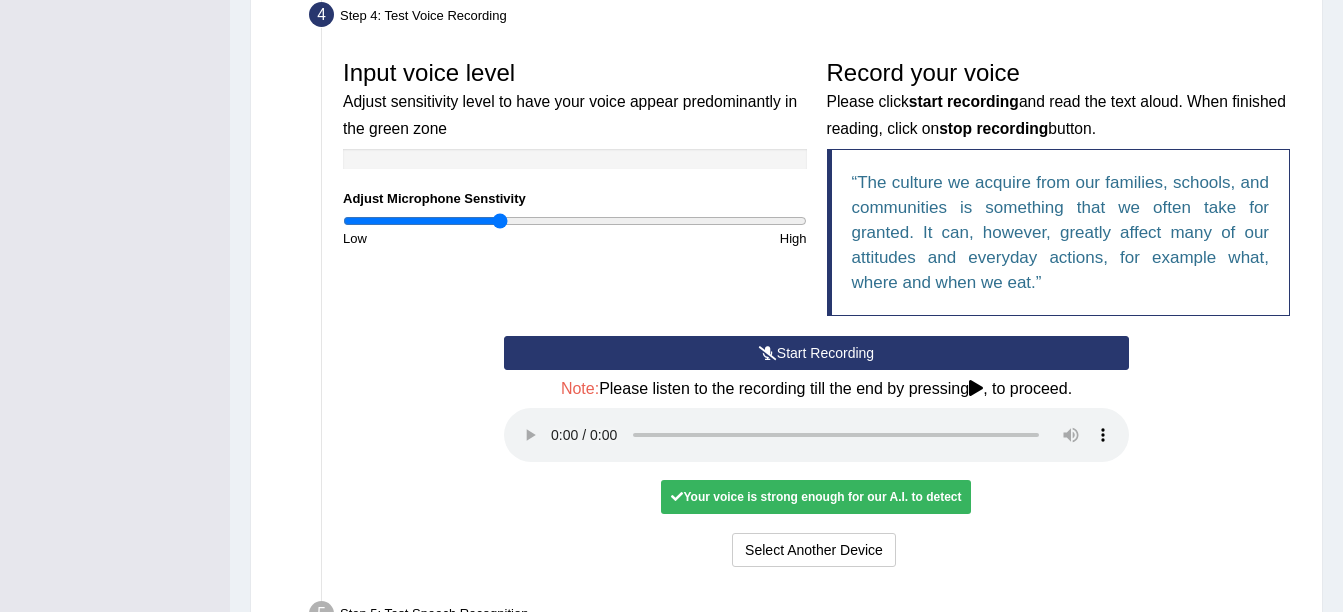 scroll, scrollTop: 600, scrollLeft: 0, axis: vertical 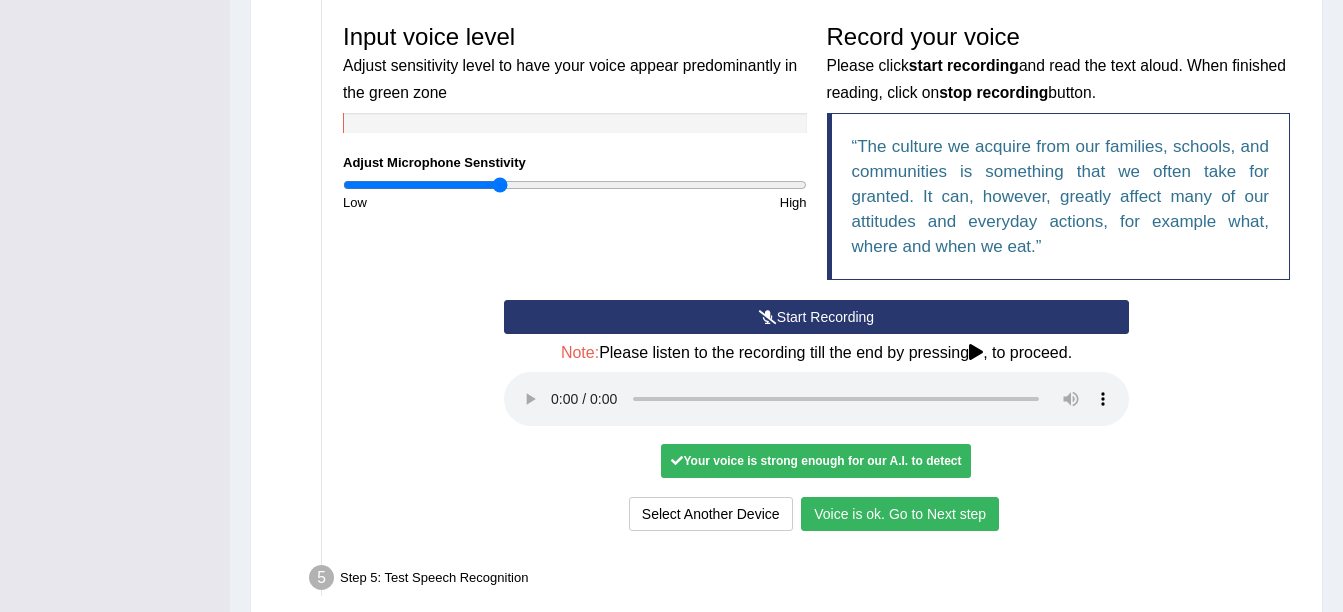 click on "Voice is ok. Go to Next step" at bounding box center [900, 514] 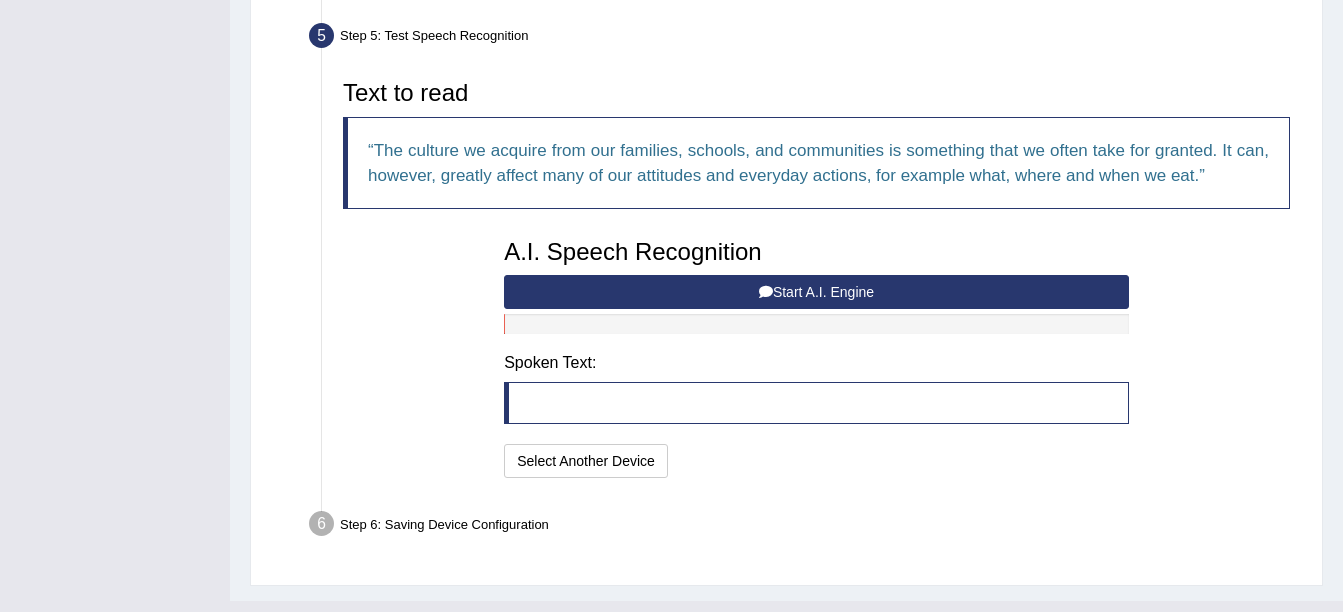 click on "Start A.I. Engine" at bounding box center [816, 292] 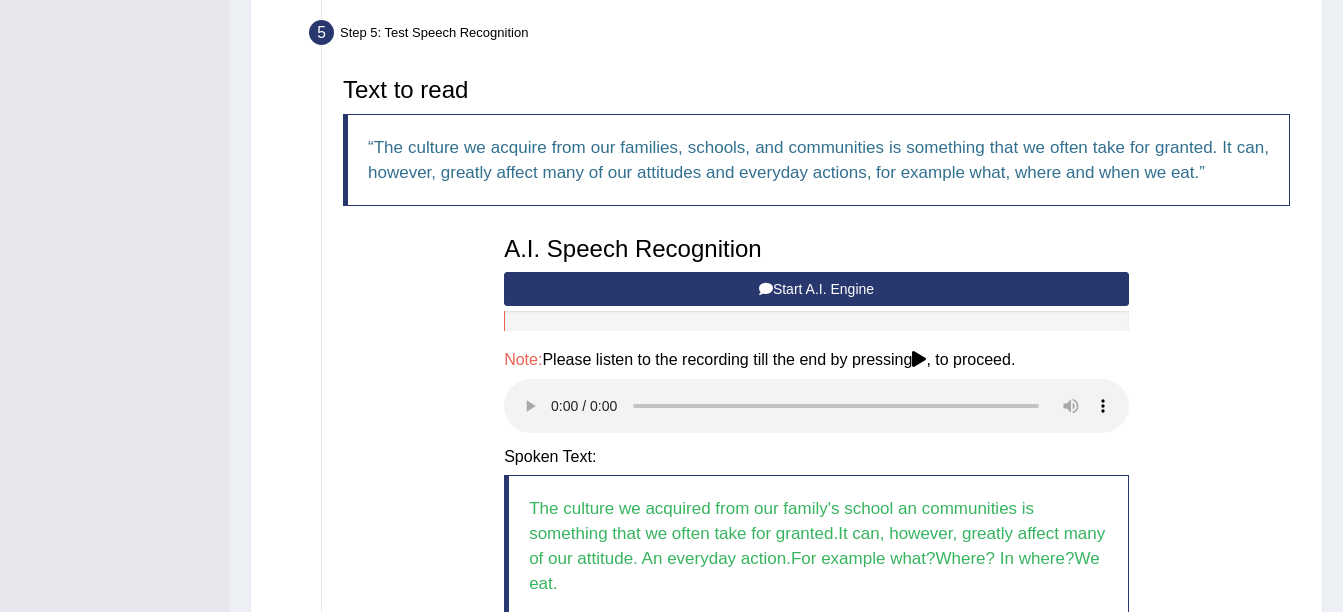 scroll, scrollTop: 636, scrollLeft: 0, axis: vertical 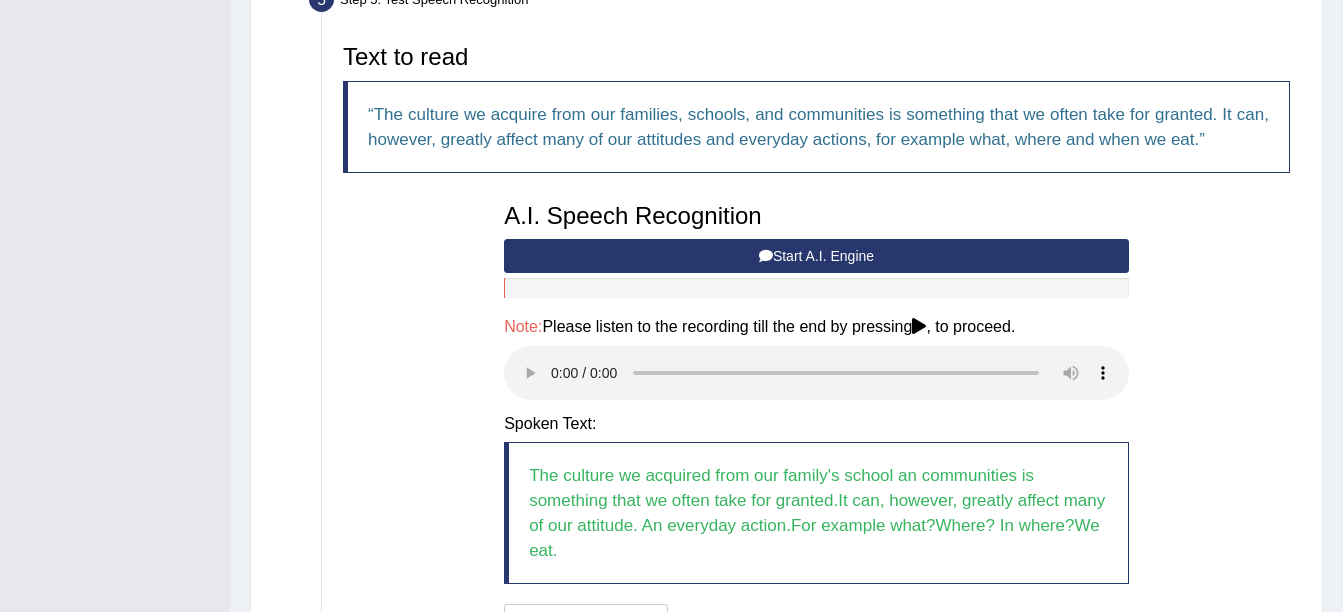 click on "Start A.I. Engine" at bounding box center (816, 256) 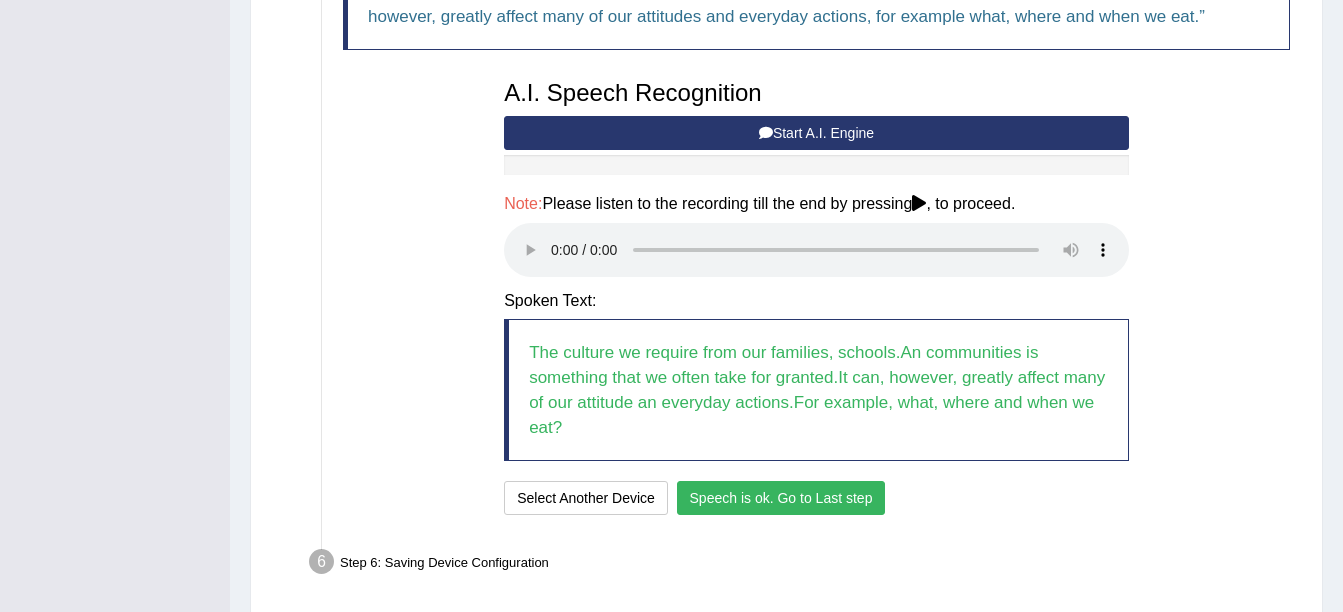 scroll, scrollTop: 736, scrollLeft: 0, axis: vertical 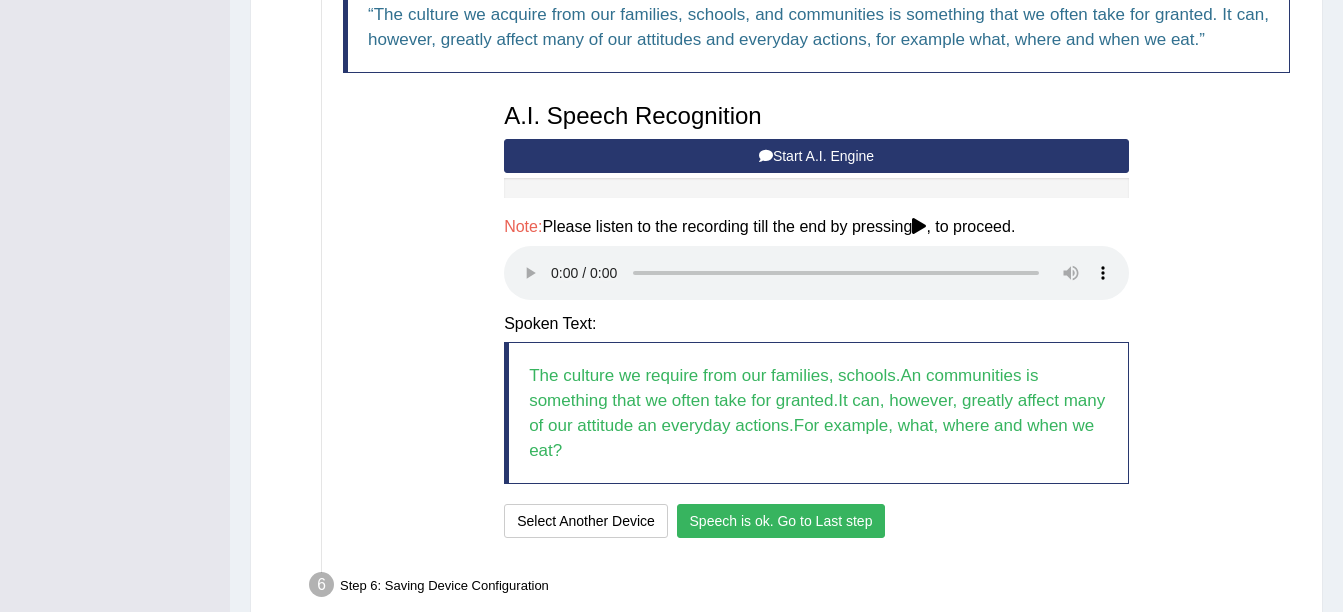 click on "Speech is ok. Go to Last step" at bounding box center (781, 521) 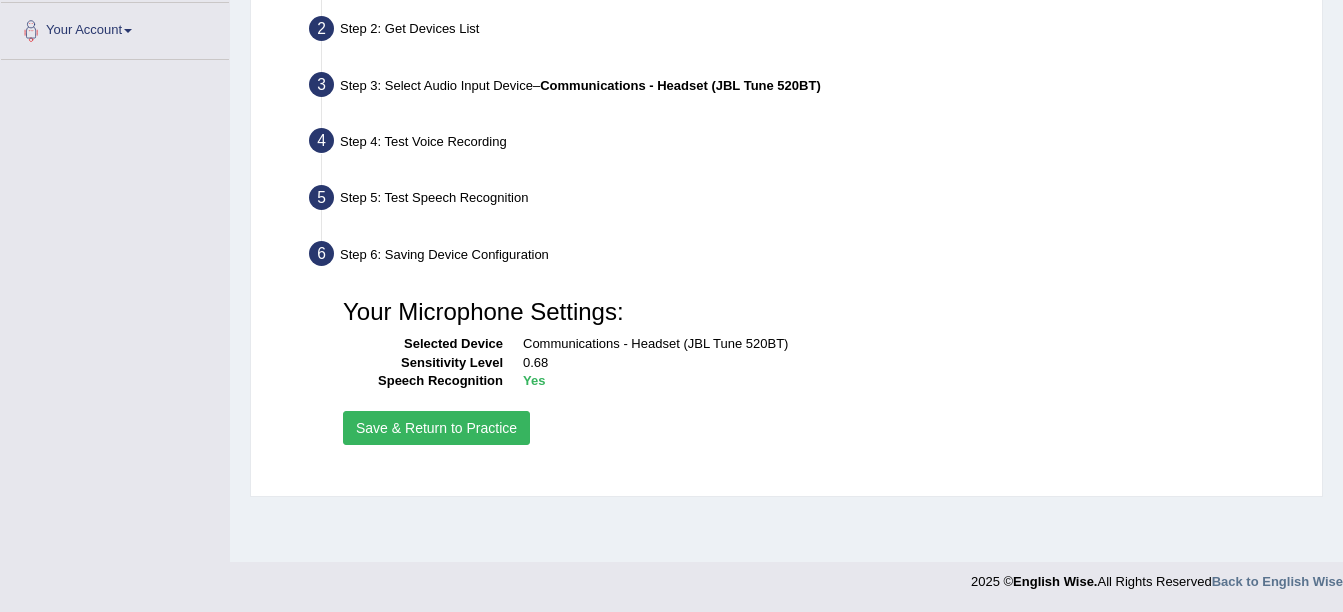 scroll, scrollTop: 438, scrollLeft: 0, axis: vertical 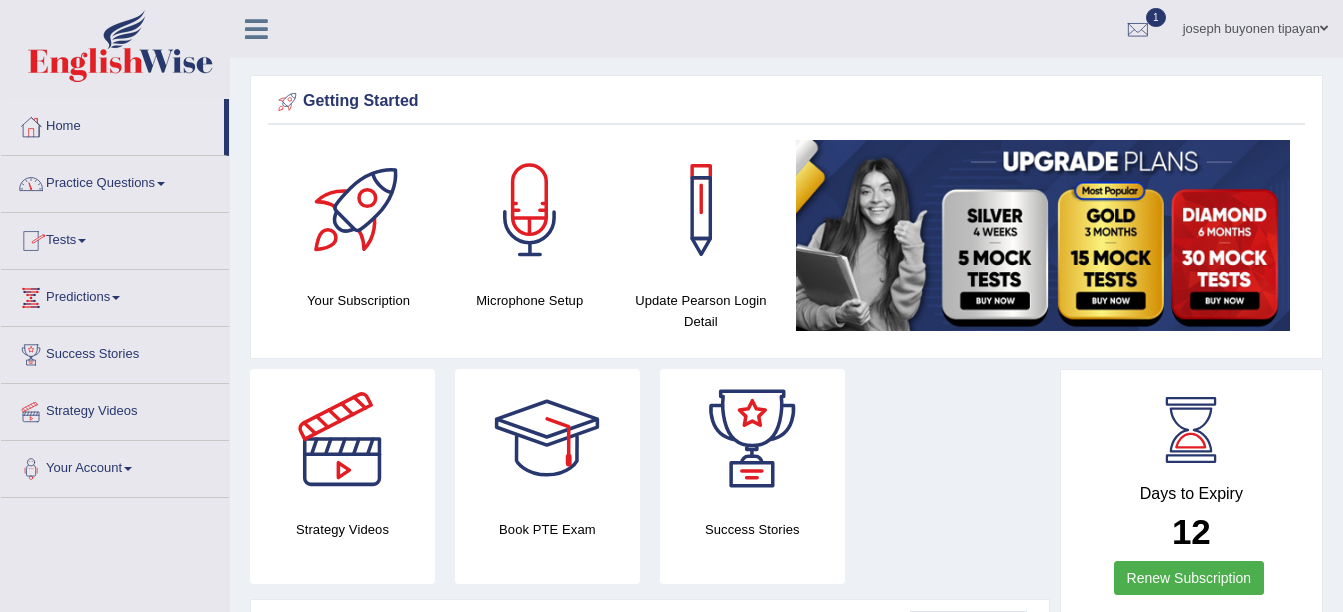 click on "Practice Questions" at bounding box center (115, 181) 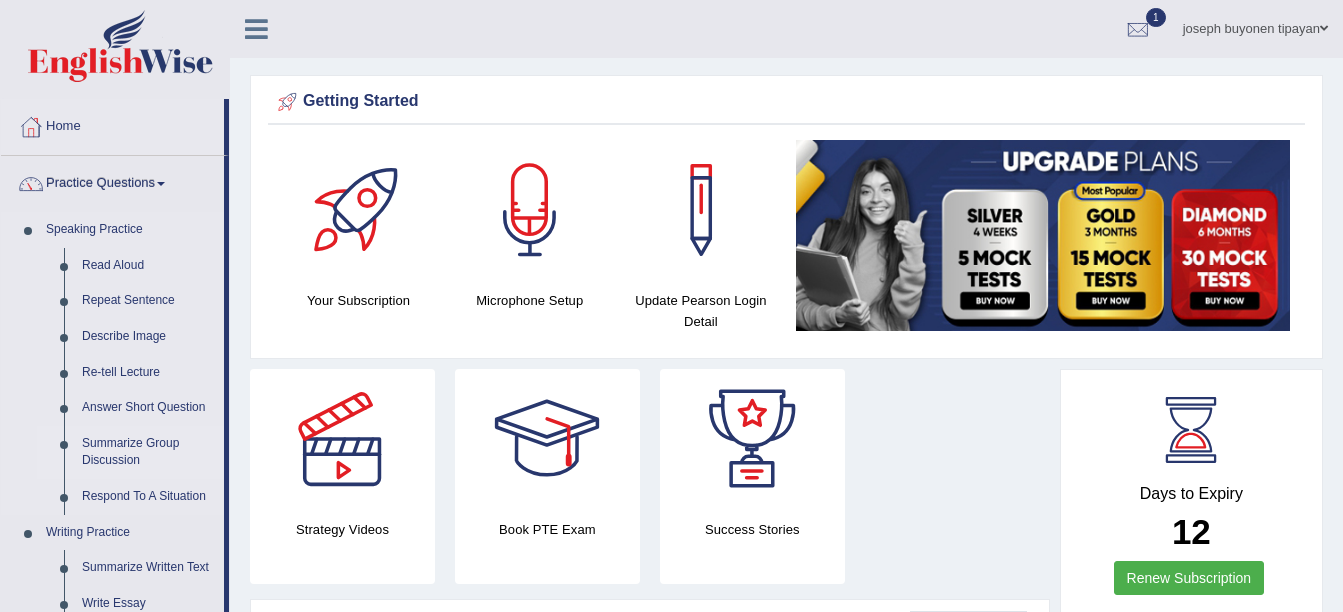 click on "Summarize Group Discussion" at bounding box center [148, 452] 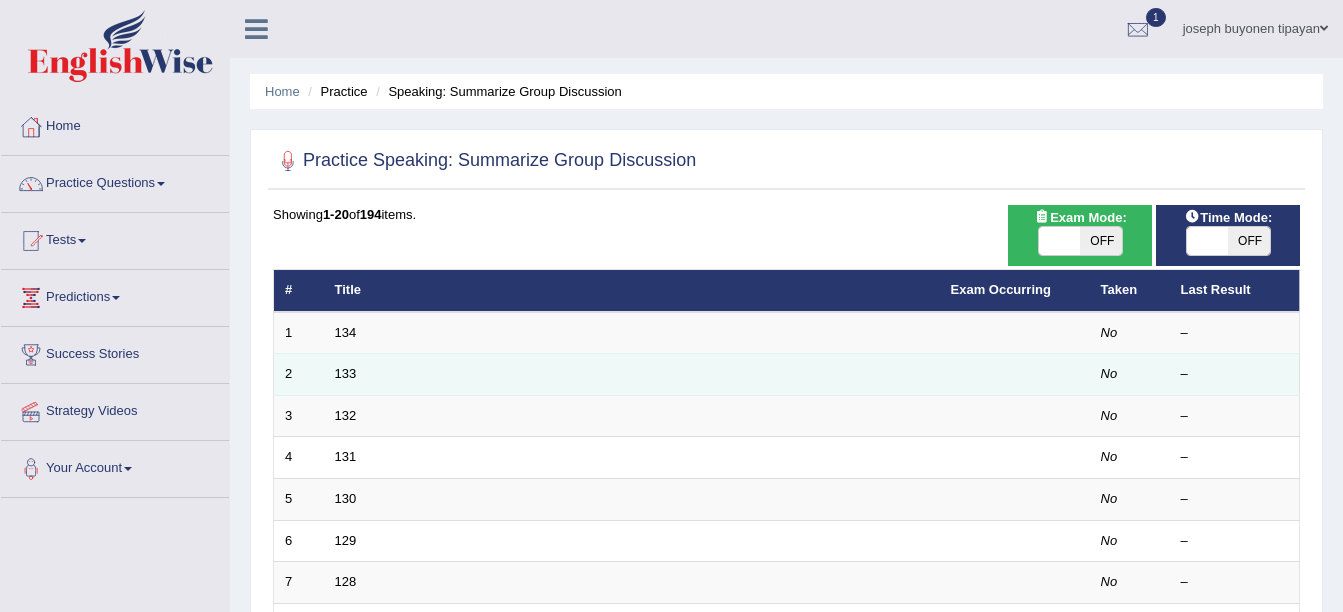 scroll, scrollTop: 0, scrollLeft: 0, axis: both 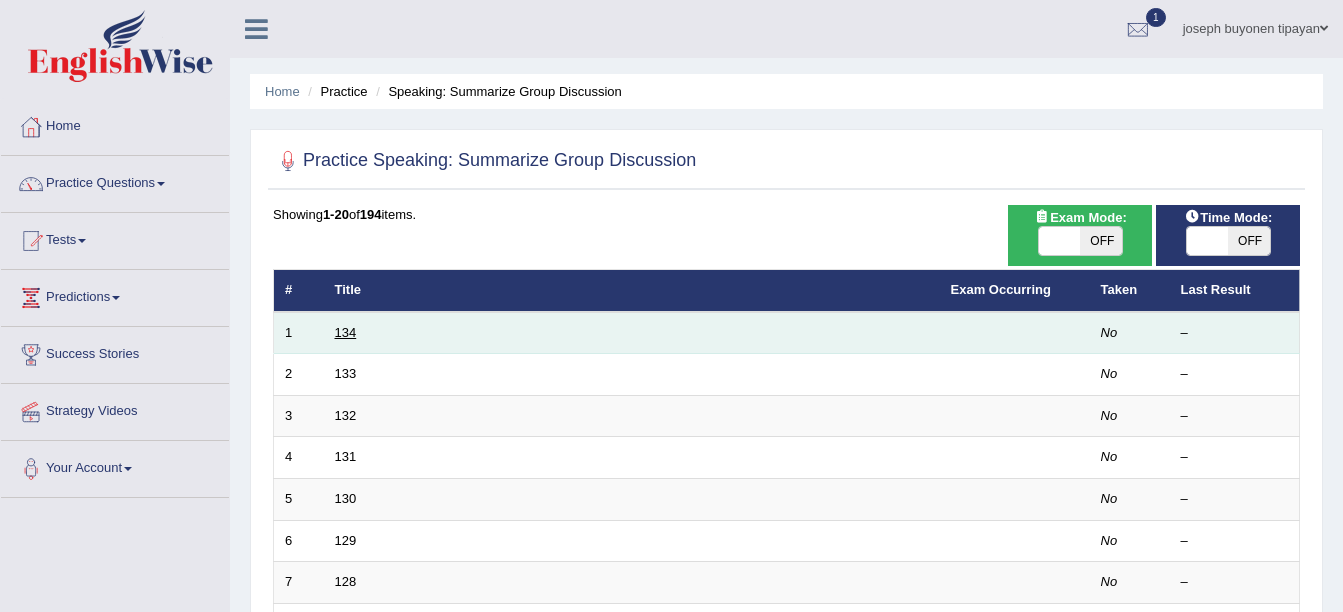 click on "134" at bounding box center [346, 332] 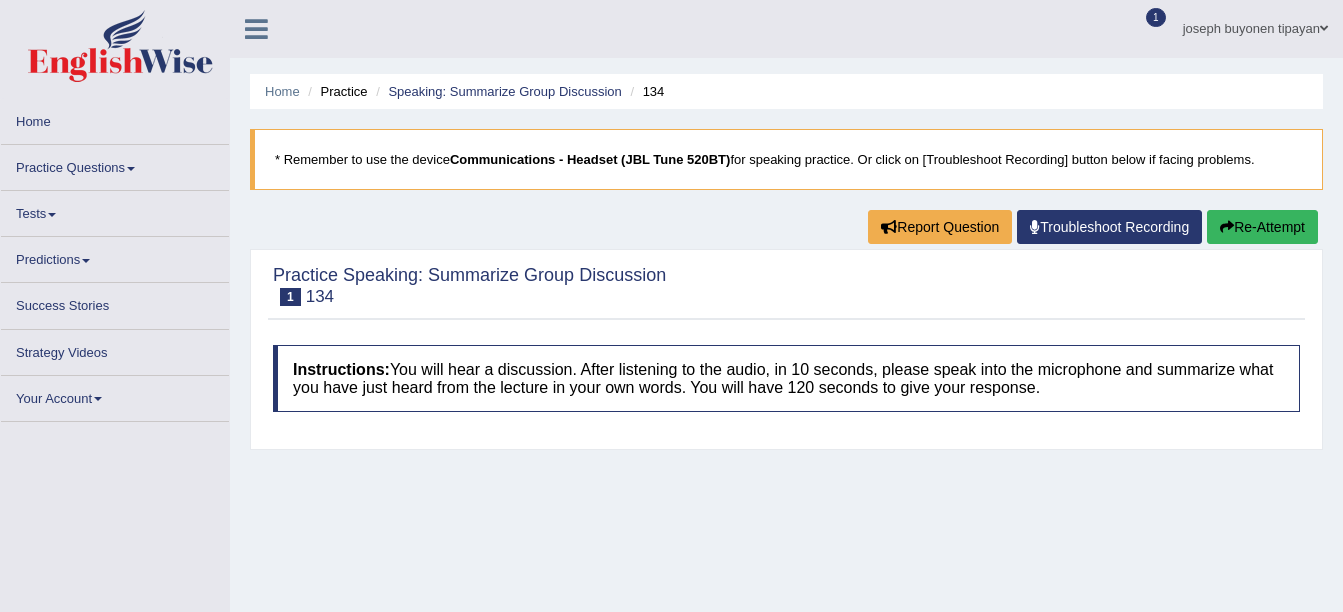 scroll, scrollTop: 0, scrollLeft: 0, axis: both 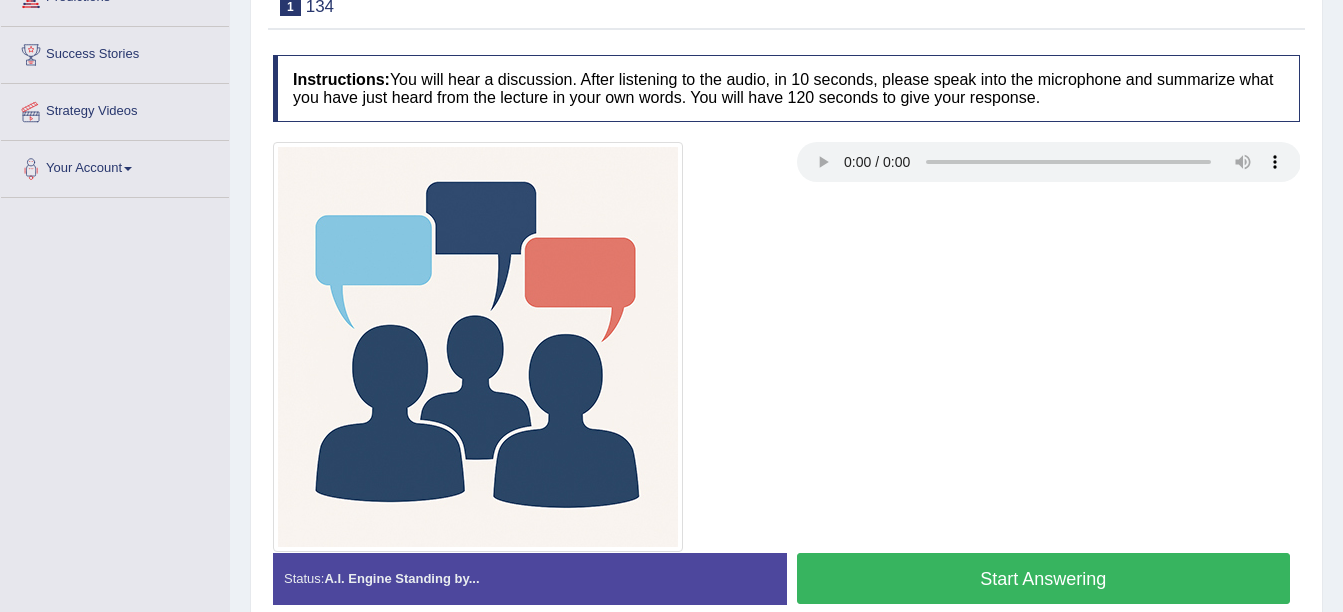 click on "Start Answering" at bounding box center (1044, 578) 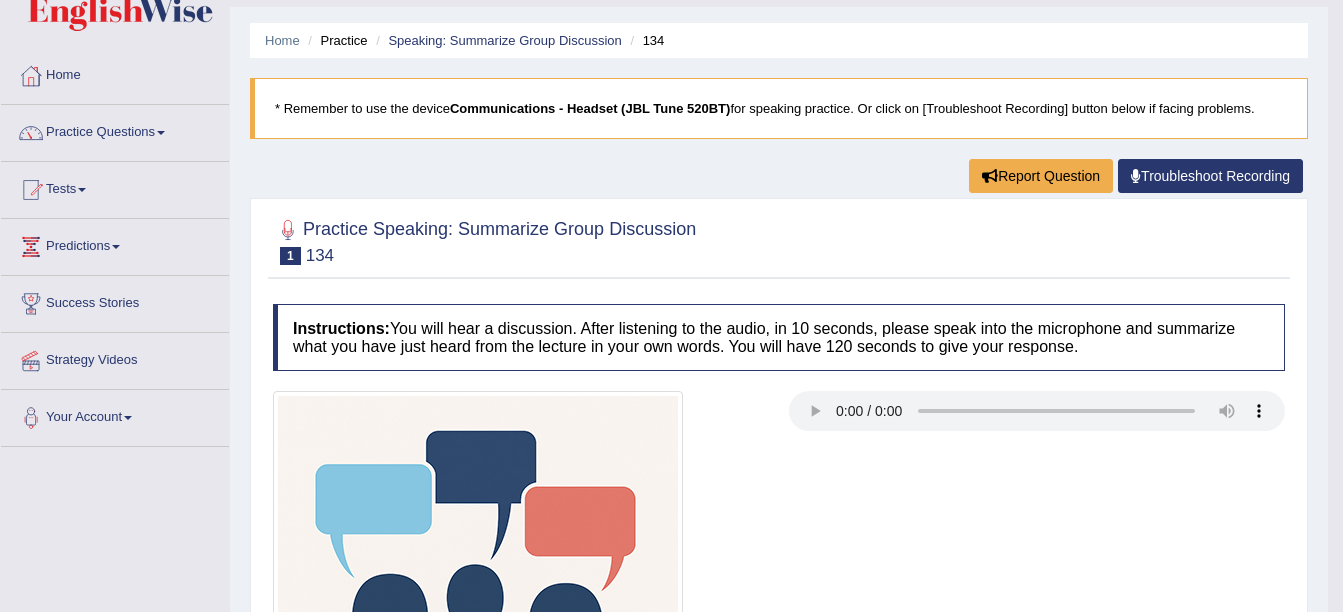 scroll, scrollTop: 0, scrollLeft: 0, axis: both 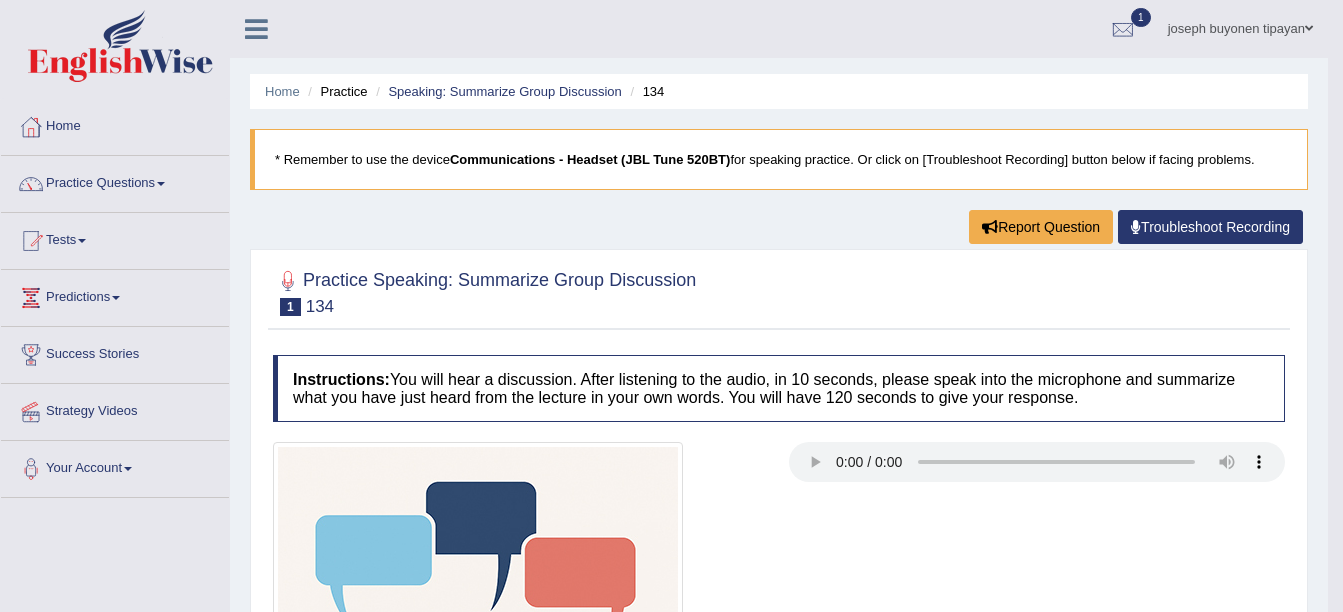 click on "1" at bounding box center (290, 307) 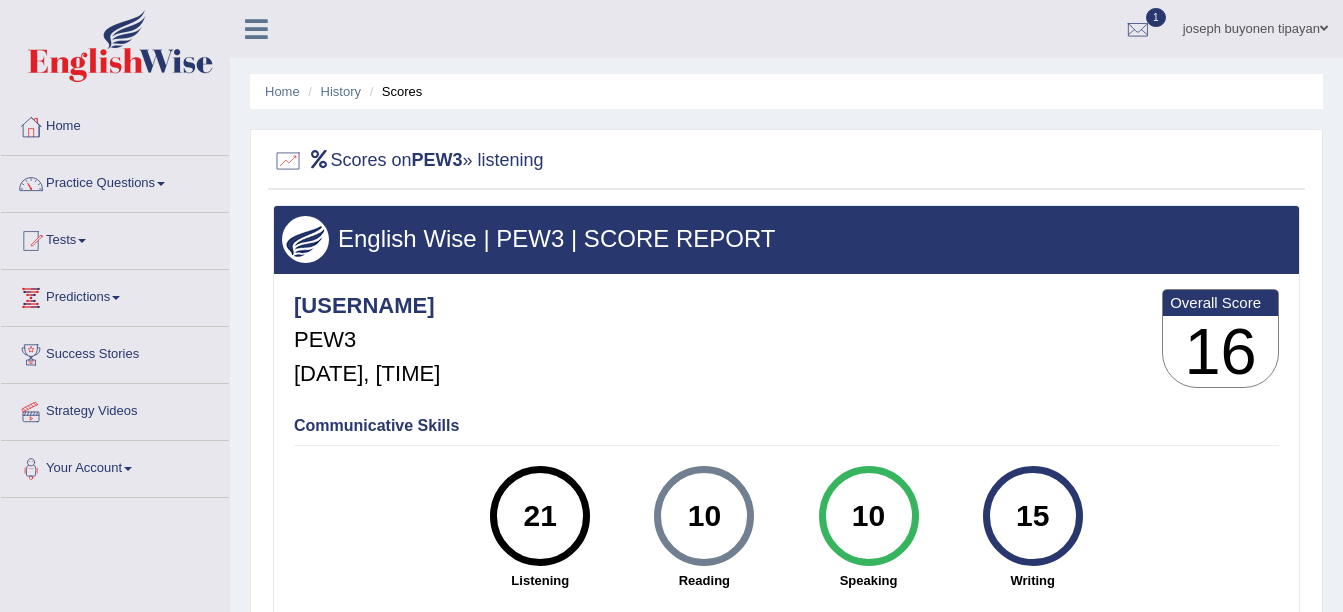 scroll, scrollTop: 200, scrollLeft: 0, axis: vertical 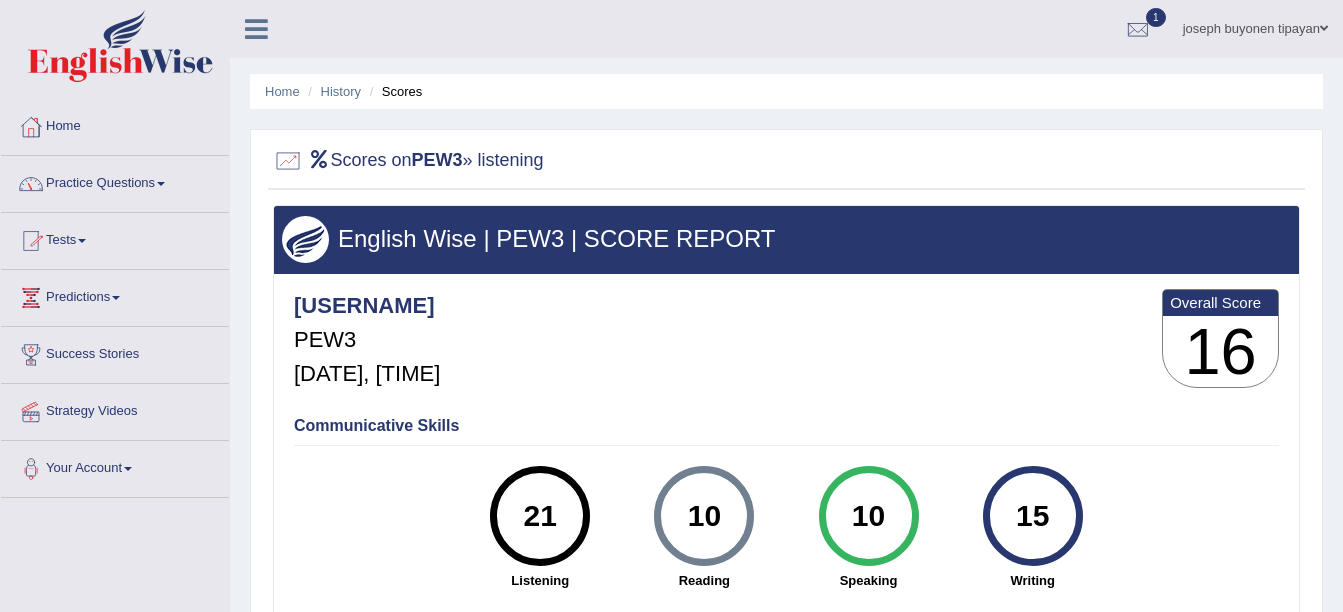 click on "Practice Questions" at bounding box center [115, 181] 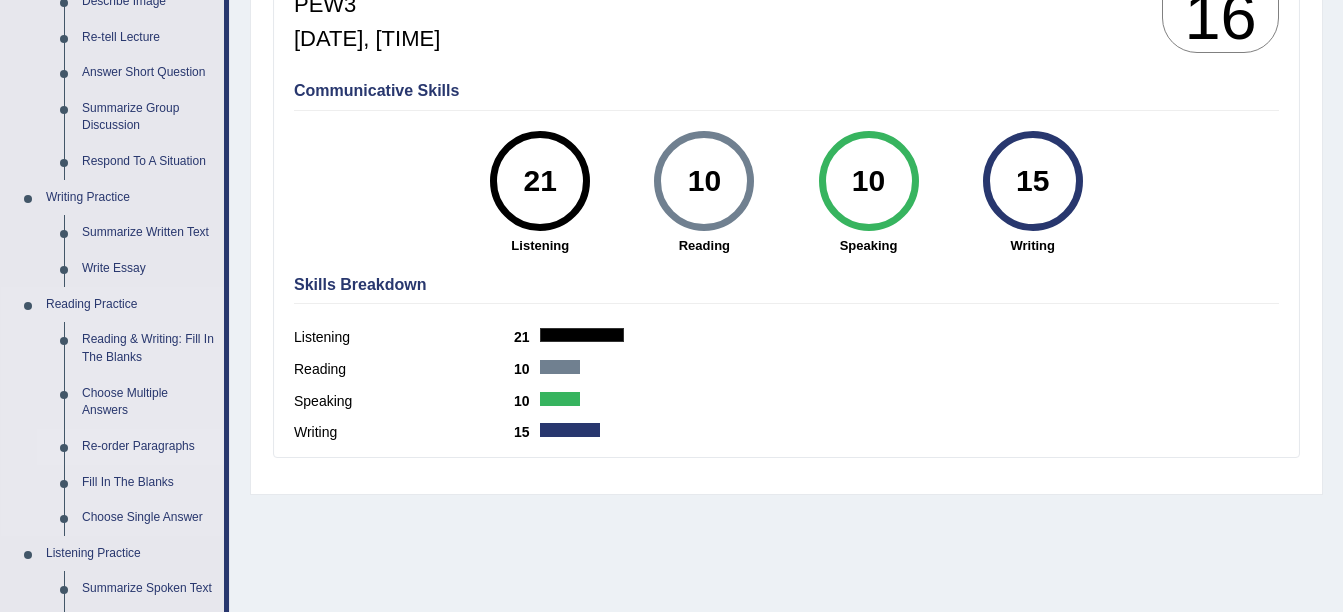 scroll, scrollTop: 300, scrollLeft: 0, axis: vertical 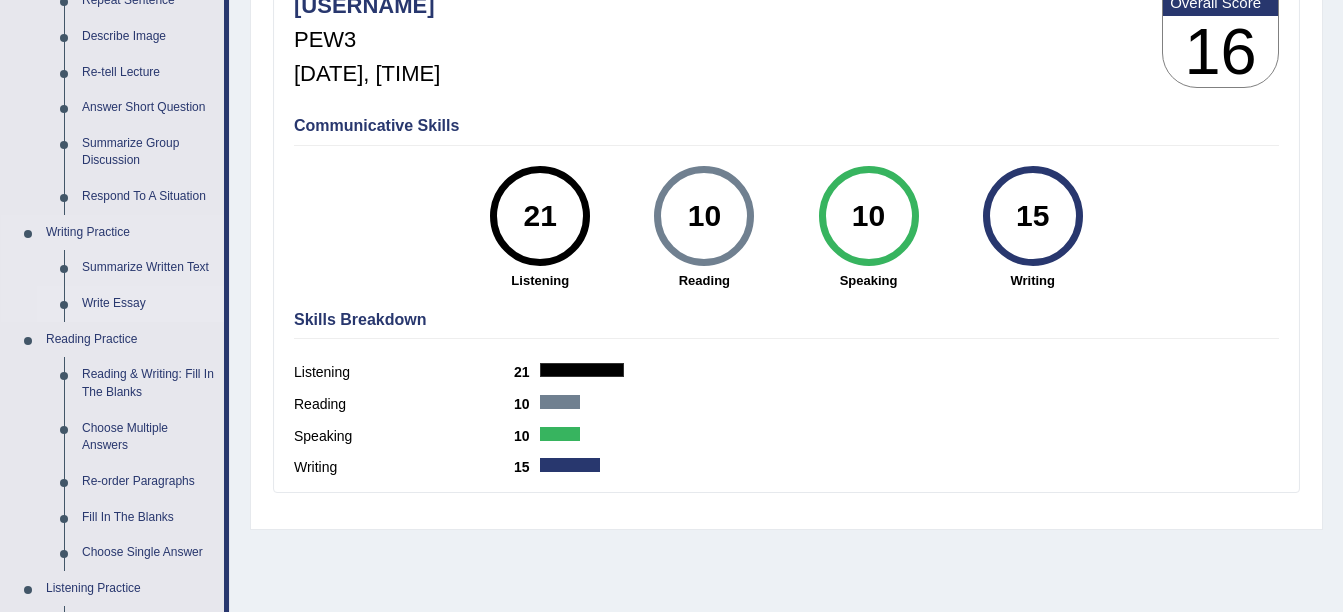 click on "Write Essay" at bounding box center [148, 304] 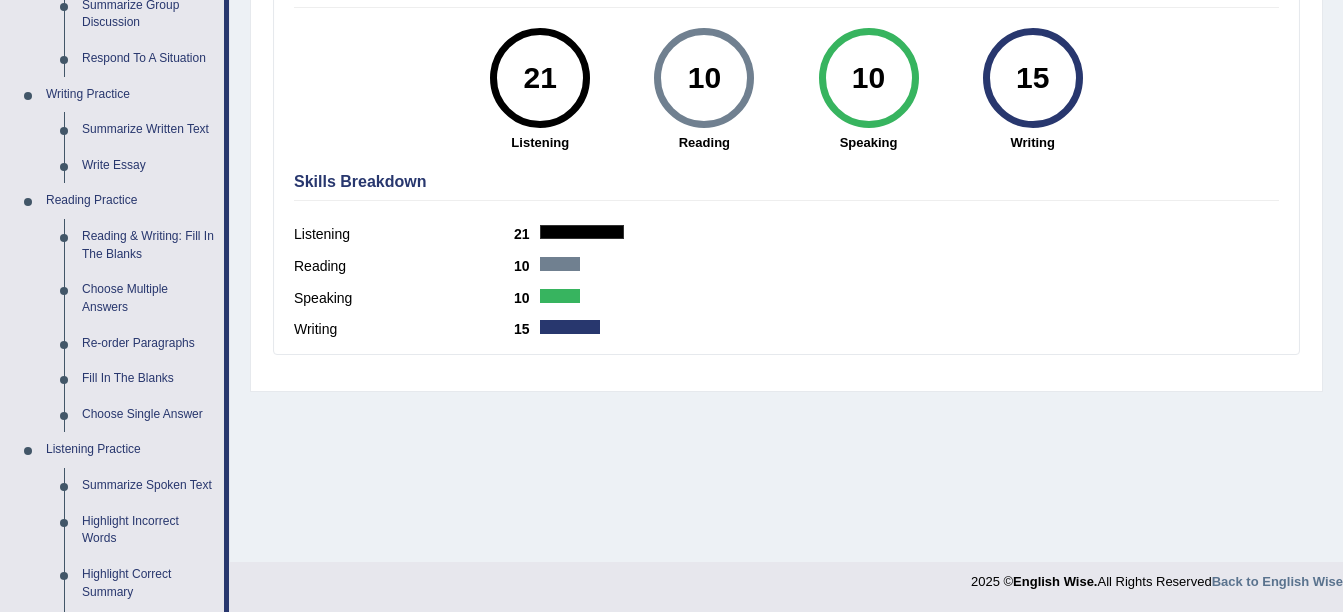scroll, scrollTop: 950, scrollLeft: 0, axis: vertical 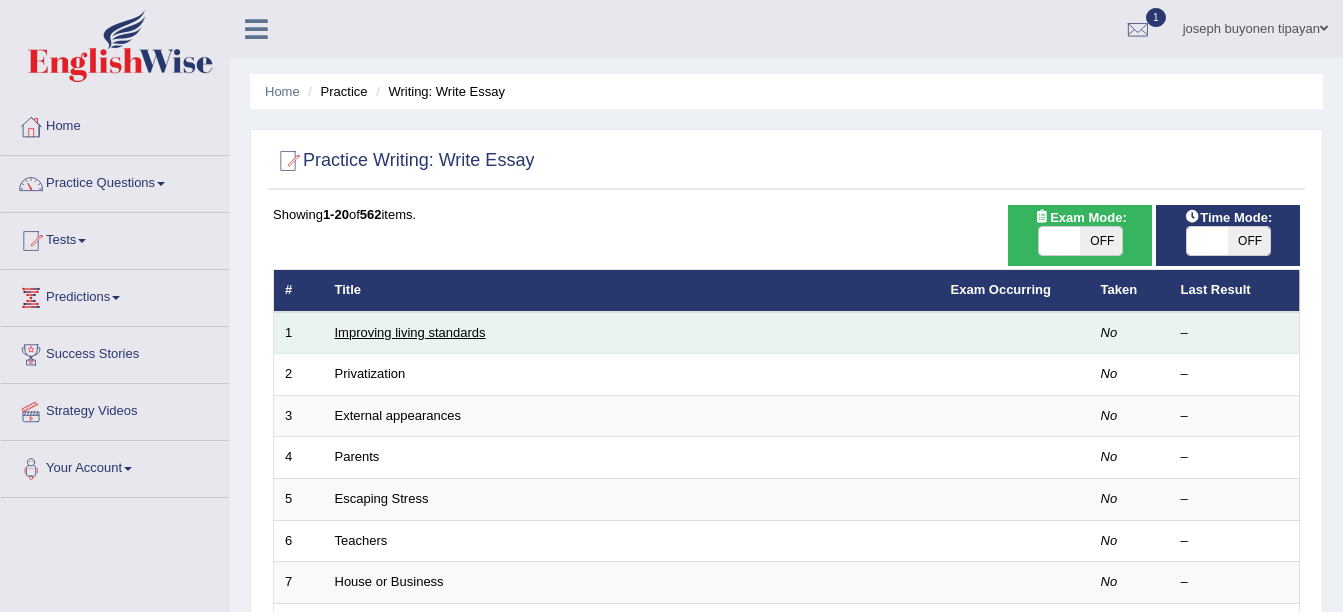 click on "Improving living standards" at bounding box center (410, 332) 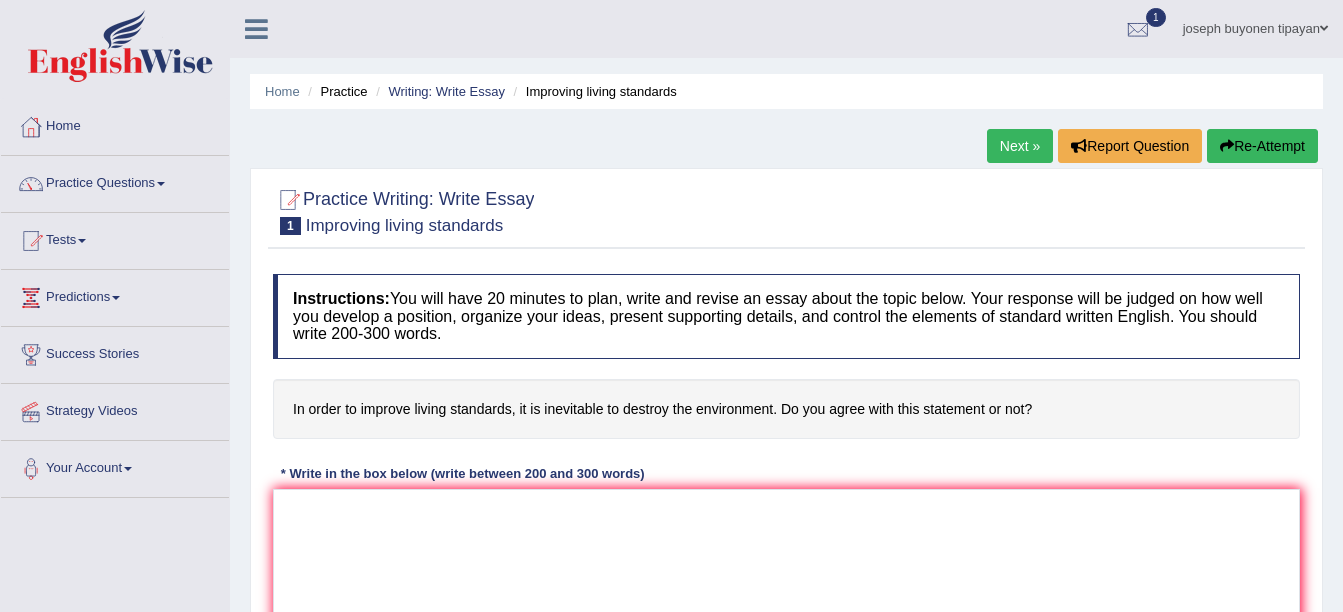 scroll, scrollTop: 0, scrollLeft: 0, axis: both 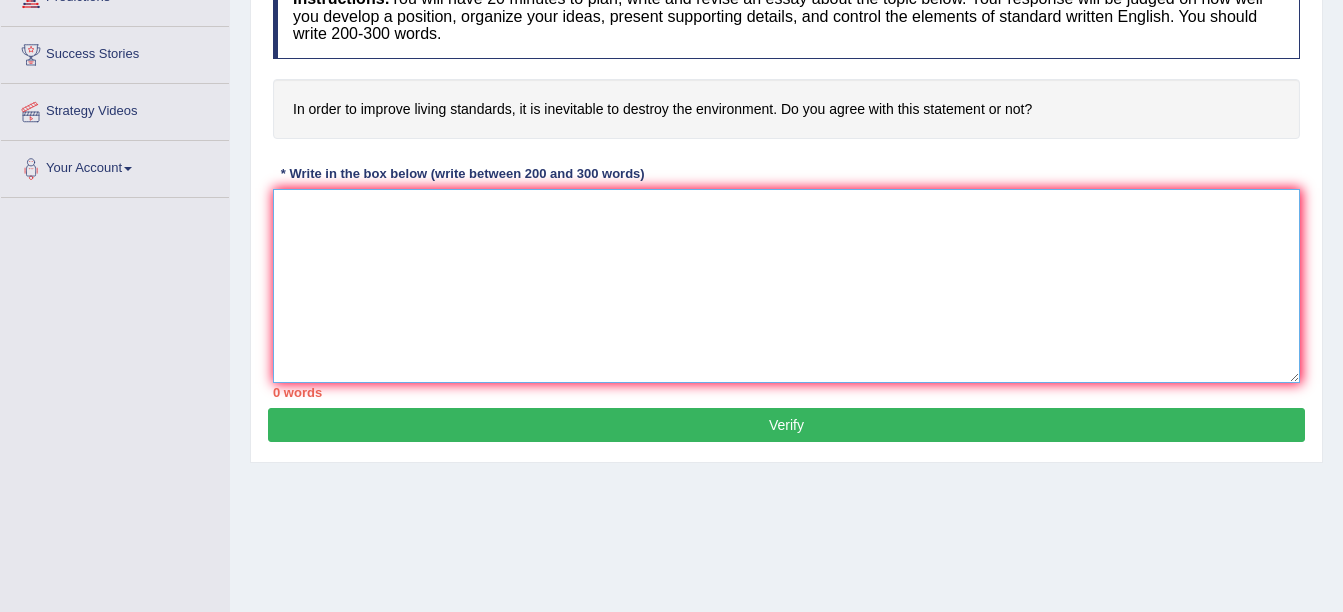 click at bounding box center (786, 286) 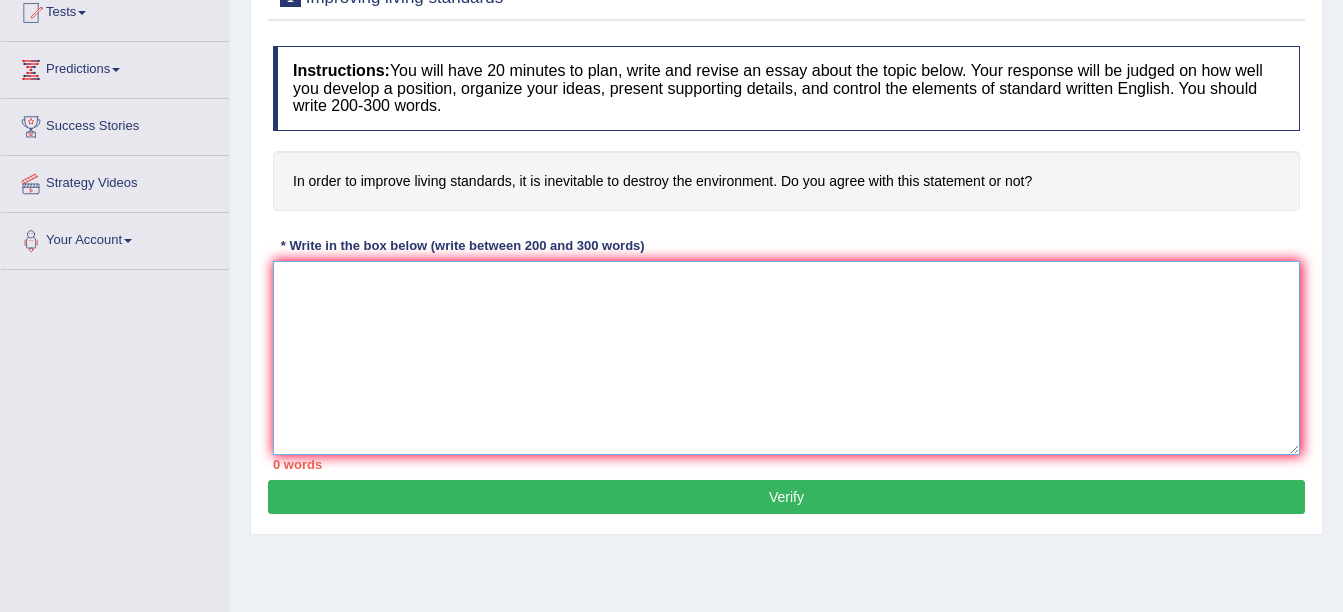 scroll, scrollTop: 200, scrollLeft: 0, axis: vertical 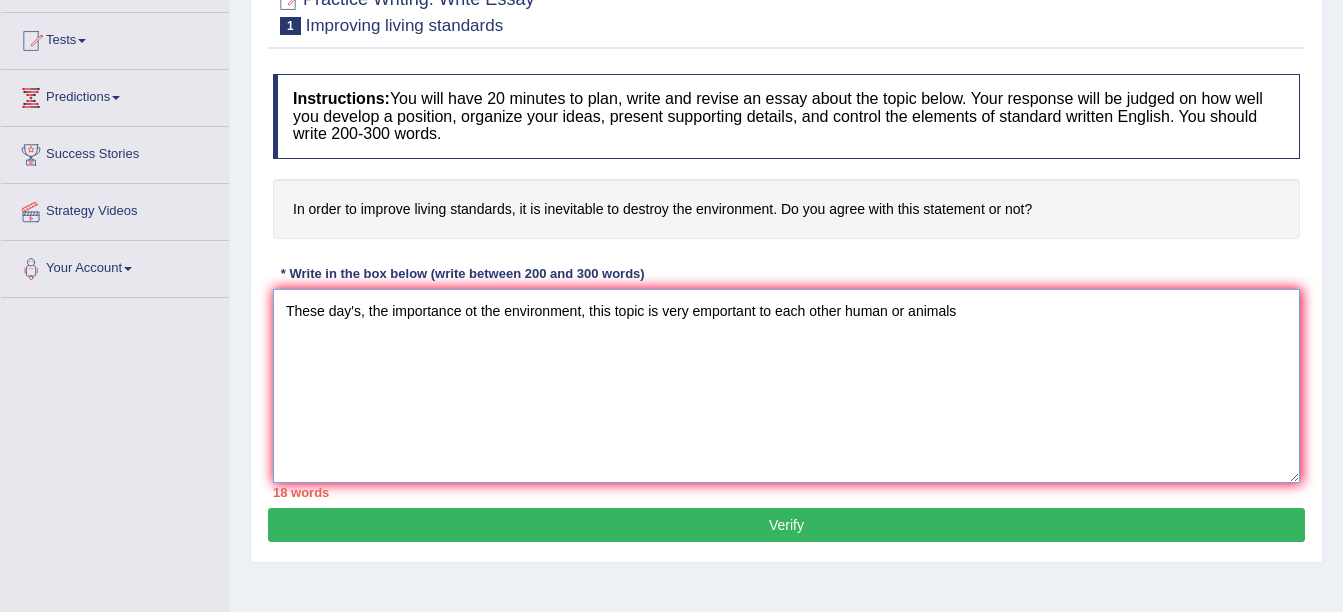 click on "These day's, the importance ot the environment, this topic is very emportant to each other human or animals" at bounding box center [786, 386] 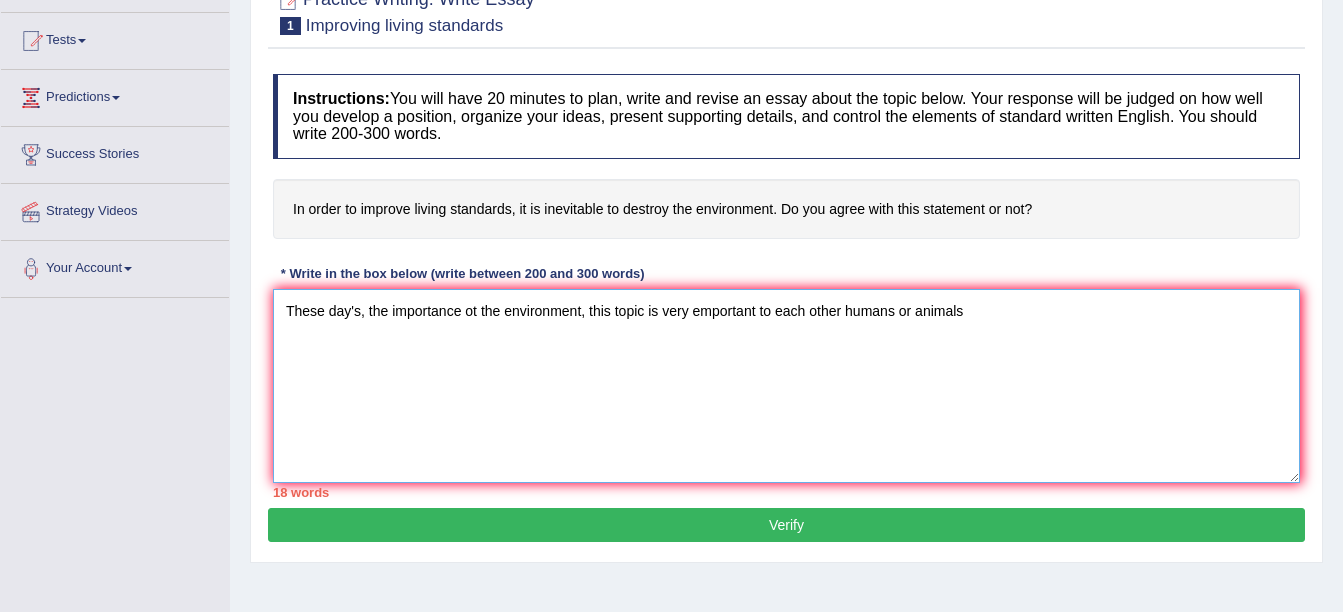 click on "These day's, the importance ot the environment, this topic is very emportant to each other humans or animals" at bounding box center [786, 386] 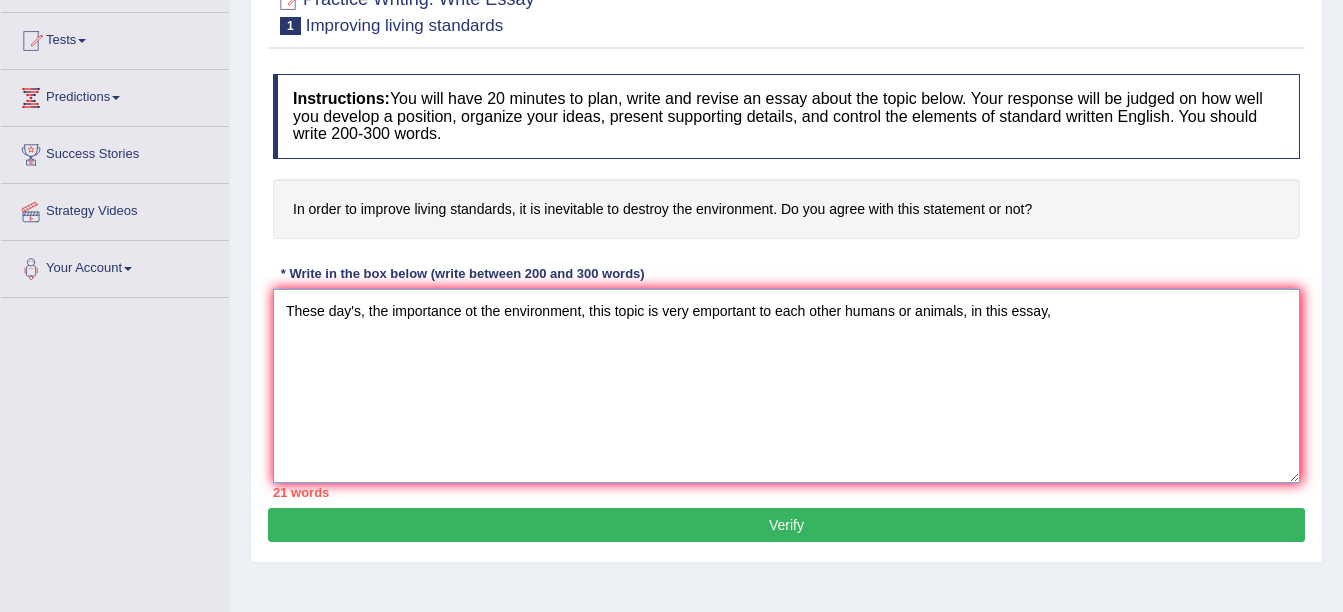 click on "These day's, the importance ot the environment, this topic is very emportant to each other humans or animals, in this essay," at bounding box center [786, 386] 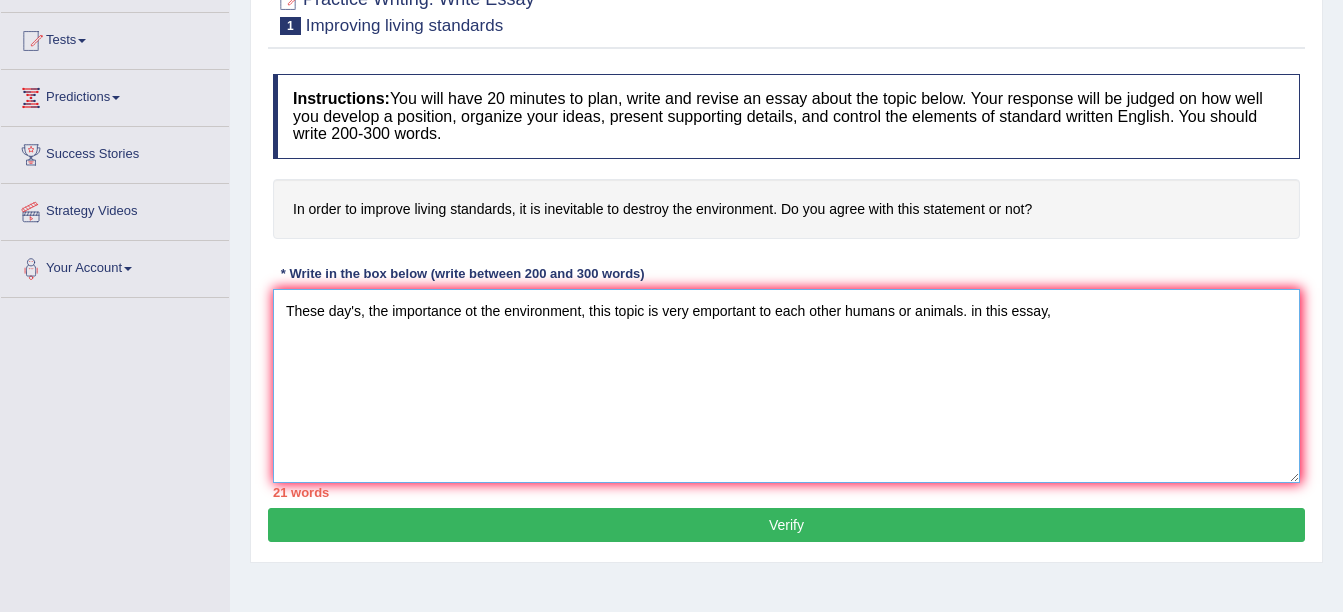 click on "These day's, the importance ot the environment, this topic is very emportant to each other humans or animals. in this essay," at bounding box center [786, 386] 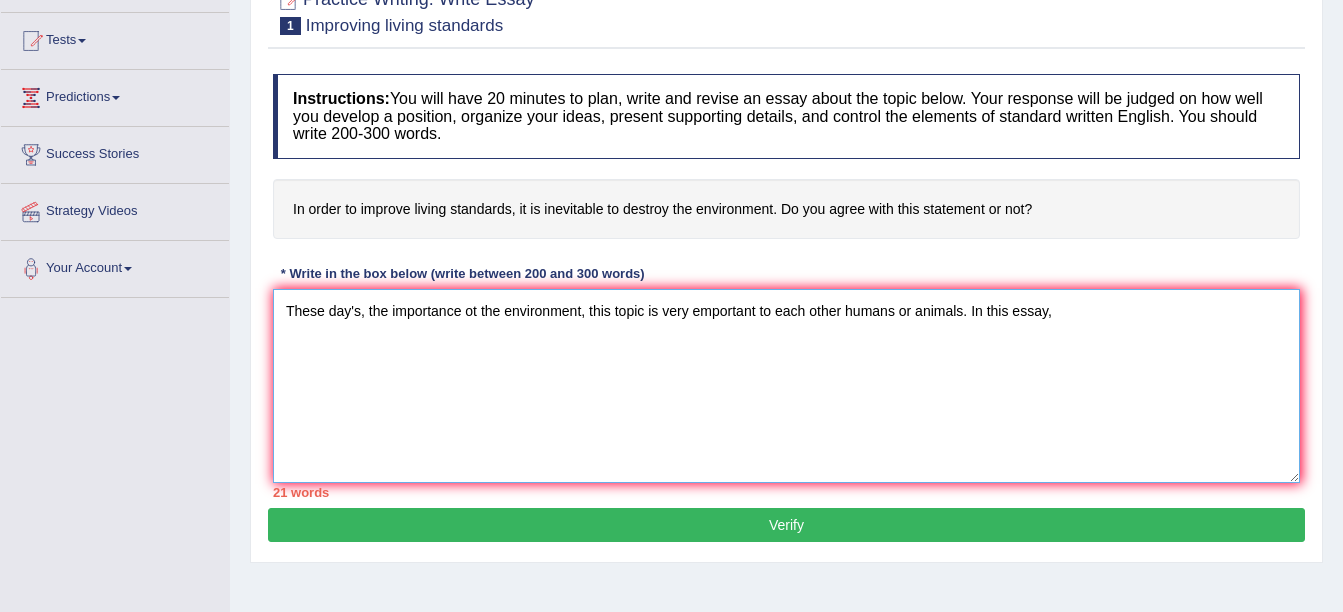 click on "These day's, the importance ot the environment, this topic is very emportant to each other humans or animals. In this essay," at bounding box center (786, 386) 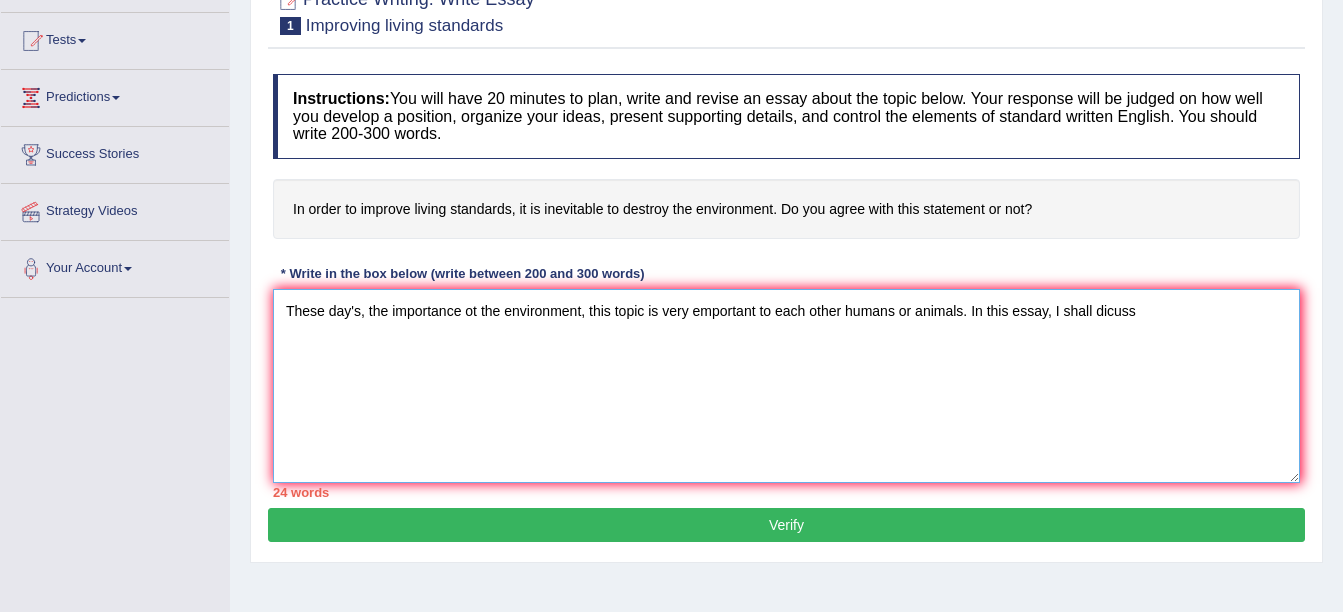 click on "These day's, the importance ot the environment, this topic is very emportant to each other humans or animals. In this essay, I shall dicuss" at bounding box center [786, 386] 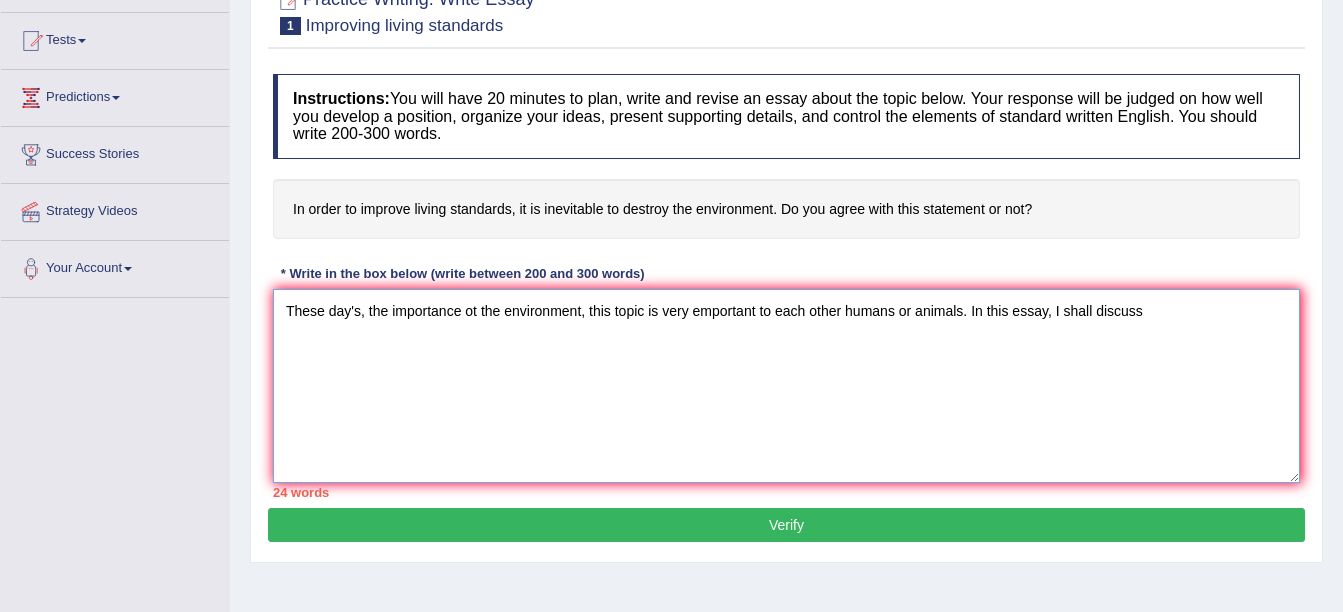 click on "These day's, the importance ot the environment, this topic is very emportant to each other humans or animals. In this essay, I shall discuss" at bounding box center (786, 386) 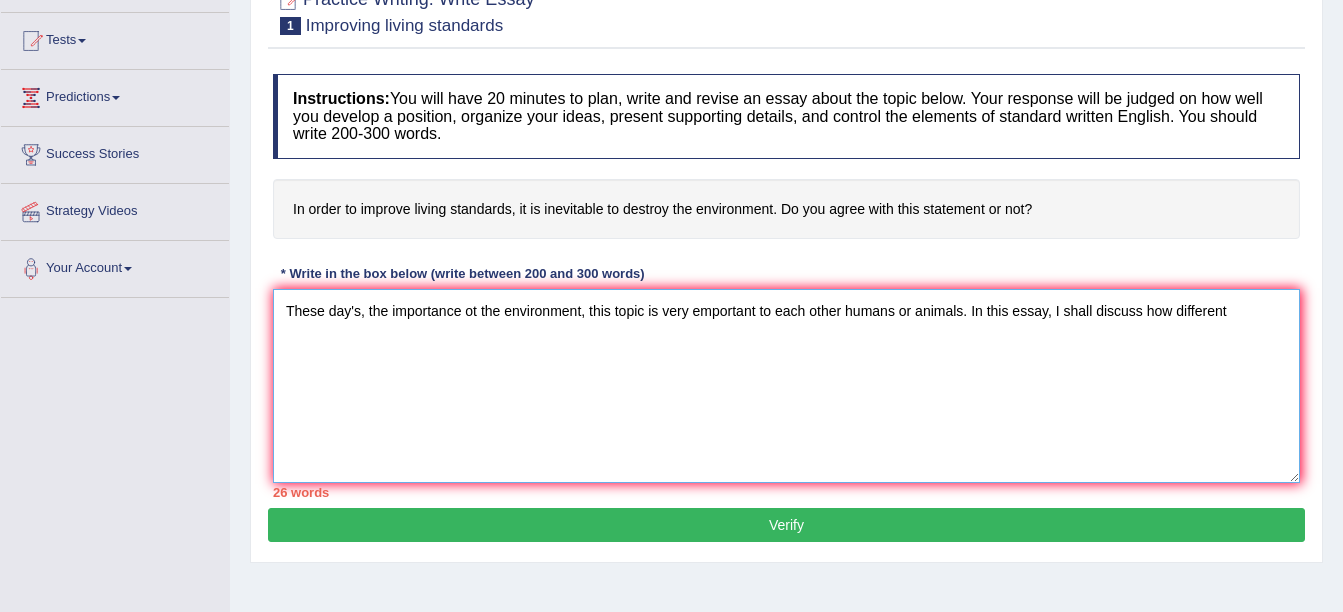 click on "These day's, the importance ot the environment, this topic is very emportant to each other humans or animals. In this essay, I shall discuss how different" at bounding box center (786, 386) 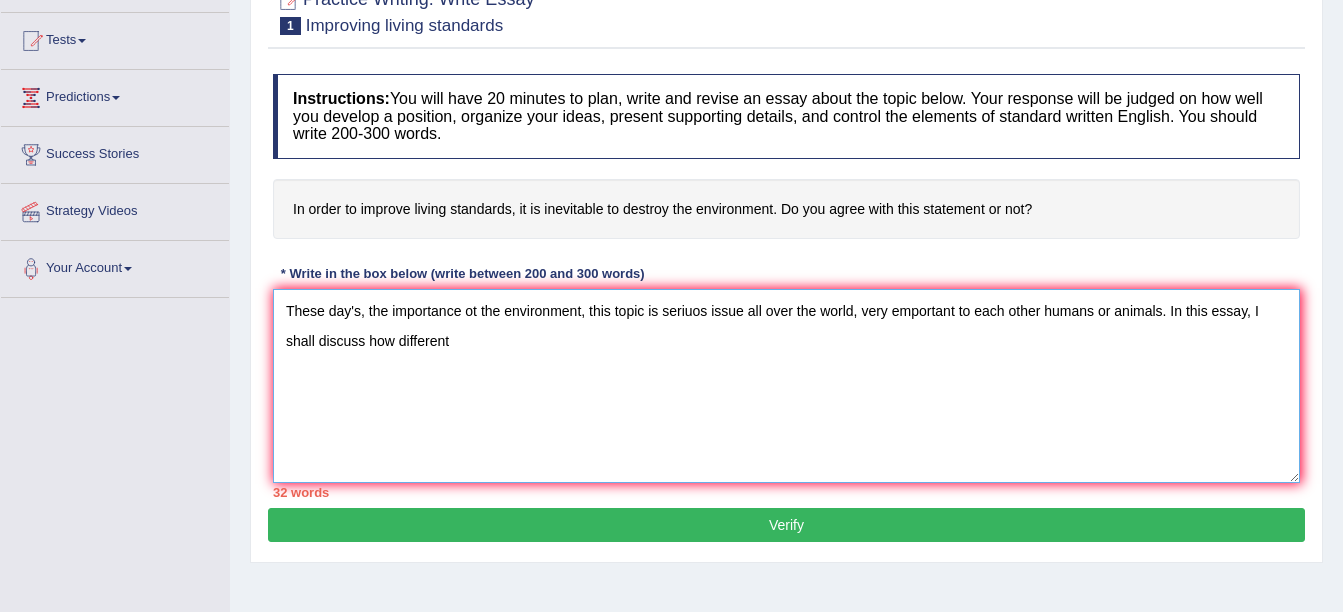 click on "These day's, the importance ot the environment, this topic is seriuos issue all over the world, very emportant to each other humans or animals. In this essay, I shall discuss how different" at bounding box center [786, 386] 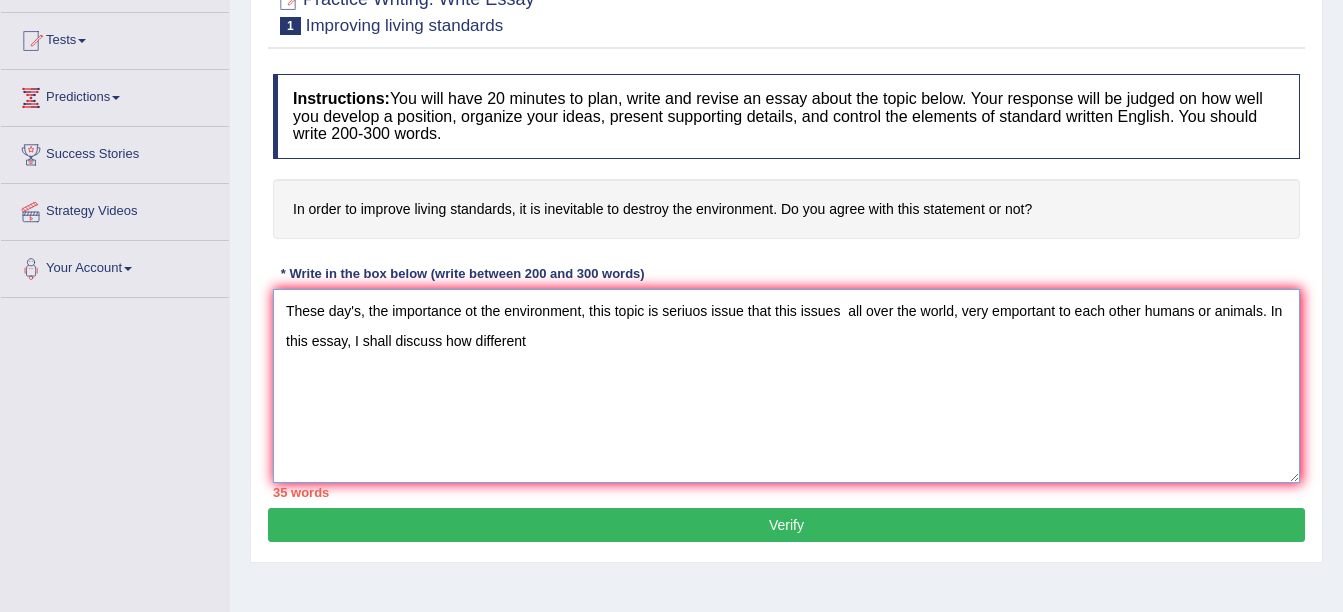 click on "These day's, the importance ot the environment, this topic is seriuos issue that this issues  all over the world, very emportant to each other humans or animals. In this essay, I shall discuss how different" at bounding box center (786, 386) 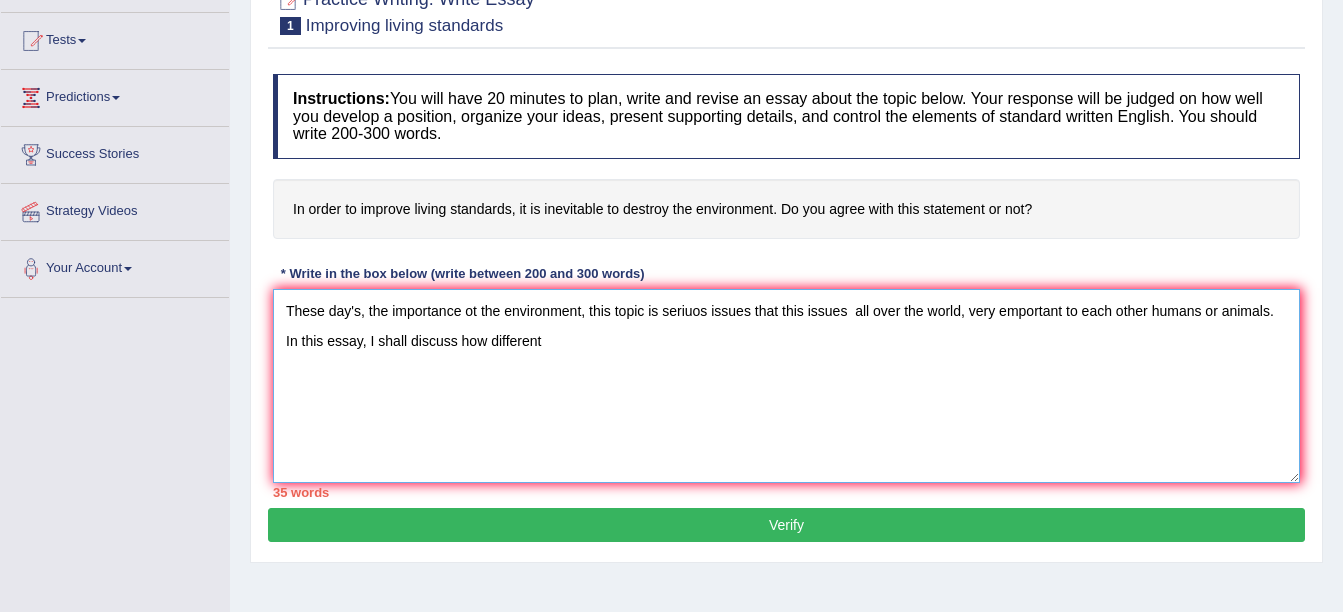 click on "These day's, the importance ot the environment, this topic is seriuos issues that this issues  all over the world, very emportant to each other humans or animals. In this essay, I shall discuss how different" at bounding box center (786, 386) 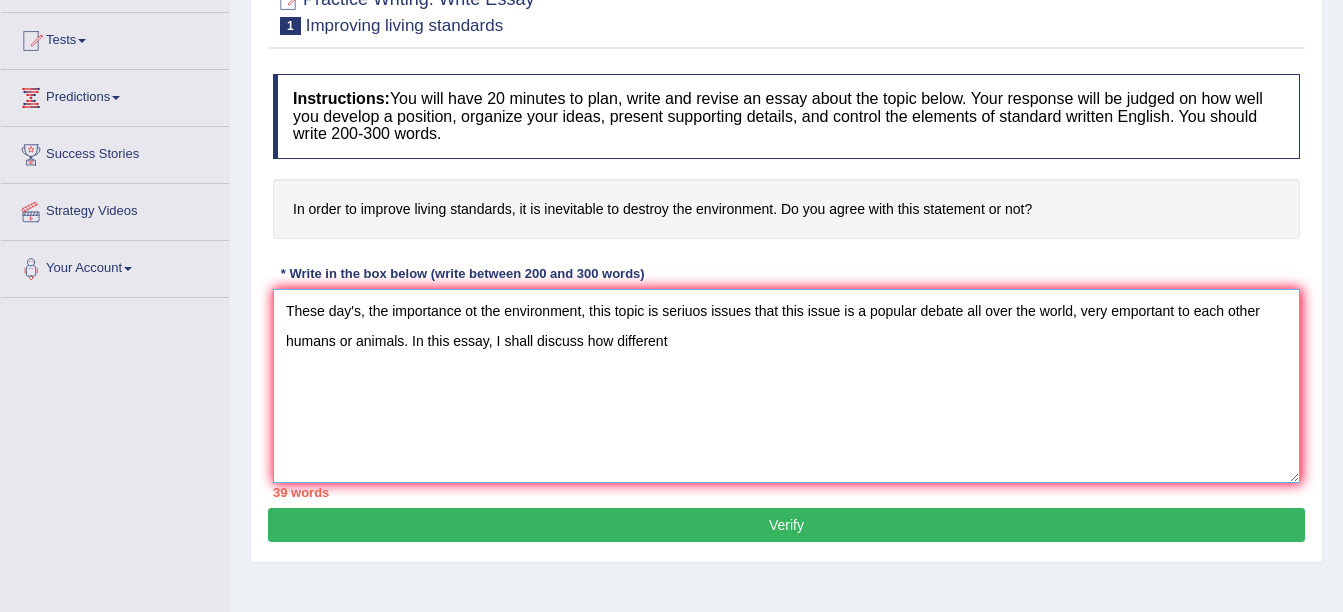 click on "These day's, the importance ot the environment, this topic is seriuos issues that this issue is a popular debate all over the world, very emportant to each other humans or animals. In this essay, I shall discuss how different" at bounding box center (786, 386) 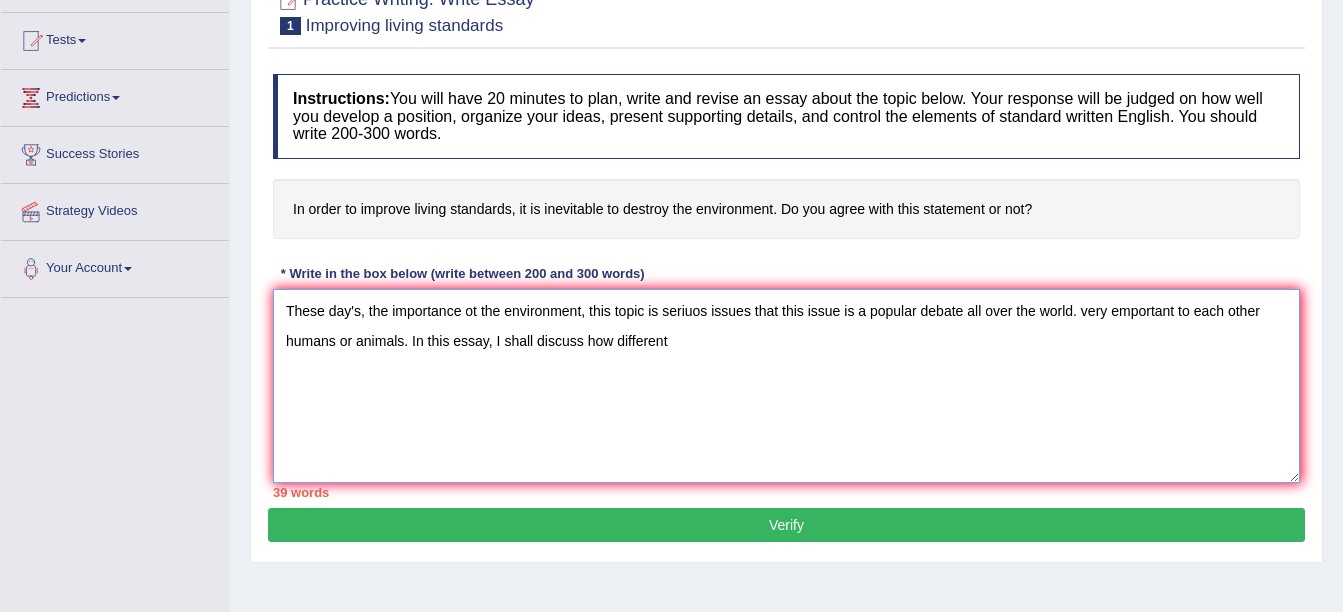 drag, startPoint x: 409, startPoint y: 342, endPoint x: 289, endPoint y: 348, distance: 120.14991 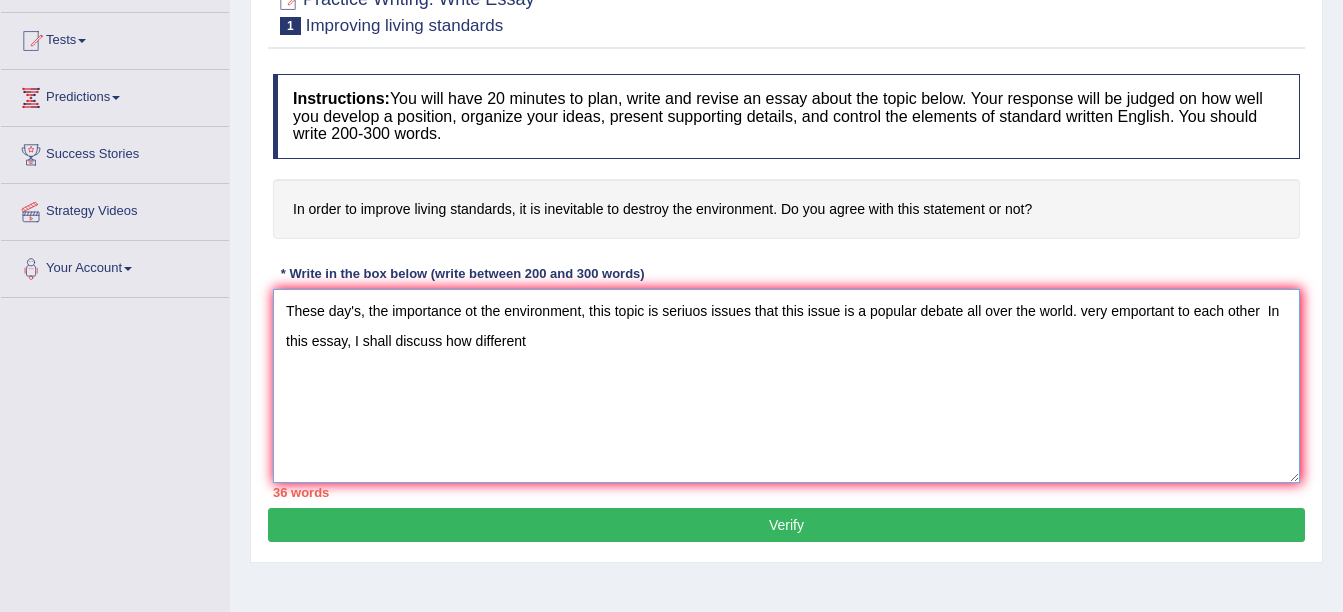 drag, startPoint x: 1261, startPoint y: 309, endPoint x: 1075, endPoint y: 323, distance: 186.52614 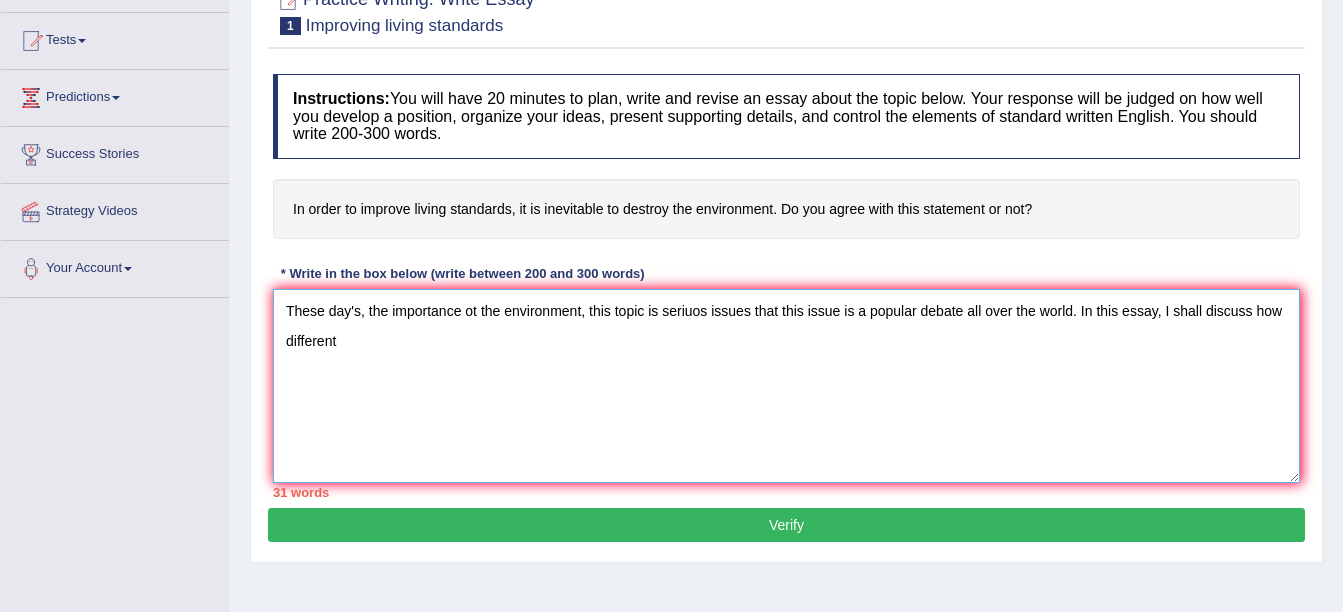 click on "These day's, the importance ot the environment, this topic is seriuos issues that this issue is a popular debate all over the world. In this essay, I shall discuss how different" at bounding box center [786, 386] 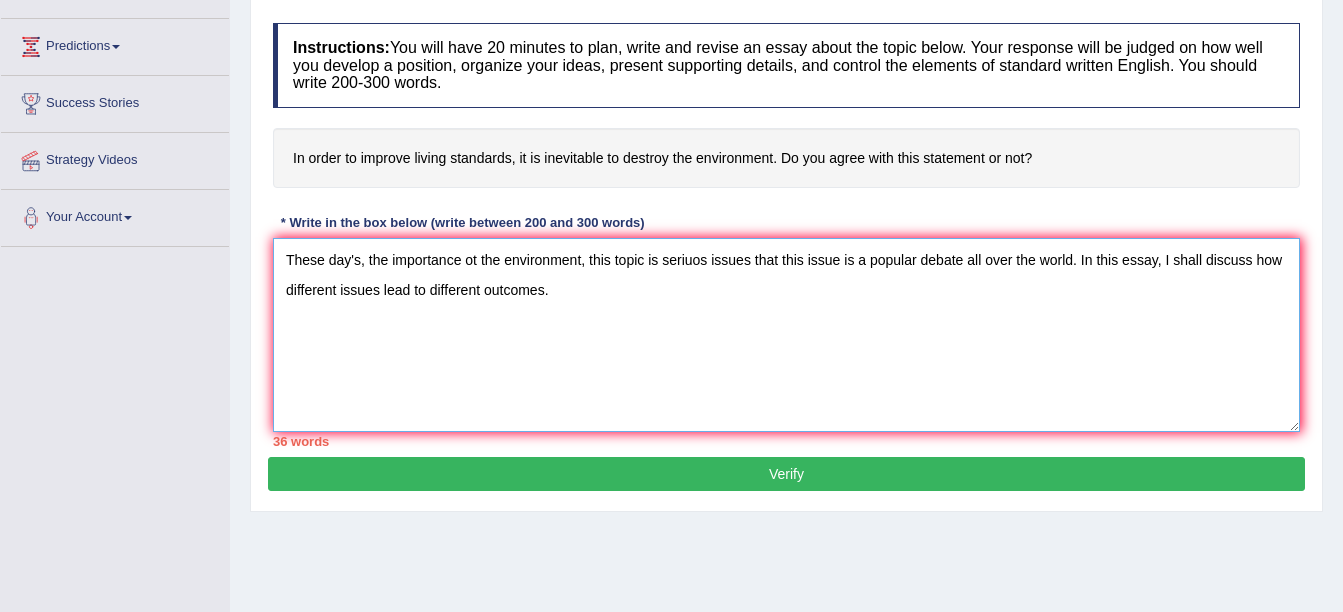 scroll, scrollTop: 300, scrollLeft: 0, axis: vertical 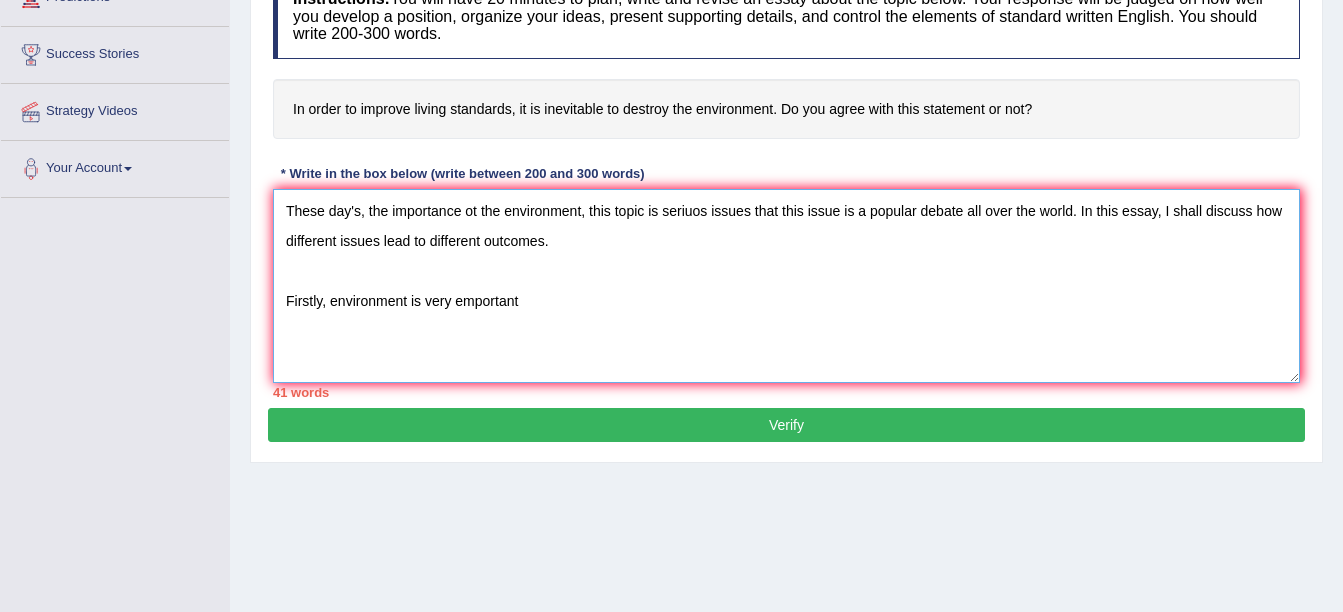 click on "These day's, the importance ot the environment, this topic is seriuos issues that this issue is a popular debate all over the world. In this essay, I shall discuss how different issues lead to different outcomes.
Firstly, environment is very emportant" at bounding box center [786, 286] 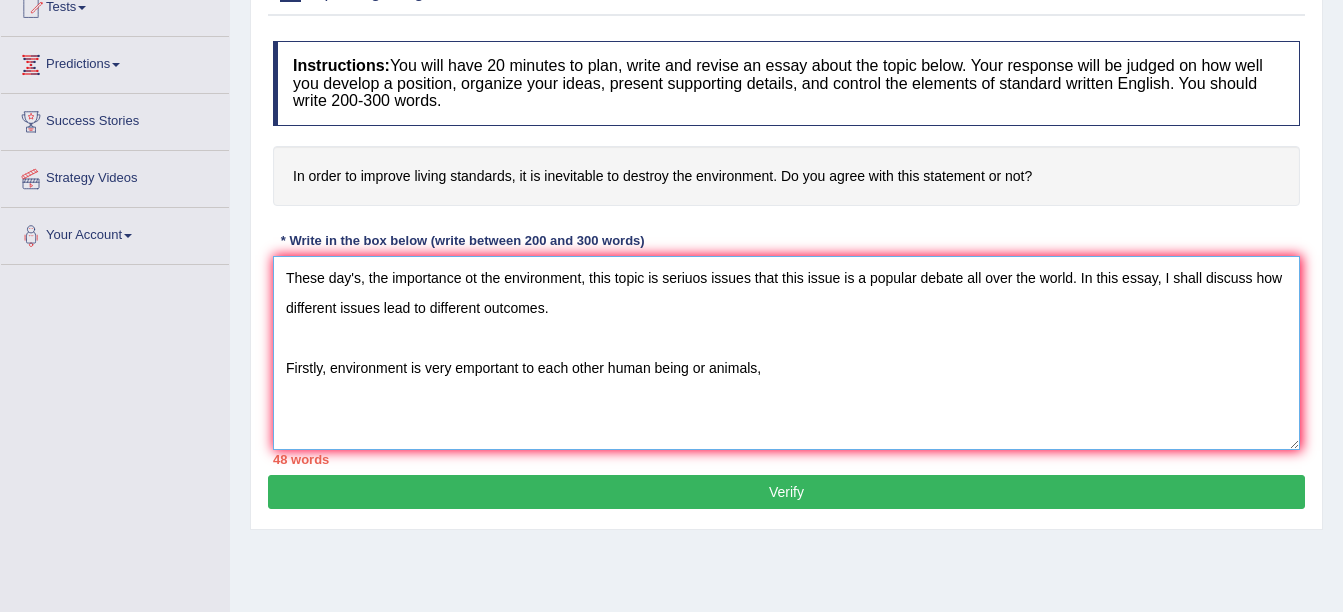 scroll, scrollTop: 238, scrollLeft: 0, axis: vertical 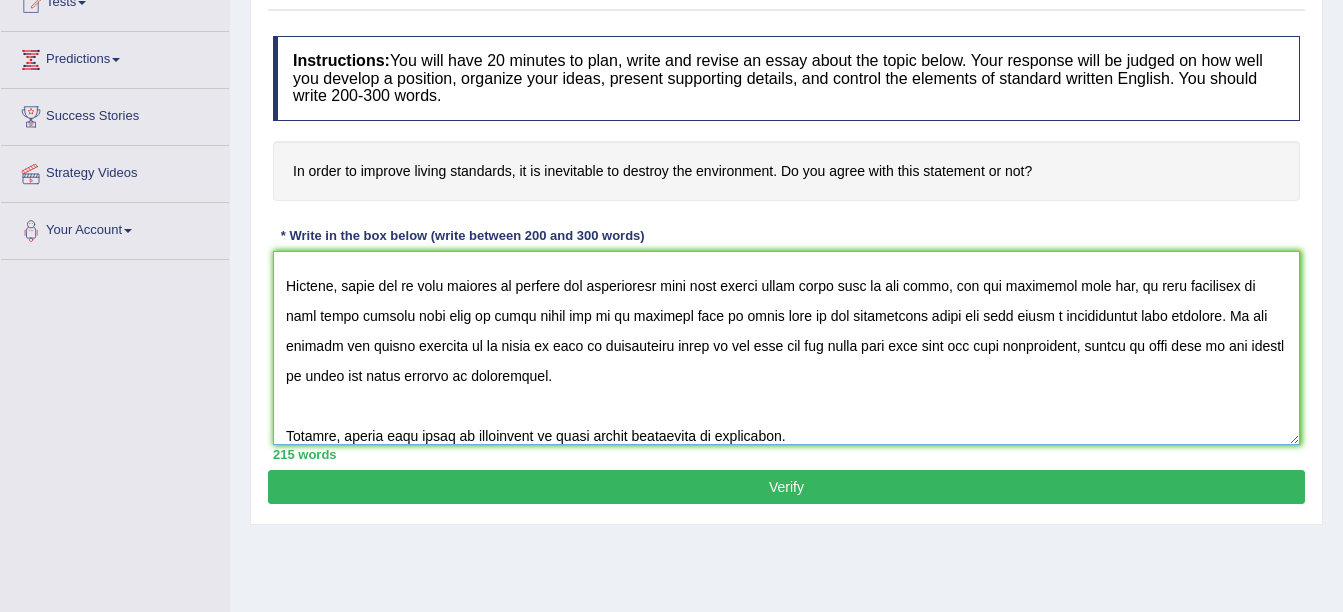 drag, startPoint x: 791, startPoint y: 376, endPoint x: 842, endPoint y: 519, distance: 151.82227 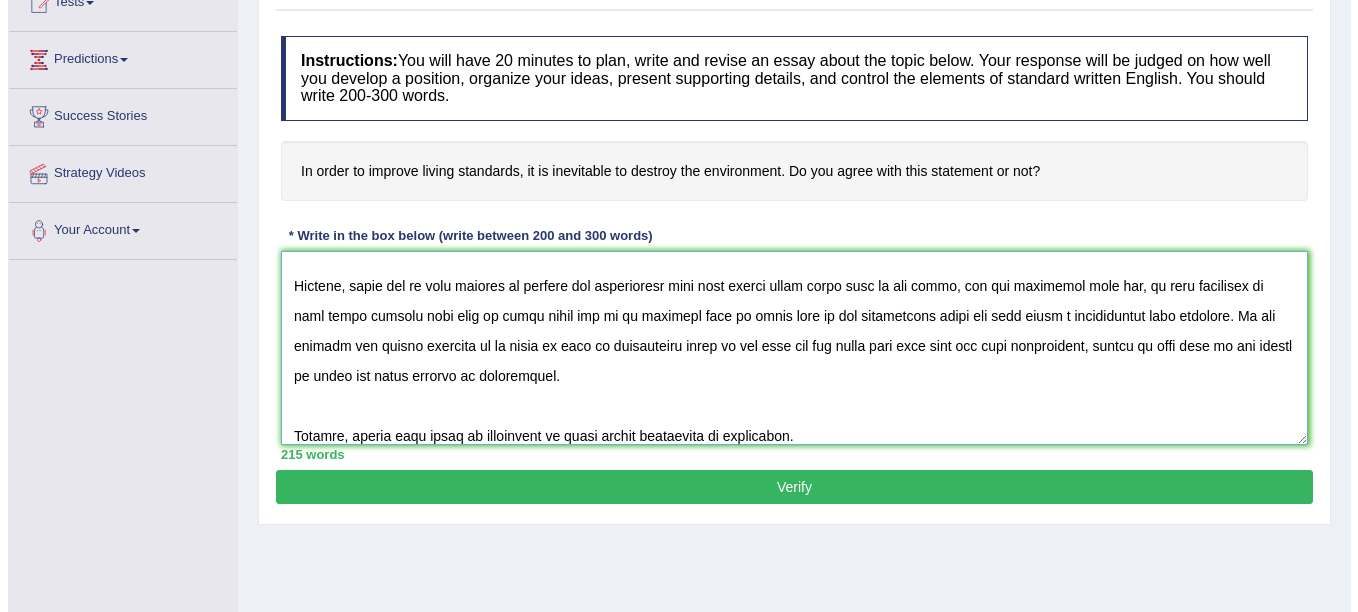 scroll, scrollTop: 210, scrollLeft: 0, axis: vertical 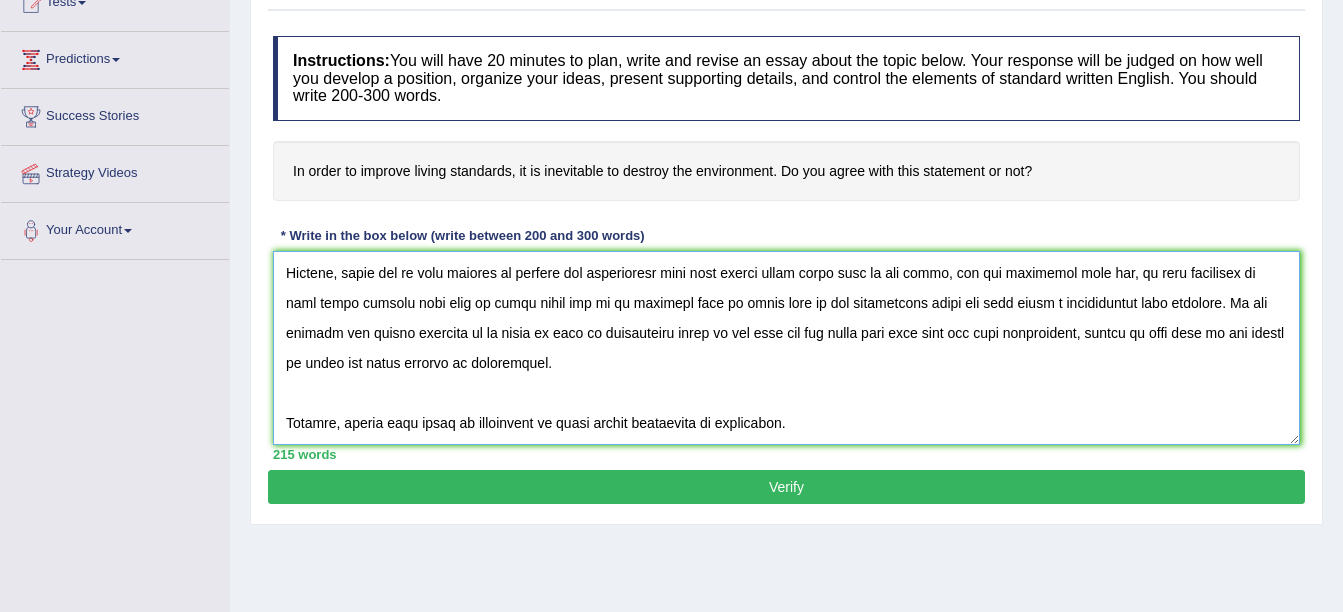 type on "These day's, the importance ot the environment, this topic is seriuos issues that this issue is a popular debate all over the world. In this essay, I shall discuss how different issues lead to different outcomes.
Firstly, environment is very emportant to each other human being or animals, environment is we need to protect and maintaining the the cycle to how growing all species not only for humans even trees and everything in the world. To improve are living standards we need all cooperation to achieve what are goal, so should specially the government is the first make action and should people are follow what is government command.
However, there are so many project to protect our environment that very simple where start just in the house, how you segregate your bin, in this situation we have share atleast even this is small thing but if we continio what we doing good in the environment where not feel there a contribution from yourself. We can improve our living standard if we start to save an environmen..." 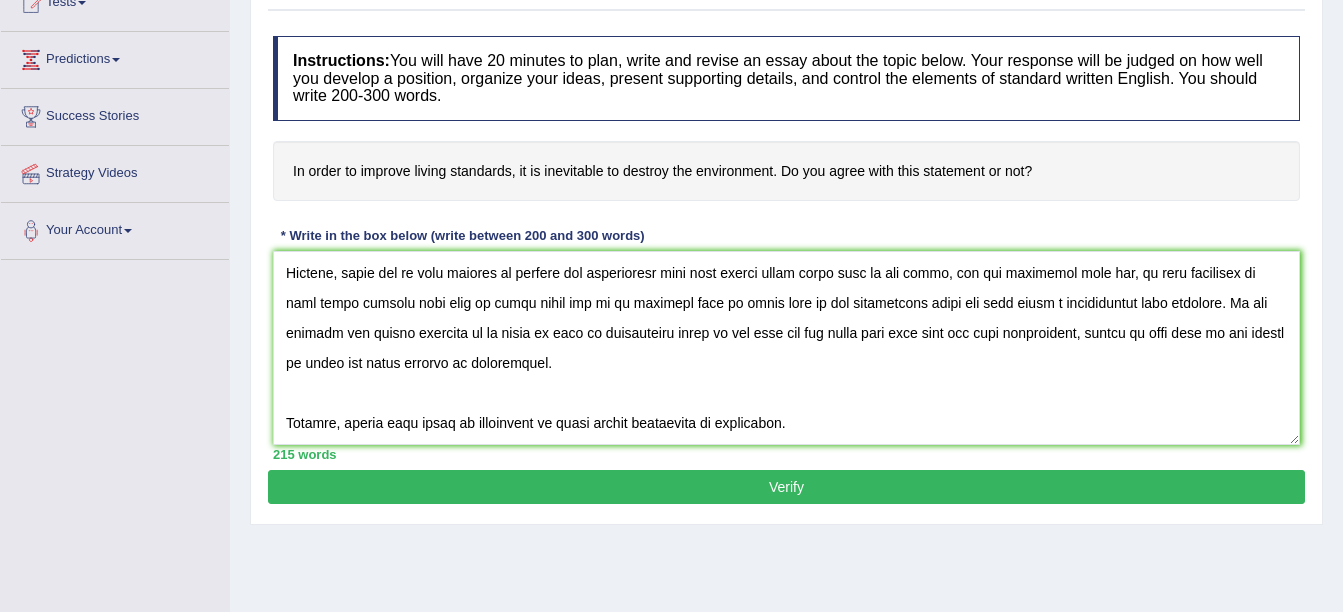 click on "Verify" at bounding box center [786, 487] 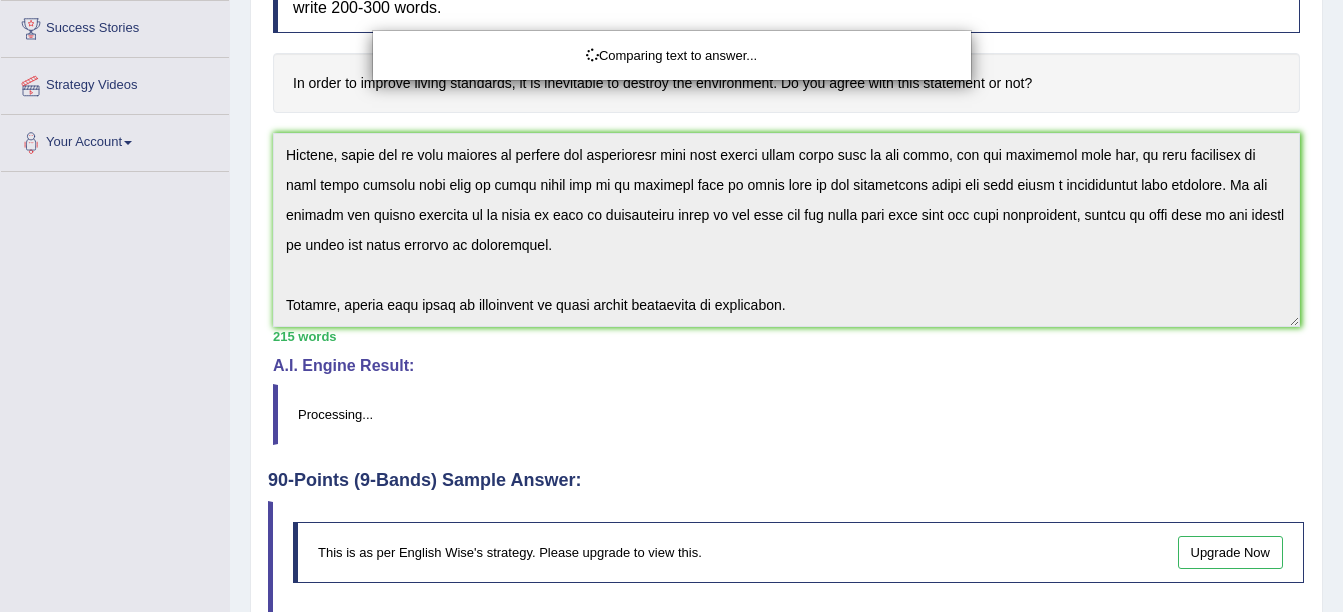 scroll, scrollTop: 338, scrollLeft: 0, axis: vertical 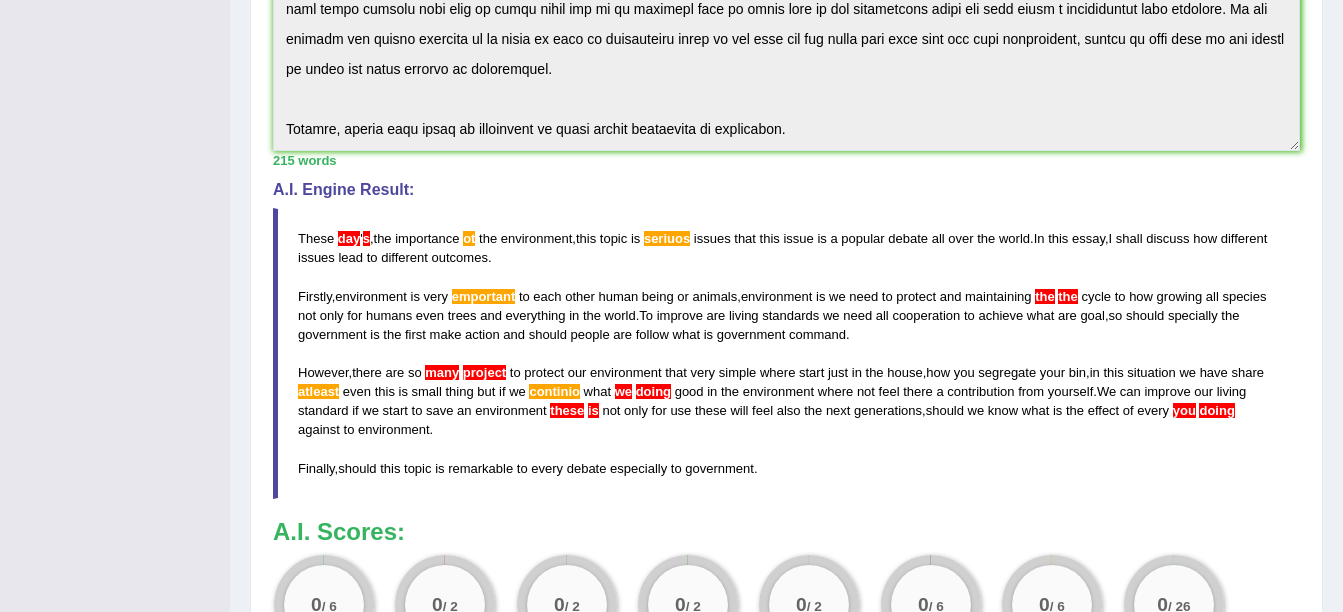 click on "seriuos" at bounding box center (667, 238) 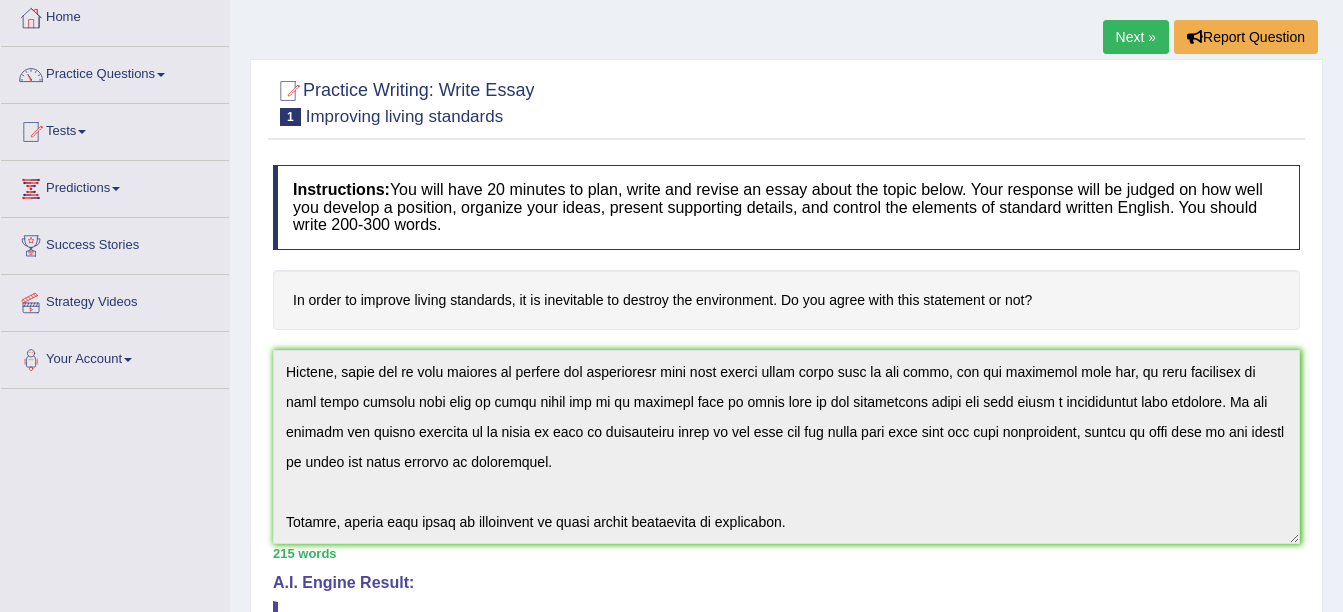 scroll, scrollTop: 202, scrollLeft: 0, axis: vertical 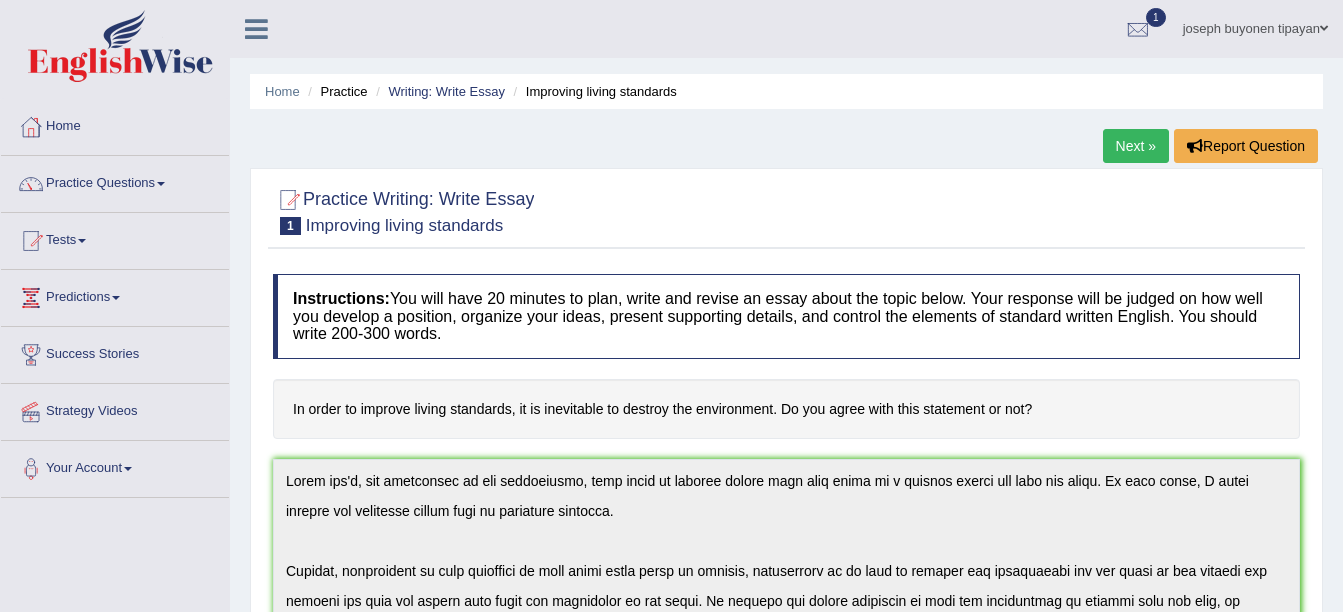 click at bounding box center (786, 210) 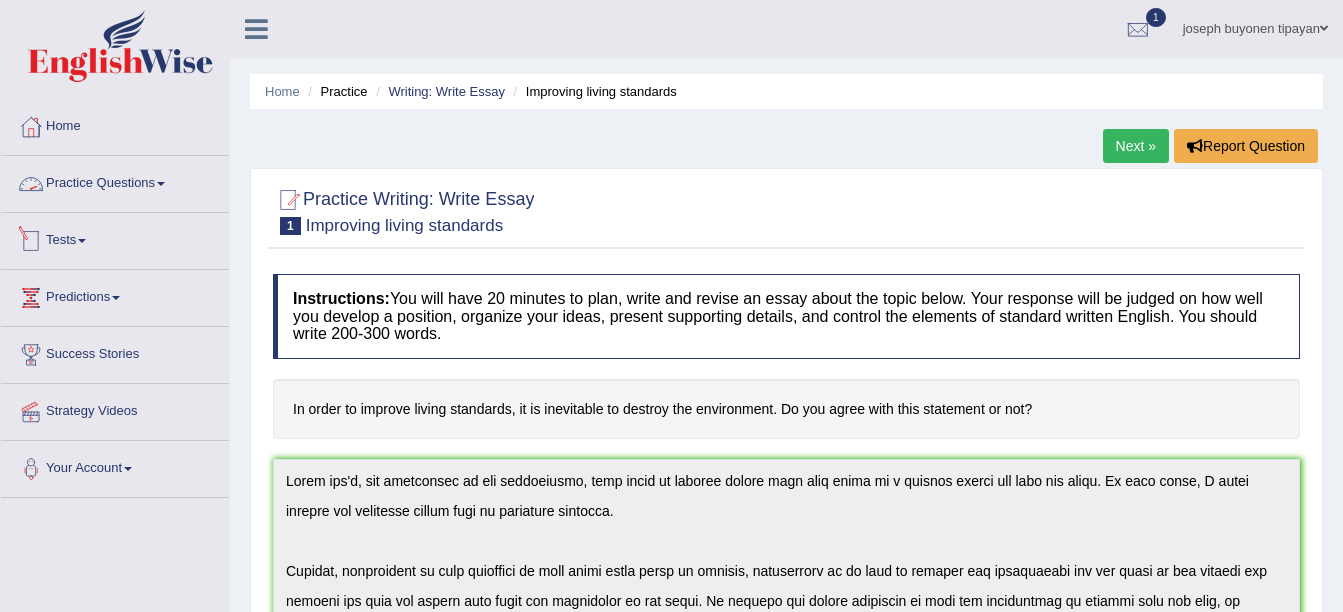 click on "Practice Questions" at bounding box center [115, 181] 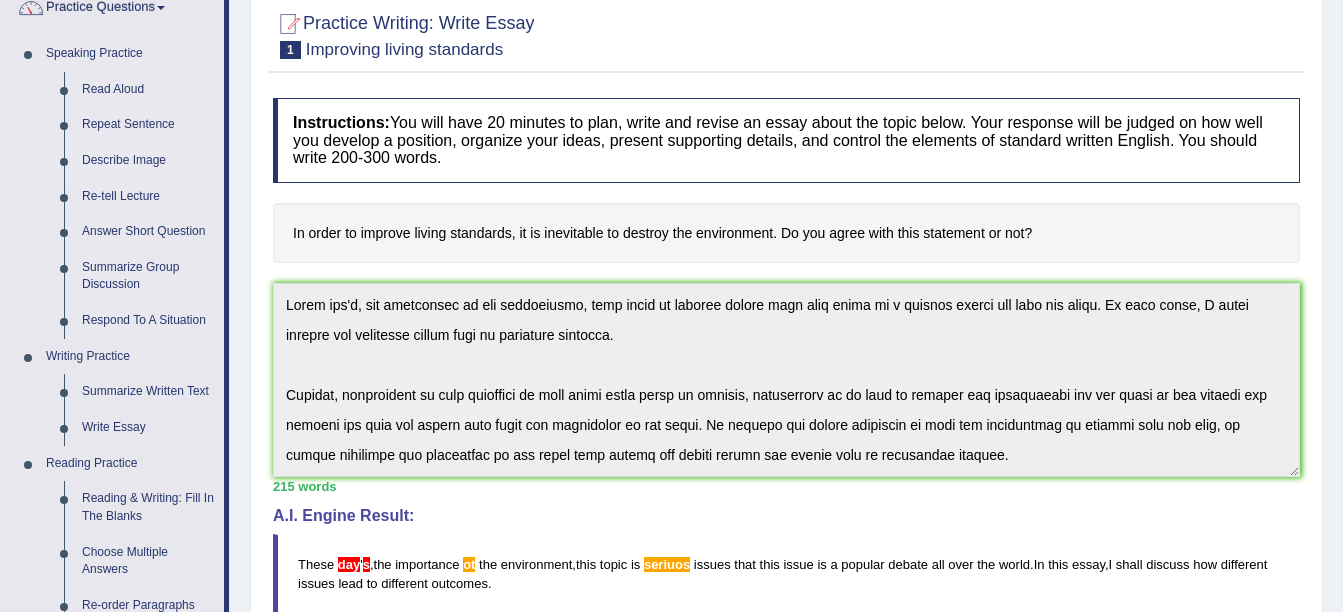 scroll, scrollTop: 200, scrollLeft: 0, axis: vertical 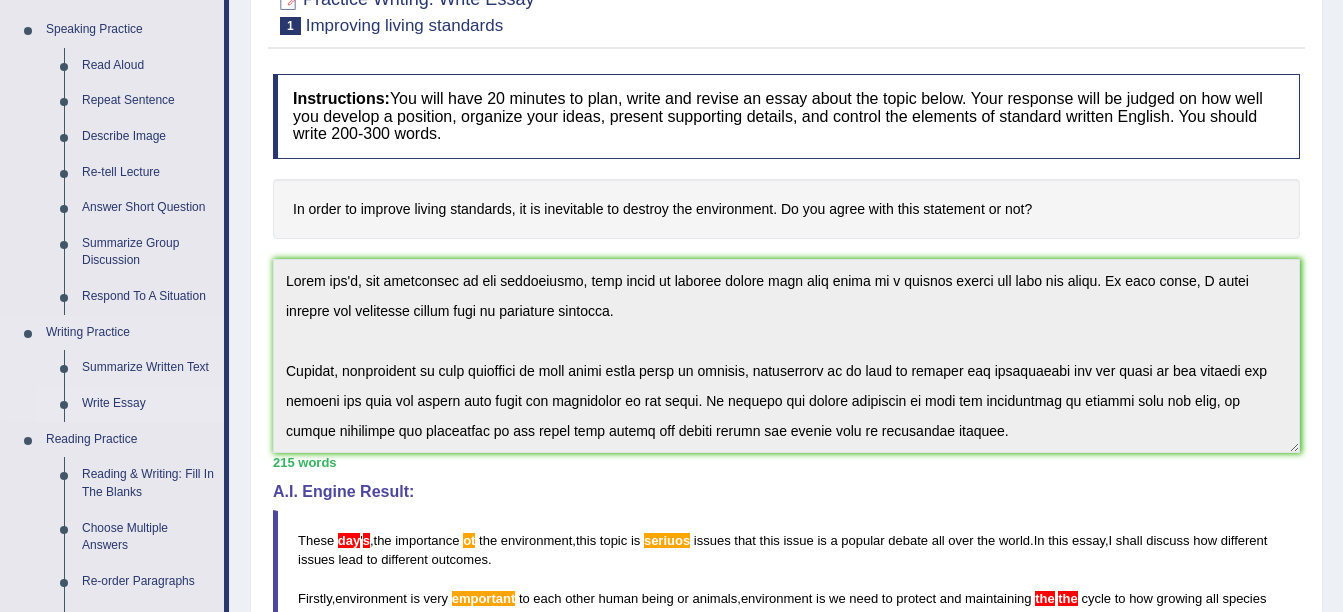 click on "Write Essay" at bounding box center (148, 404) 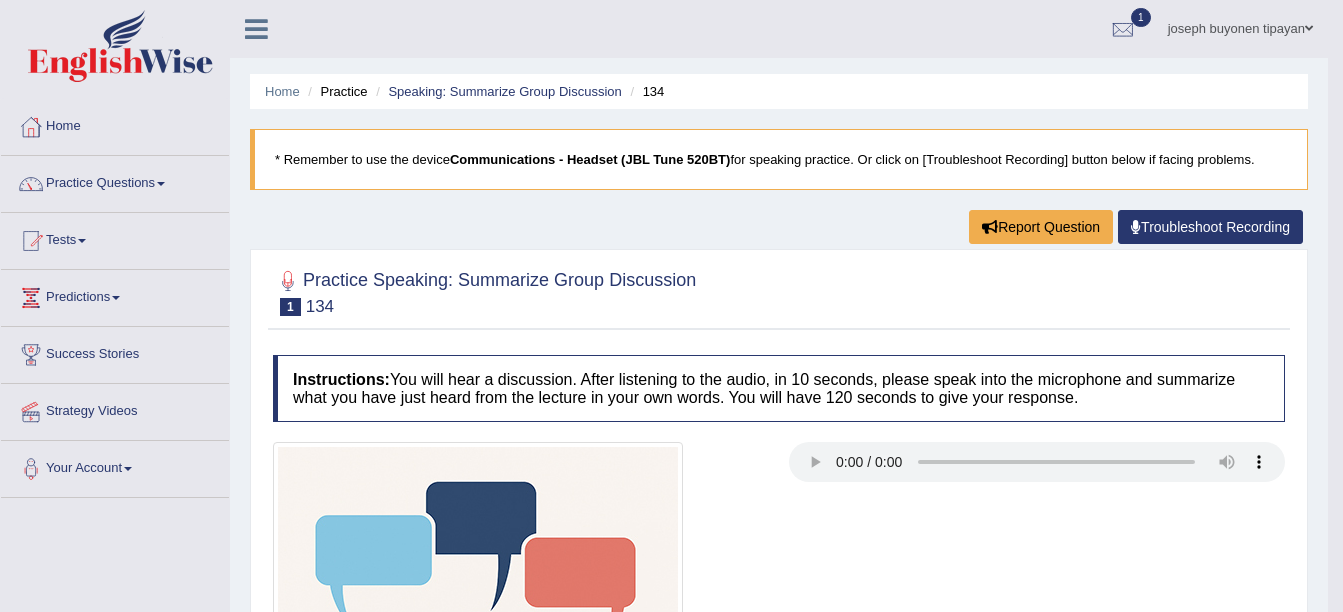 scroll, scrollTop: 200, scrollLeft: 0, axis: vertical 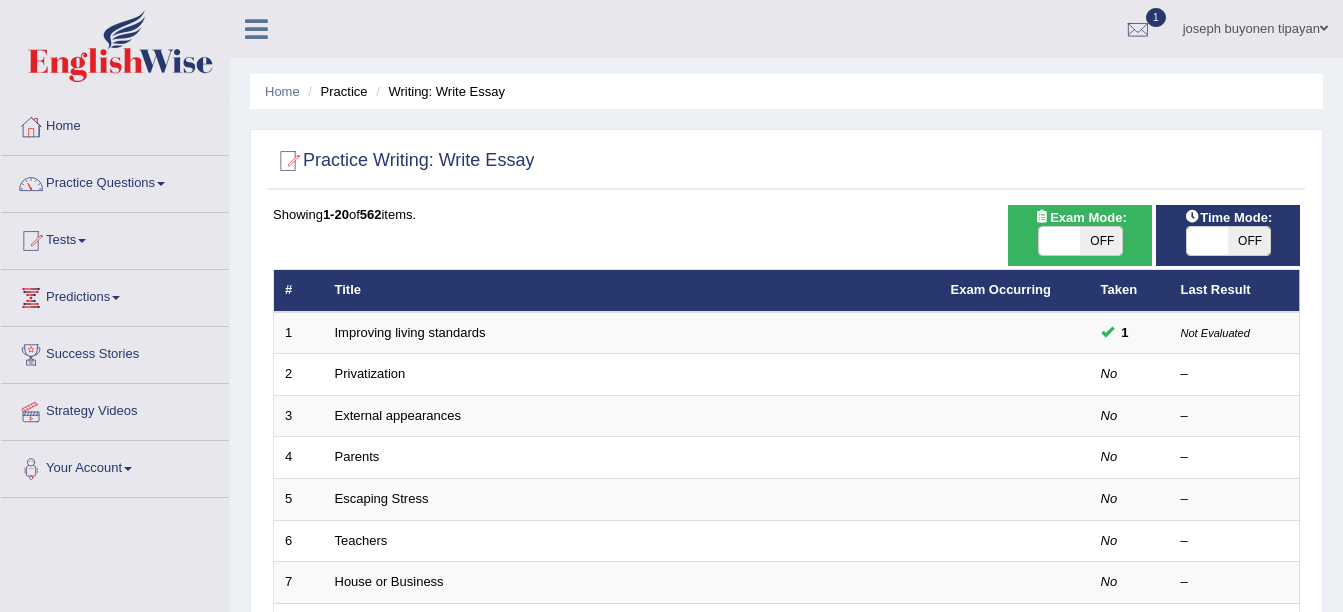 click on "OFF" at bounding box center (1249, 241) 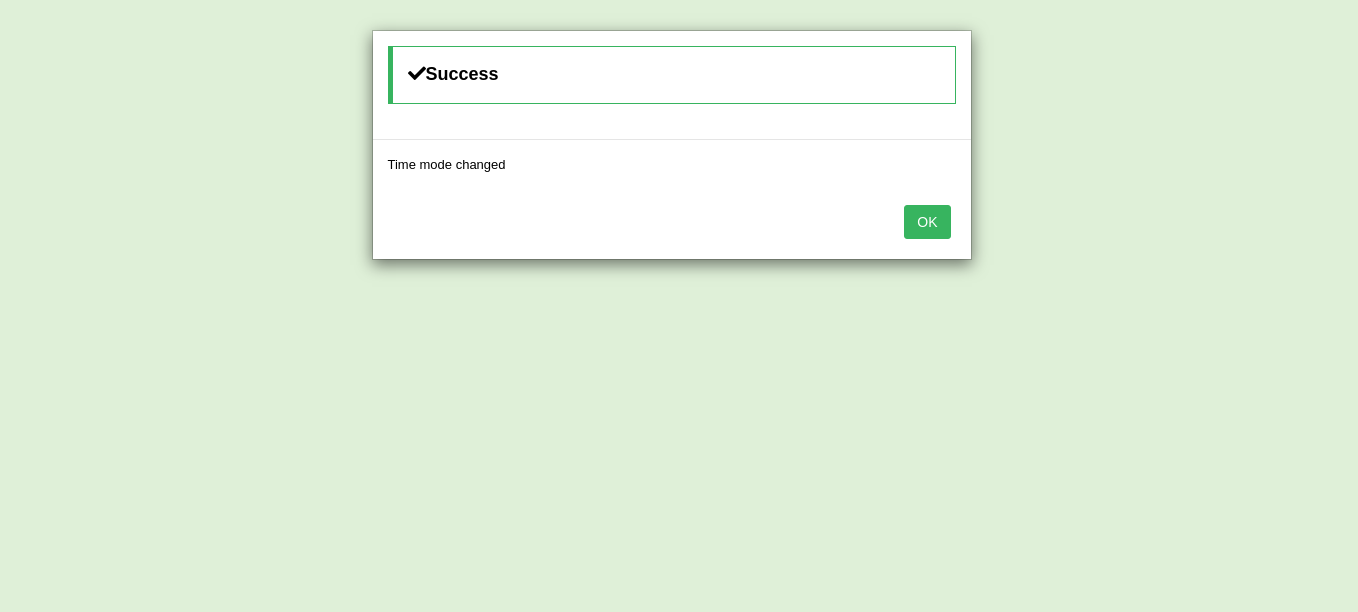 click on "OK" at bounding box center (927, 222) 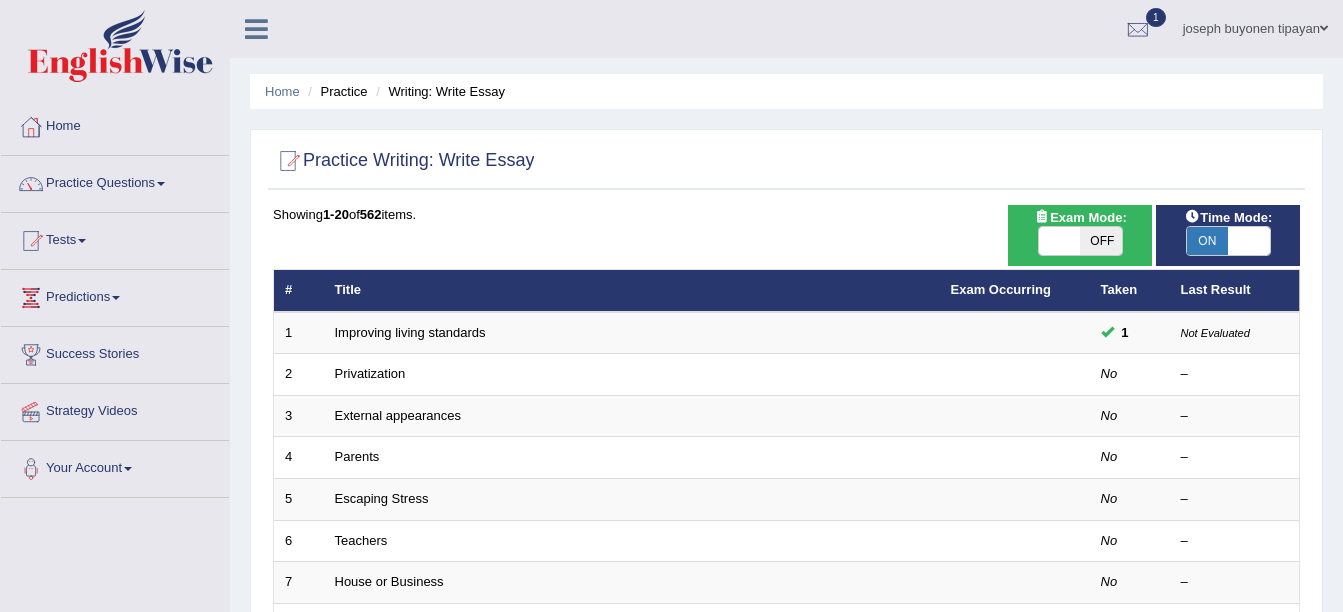 click on "OFF" at bounding box center [1101, 241] 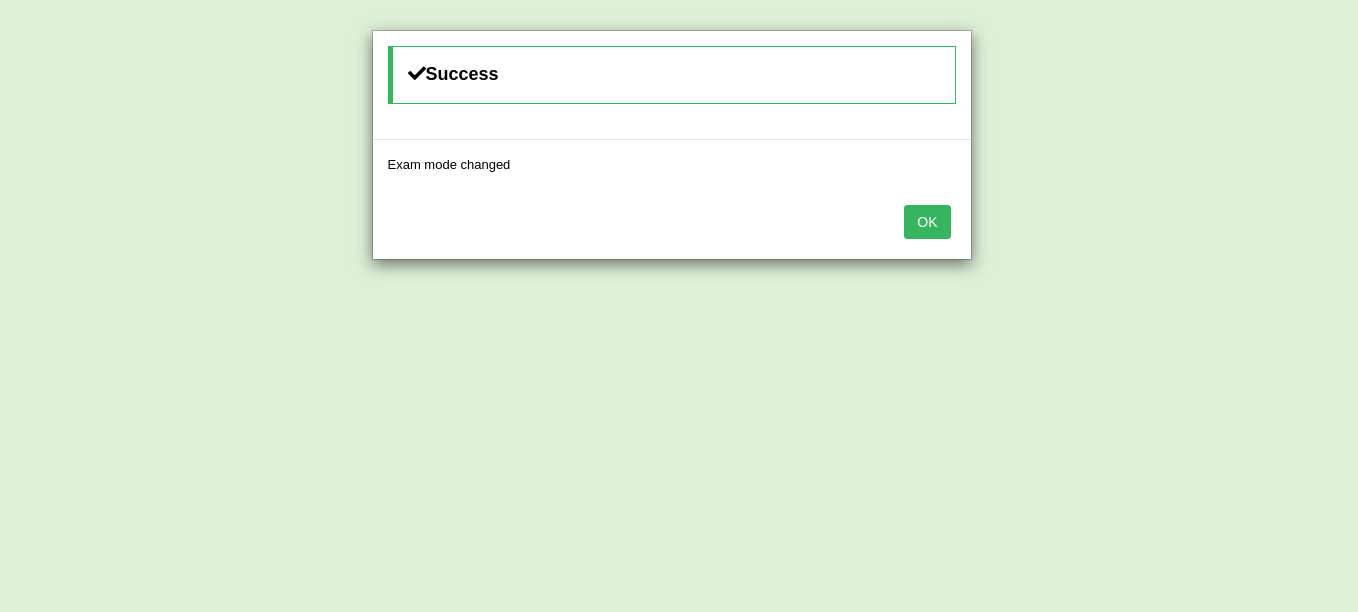 click on "OK" at bounding box center [927, 222] 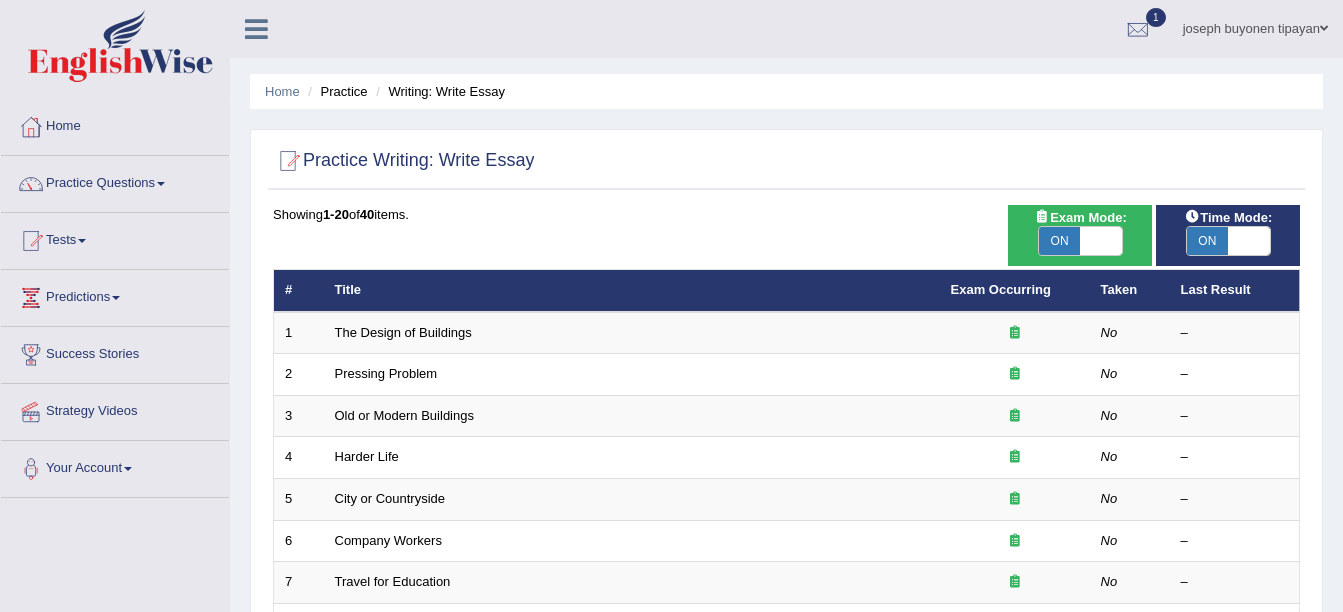 scroll, scrollTop: 0, scrollLeft: 0, axis: both 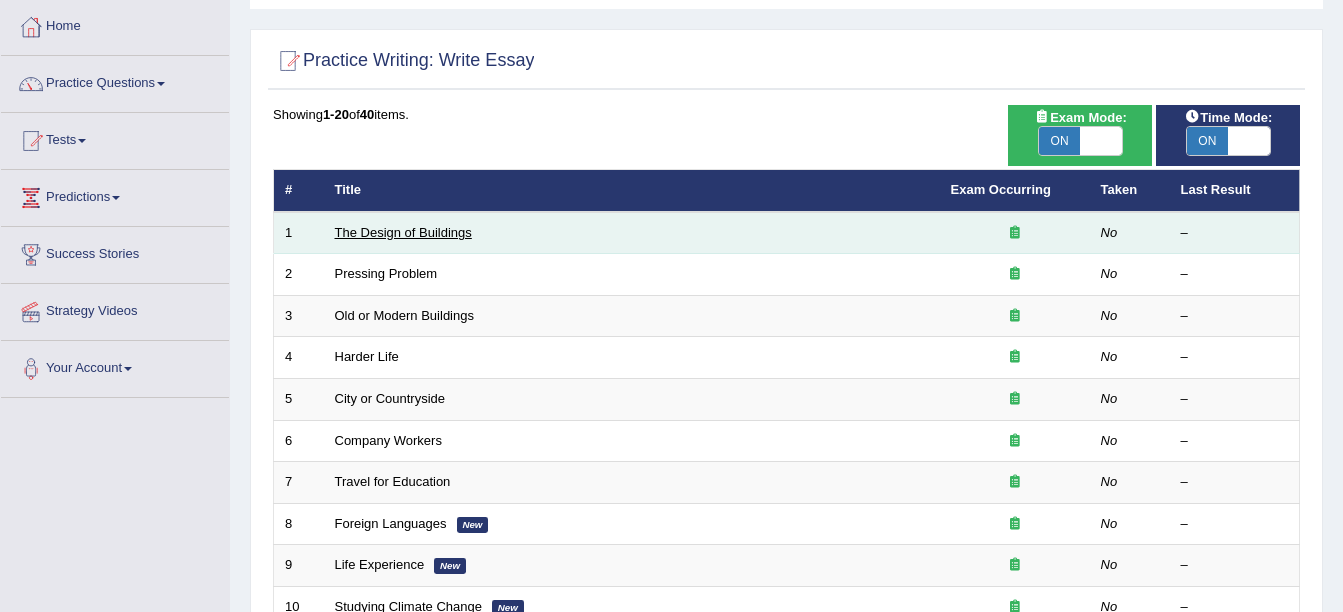 click on "The Design of Buildings" at bounding box center (403, 232) 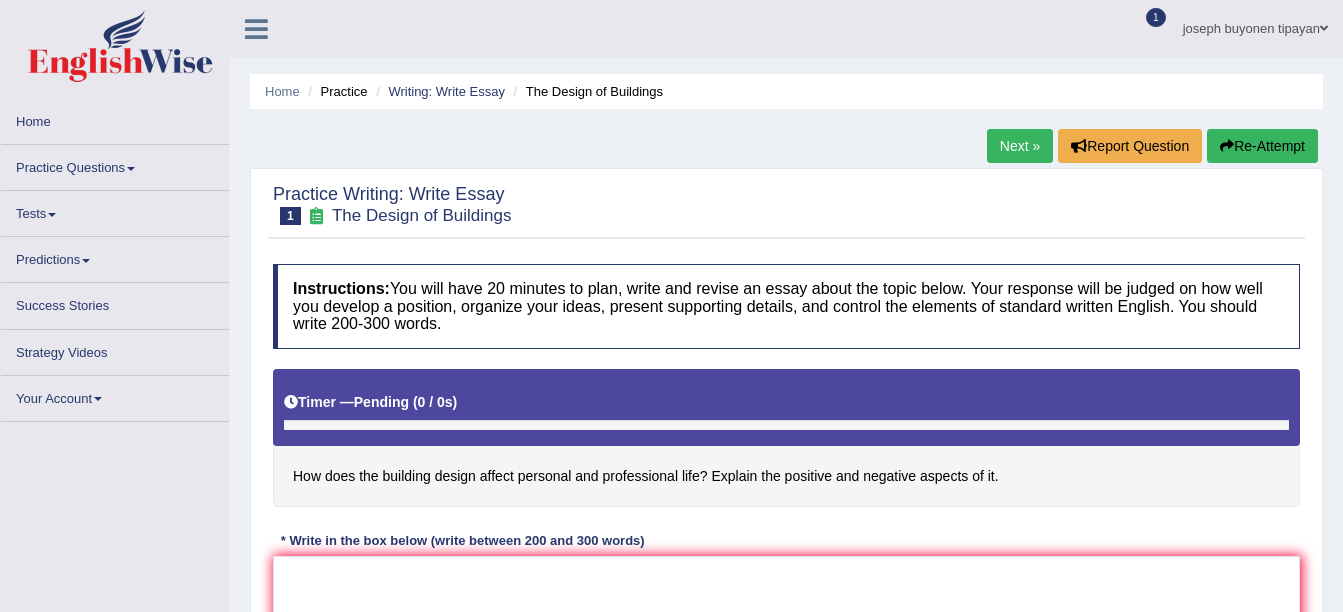 scroll, scrollTop: 0, scrollLeft: 0, axis: both 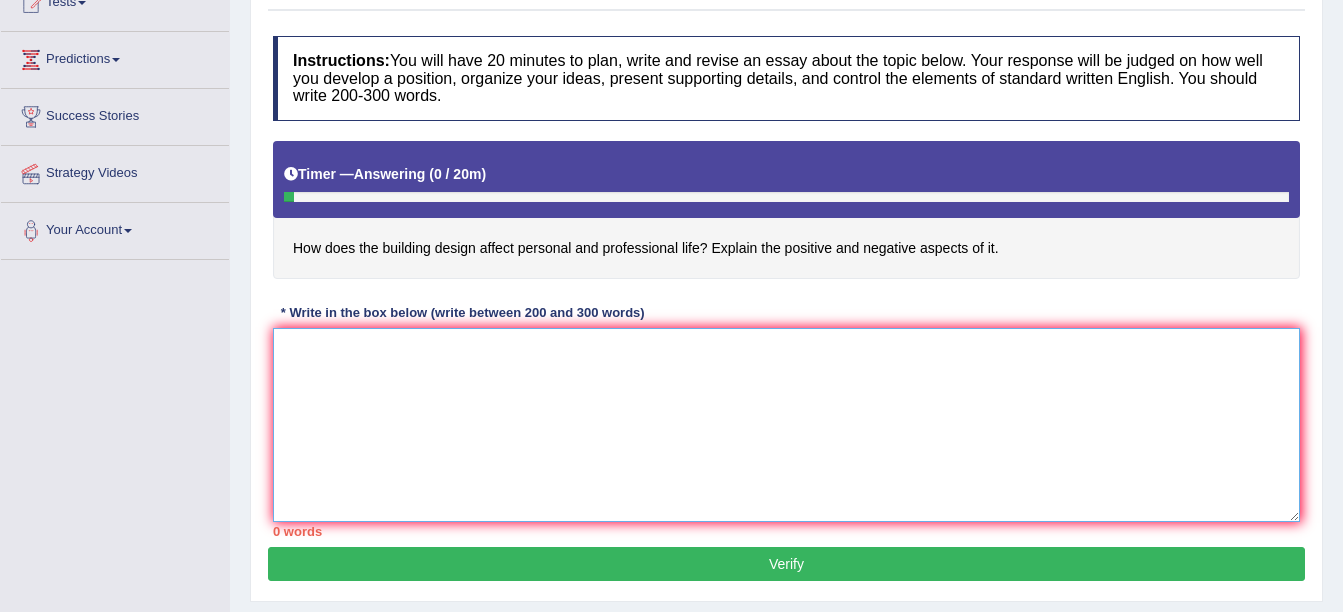 click at bounding box center [786, 425] 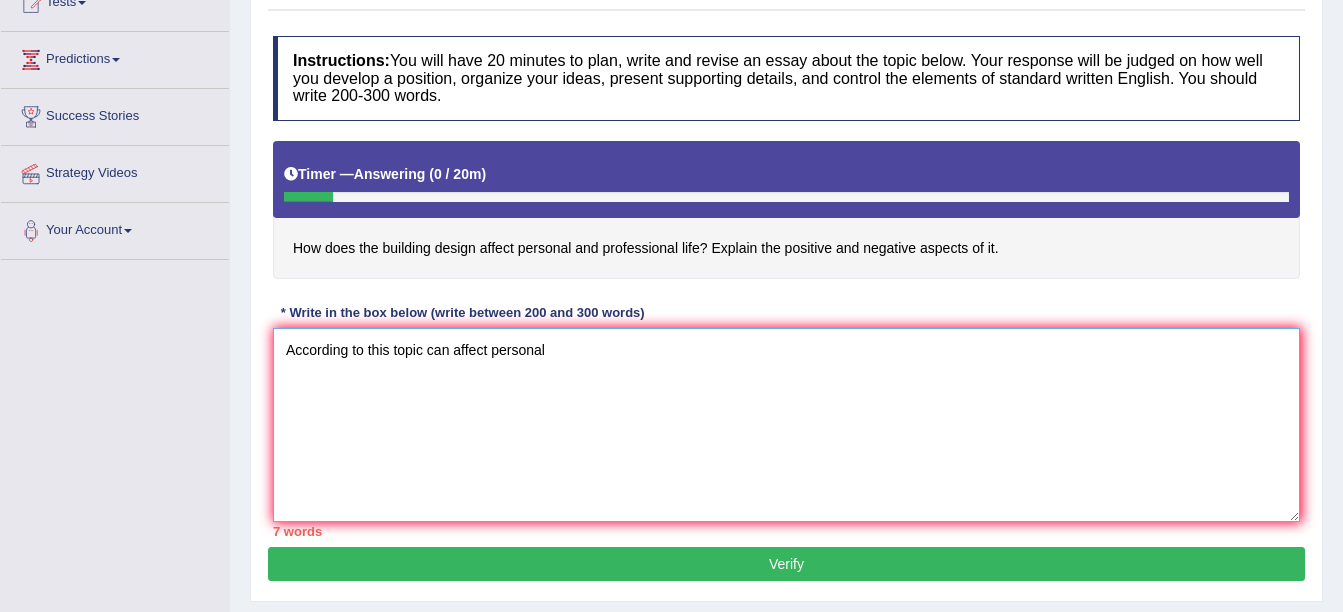 click on "According to this topic can affect personal" at bounding box center [786, 425] 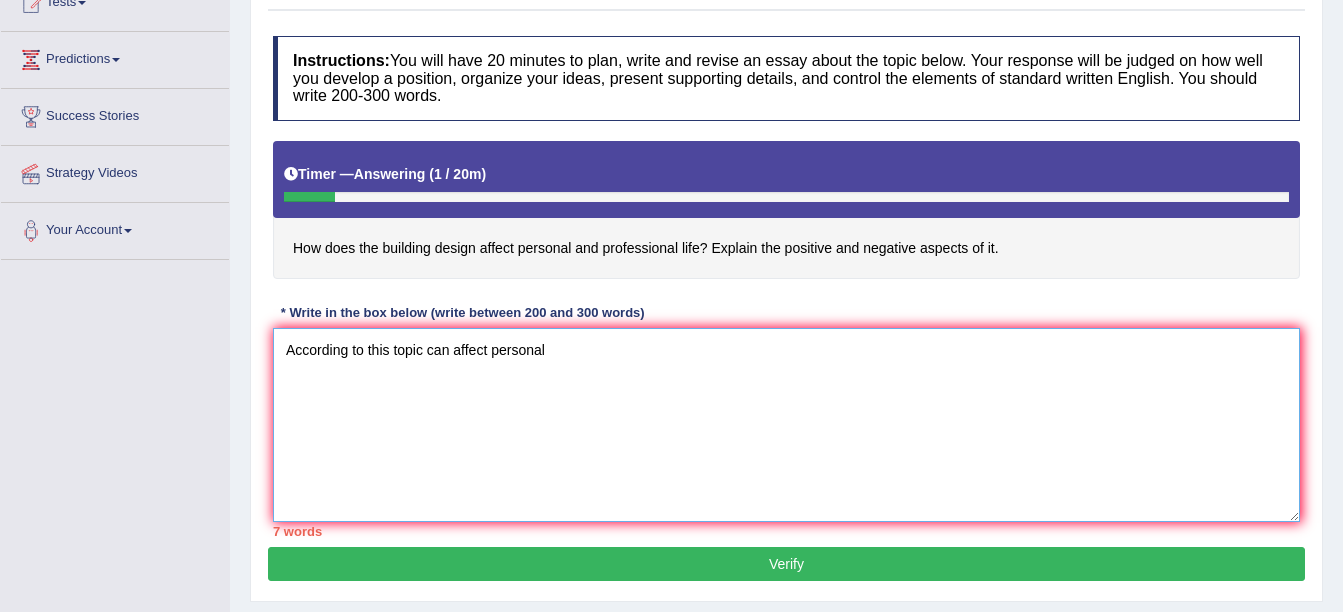 click on "According to this topic can affect personal" at bounding box center (786, 425) 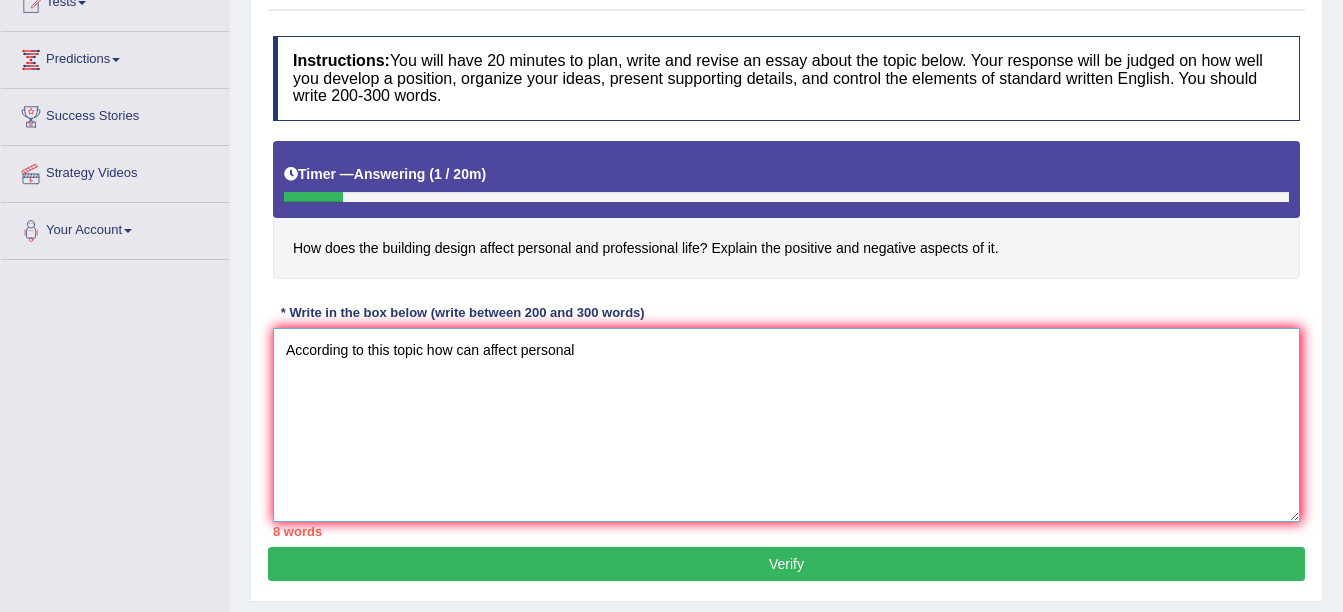 click on "According to this topic how can affect personal" at bounding box center (786, 425) 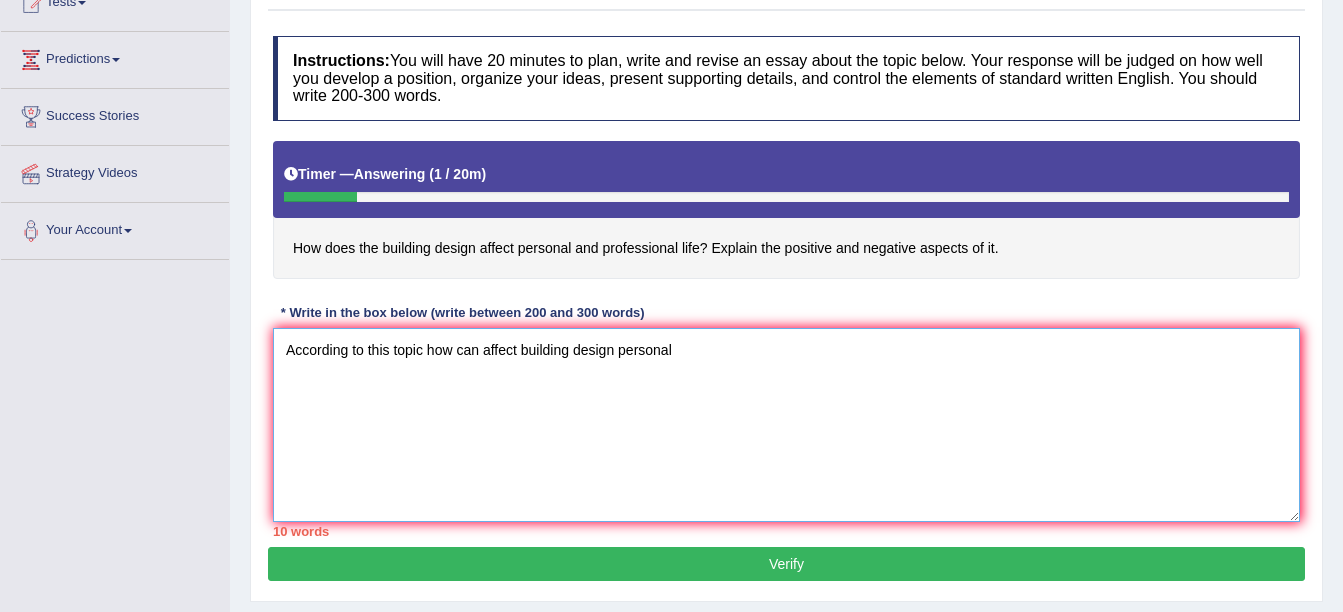 click on "According to this topic how can affect building design personal" at bounding box center [786, 425] 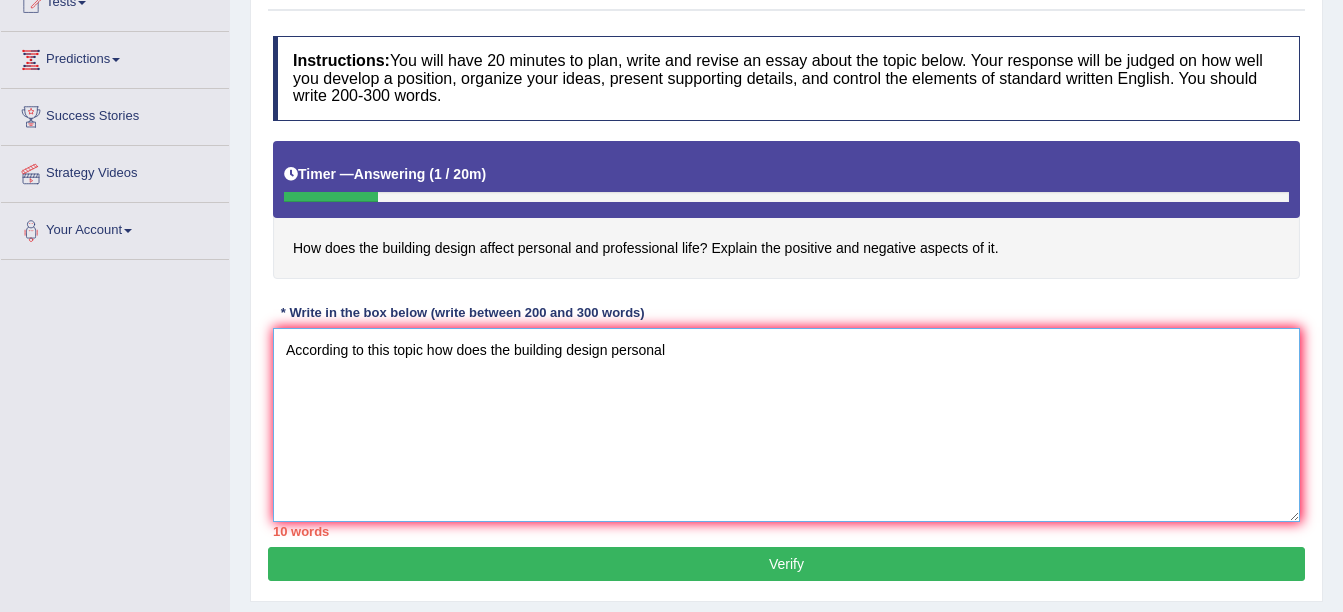 click on "According to this topic how does the building design personal" at bounding box center (786, 425) 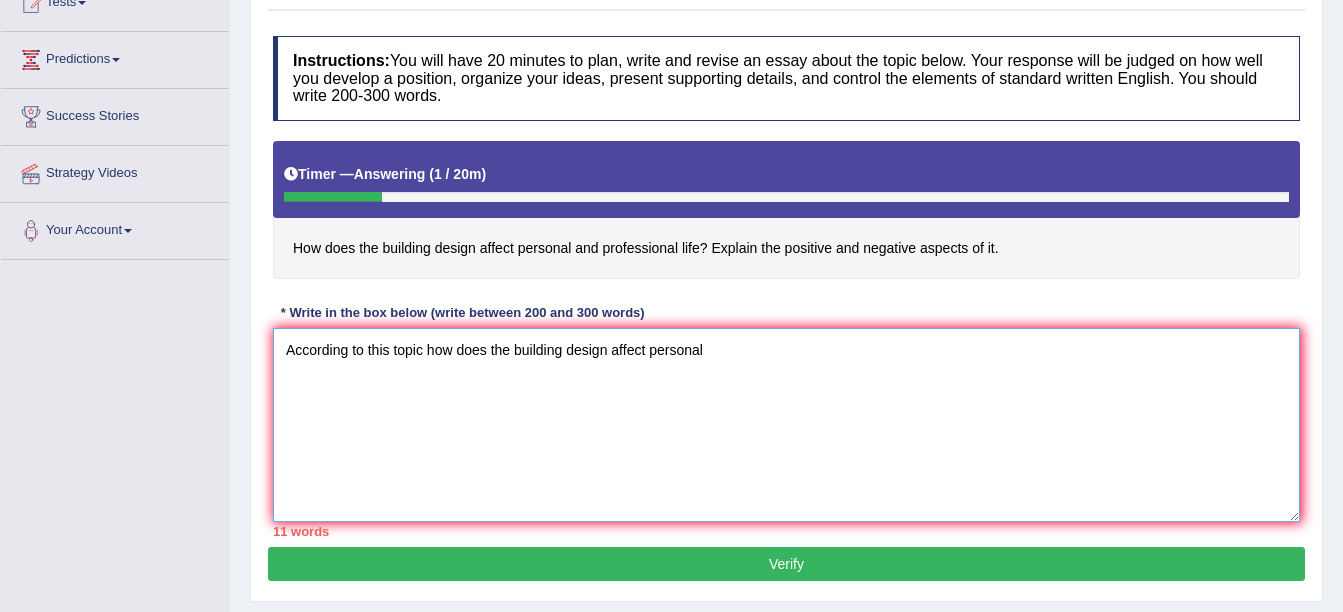 click on "According to this topic how does the building design affect personal" at bounding box center (786, 425) 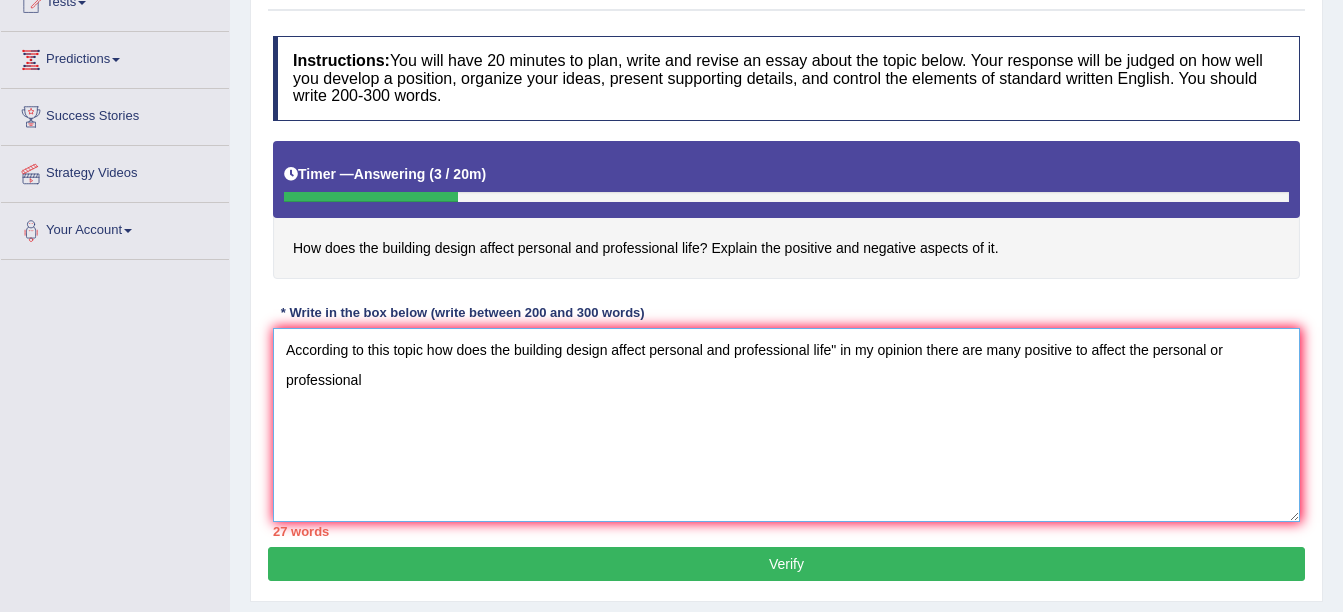 click on "According to this topic how does the building design affect personal and professional life" in my opinion there are many positive to affect the personal or professional" at bounding box center [786, 425] 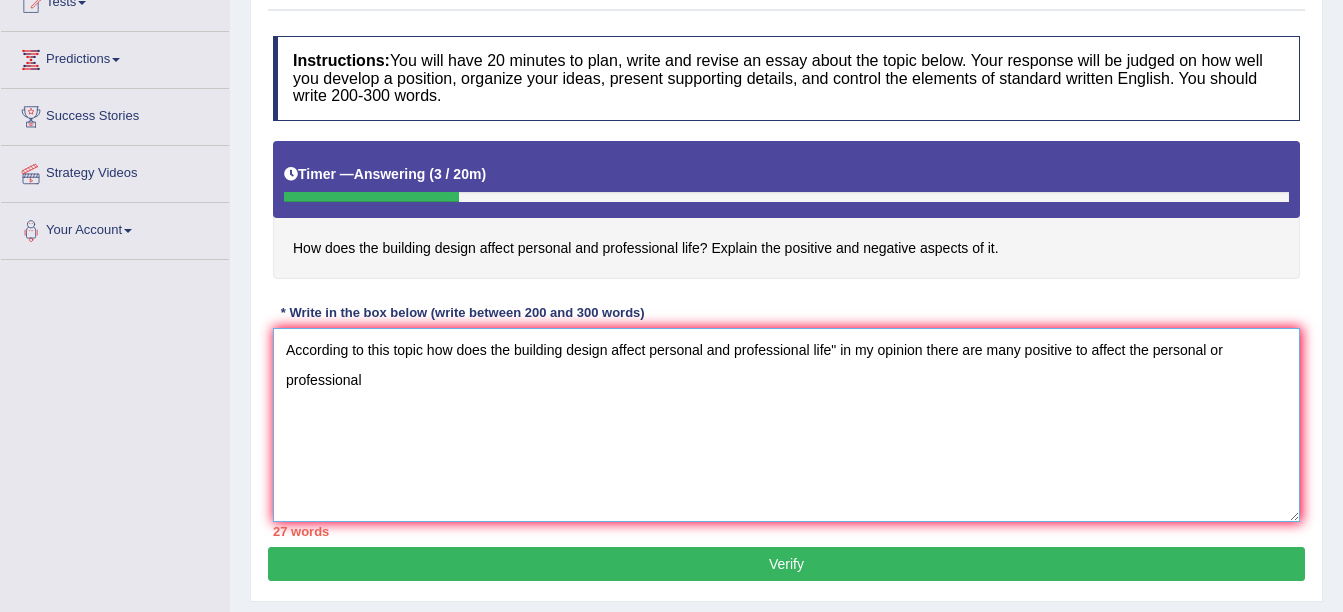 click on "According to this topic how does the building design affect personal and professional life" in my opinion there are many positive to affect the personal or professional" at bounding box center (786, 425) 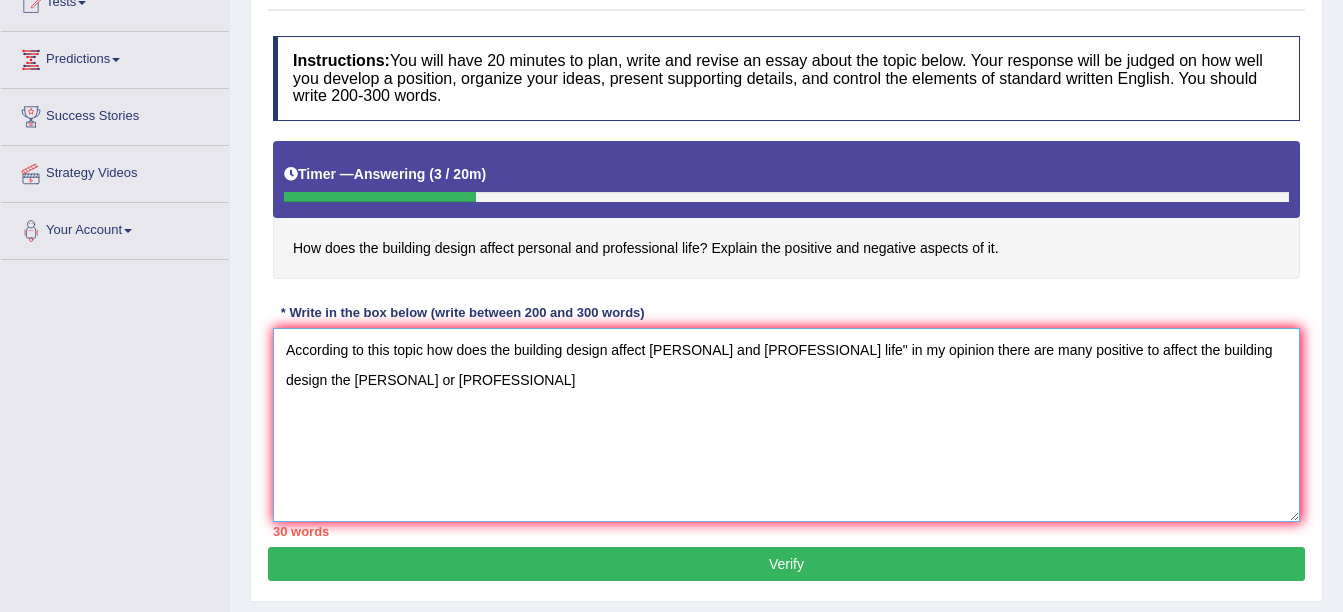 click on "According to this topic how does the building design affect personal and professional life" in my opinion there are many positive to affect the building design the personal or professional" at bounding box center (786, 425) 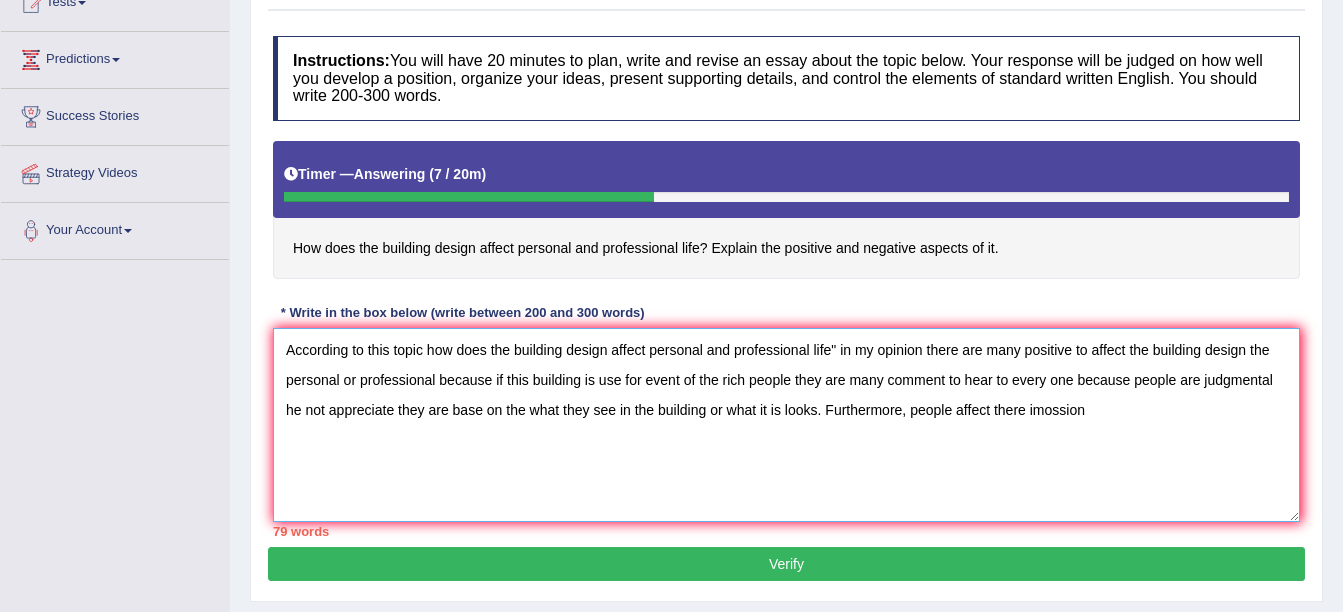 click on "According to this topic how does the building design affect personal and professional life" in my opinion there are many positive to affect the building design the personal or professional because if this building is use for event of the rich people they are many comment to hear to every one because people are judgmental he not appreciate they are base on the what they see in the building or what it is looks. Furthermore, people affect there imossion" at bounding box center [786, 425] 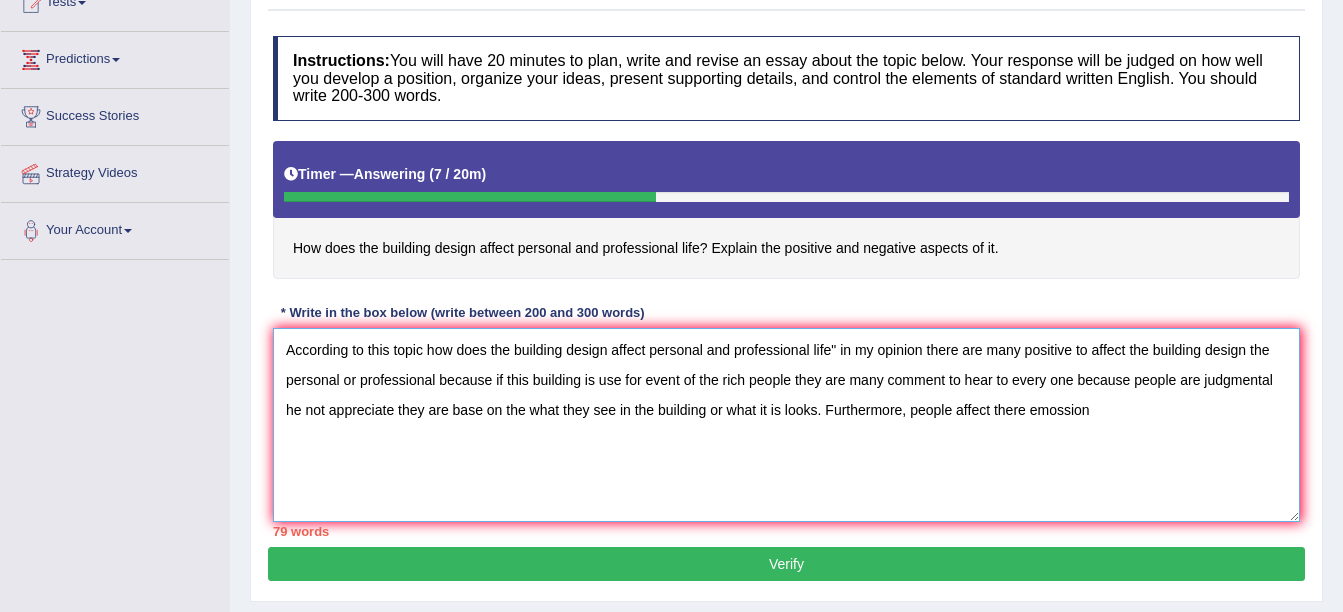 click on "According to this topic how does the building design affect personal and professional life" in my opinion there are many positive to affect the building design the personal or professional because if this building is use for event of the rich people they are many comment to hear to every one because people are judgmental he not appreciate they are base on the what they see in the building or what it is looks. Furthermore, people affect there emossion" at bounding box center [786, 425] 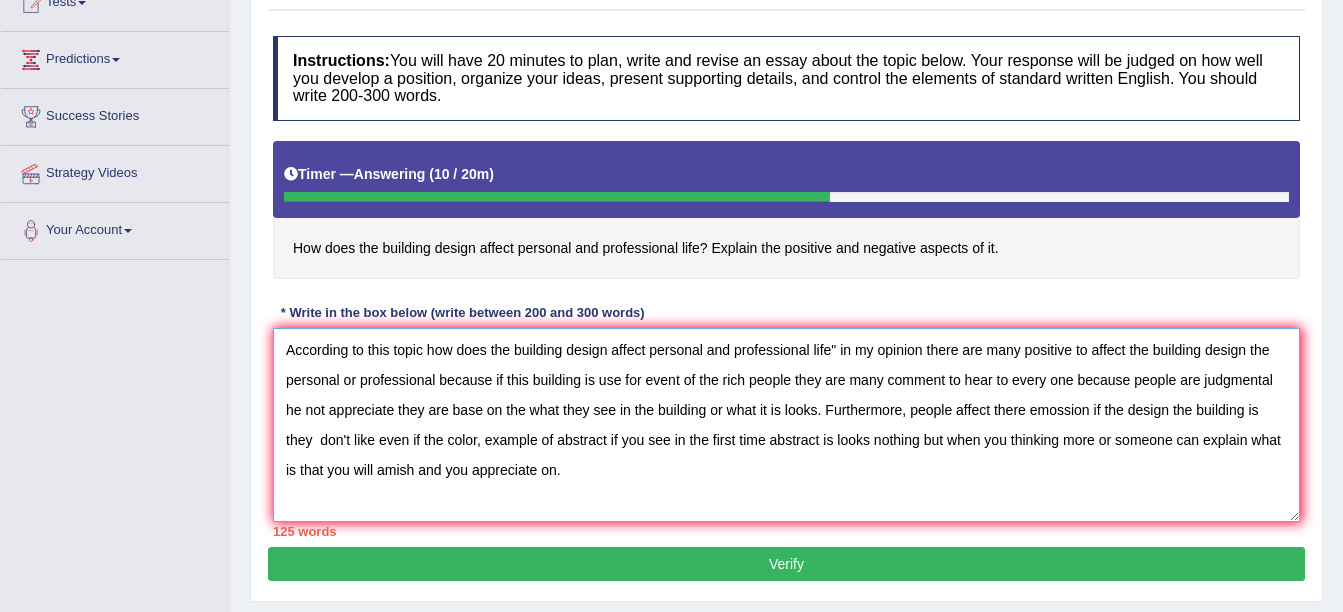 scroll, scrollTop: 338, scrollLeft: 0, axis: vertical 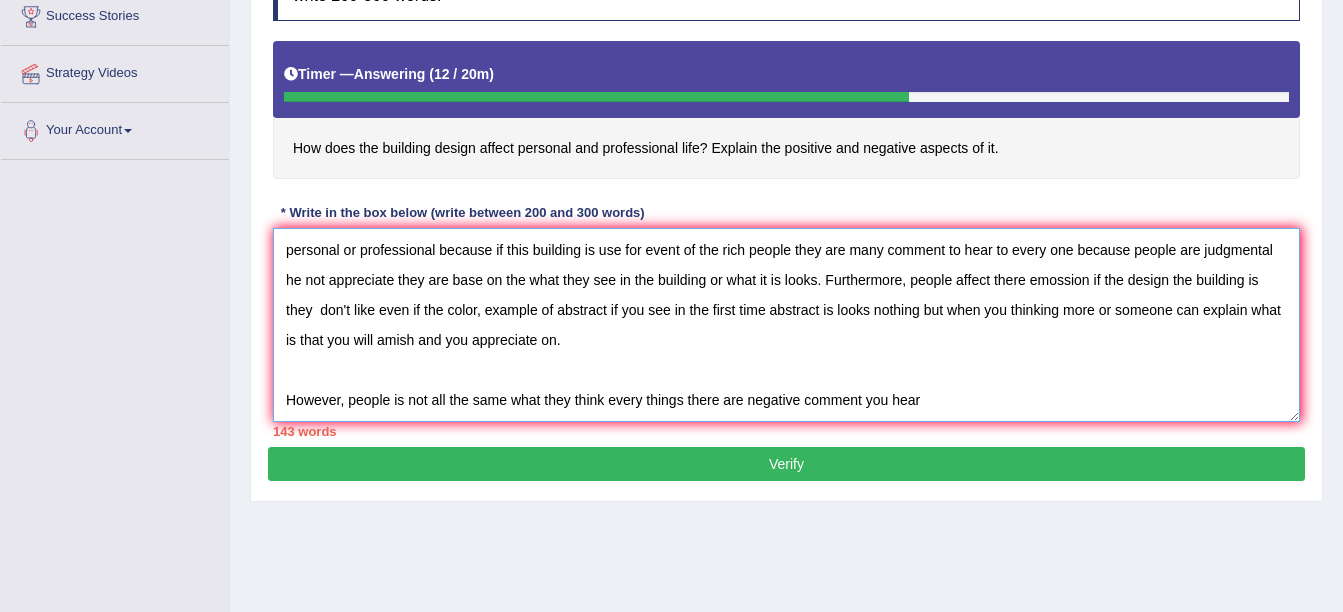 click on "According to this topic how does the building design affect personal and professional life" in my opinion there are many positive to affect the building design the personal or professional because if this building is use for event of the rich people they are many comment to hear to every one because people are judgmental he not appreciate they are base on the what they see in the building or what it is looks. Furthermore, people affect there emossion if the design the building is they  don't like even if the color, example of abstract if you see in the first time abstract is looks nothing but when you thinking more or someone can explain what is that you will amish and you appreciate on.
However, people is not all the same what they think every things there are negative comment you hear" at bounding box center [786, 325] 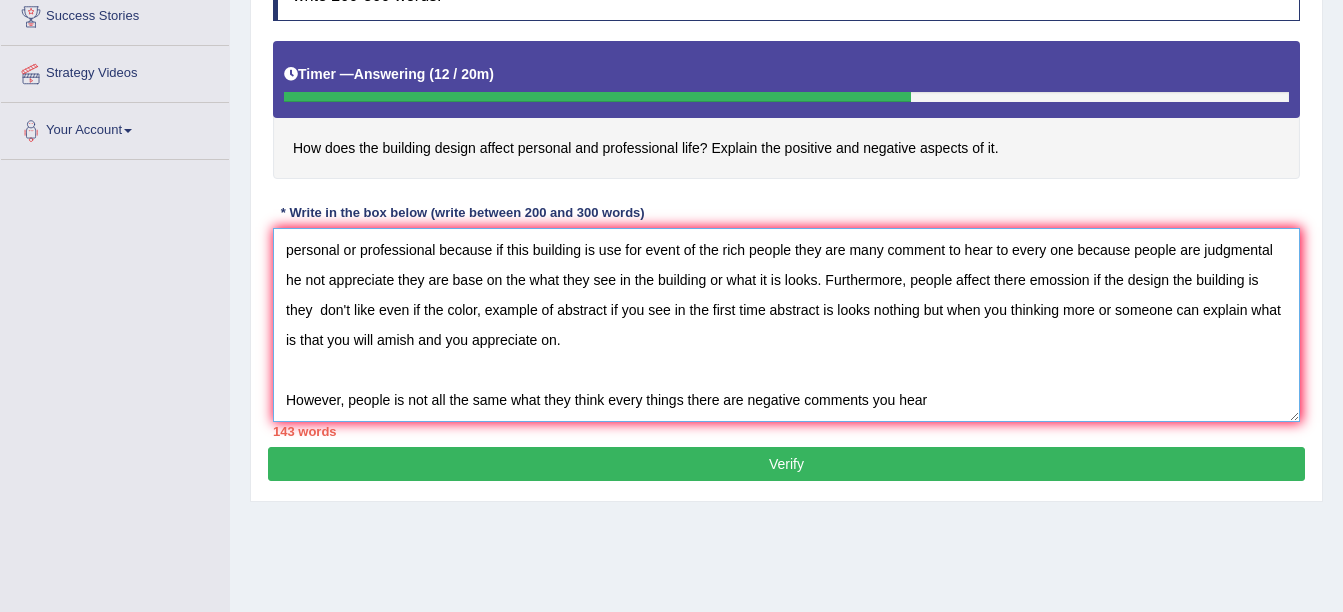click on "According to this topic how does the building design affect personal and professional life" in my opinion there are many positive to affect the building design the personal or professional because if this building is use for event of the rich people they are many comment to hear to every one because people are judgmental he not appreciate they are base on the what they see in the building or what it is looks. Furthermore, people affect there emossion if the design the building is they  don't like even if the color, example of abstract if you see in the first time abstract is looks nothing but when you thinking more or someone can explain what is that you will amish and you appreciate on.
However, people is not all the same what they think every things there are negative comments you hear" at bounding box center (786, 325) 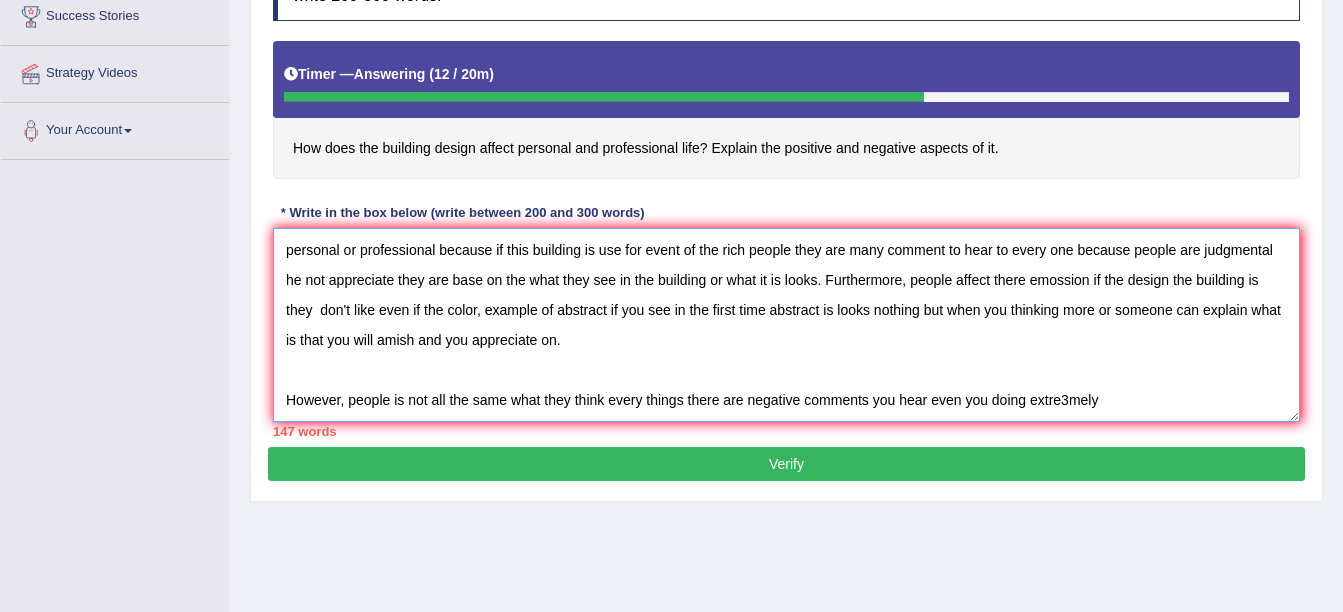 click on "According to this topic how does the building design affect personal and professional life" in my opinion there are many positive to affect the building design the personal or professional because if this building is use for event of the rich people they are many comment to hear to every one because people are judgmental he not appreciate they are base on the what they see in the building or what it is looks. Furthermore, people affect there emossion if the design the building is they  don't like even if the color, example of abstract if you see in the first time abstract is looks nothing but when you thinking more or someone can explain what is that you will amish and you appreciate on.
However, people is not all the same what they think every things there are negative comments you hear even you doing extre3mely" at bounding box center [786, 325] 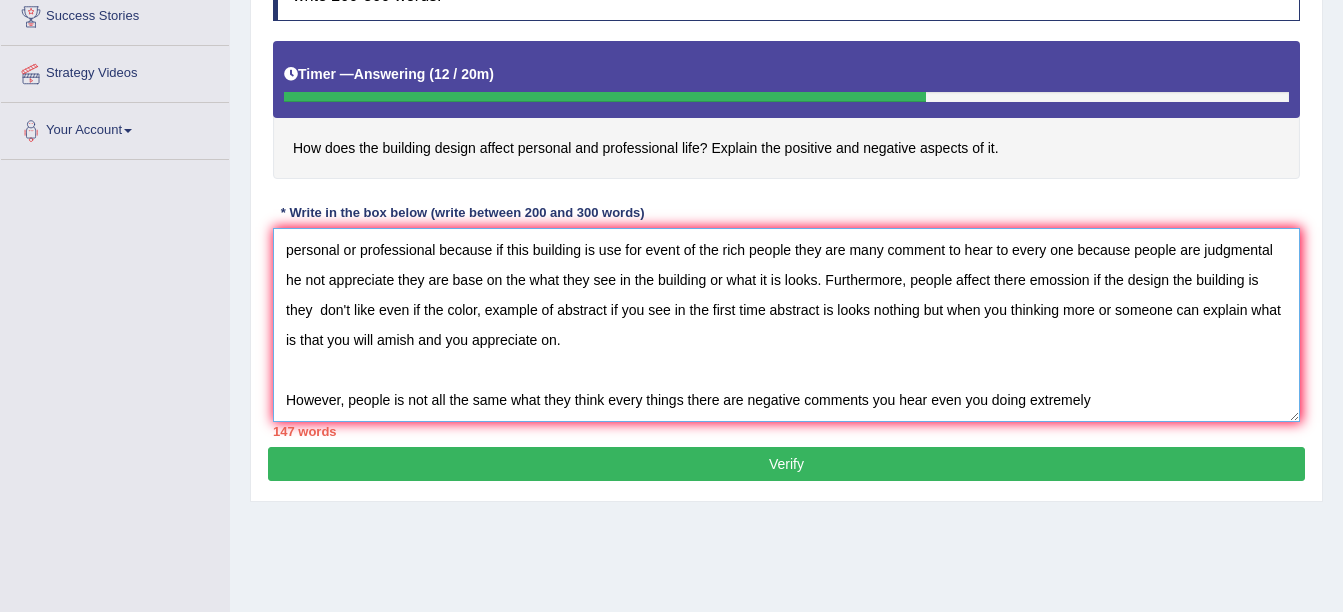 click on "According to this topic how does the building design affect personal and professional life" in my opinion there are many positive to affect the building design the personal or professional because if this building is use for event of the rich people they are many comment to hear to every one because people are judgmental he not appreciate they are base on the what they see in the building or what it is looks. Furthermore, people affect there emossion if the design the building is they  don't like even if the color, example of abstract if you see in the first time abstract is looks nothing but when you thinking more or someone can explain what is that you will amish and you appreciate on.
However, people is not all the same what they think every things there are negative comments you hear even you doing extremely" at bounding box center (786, 325) 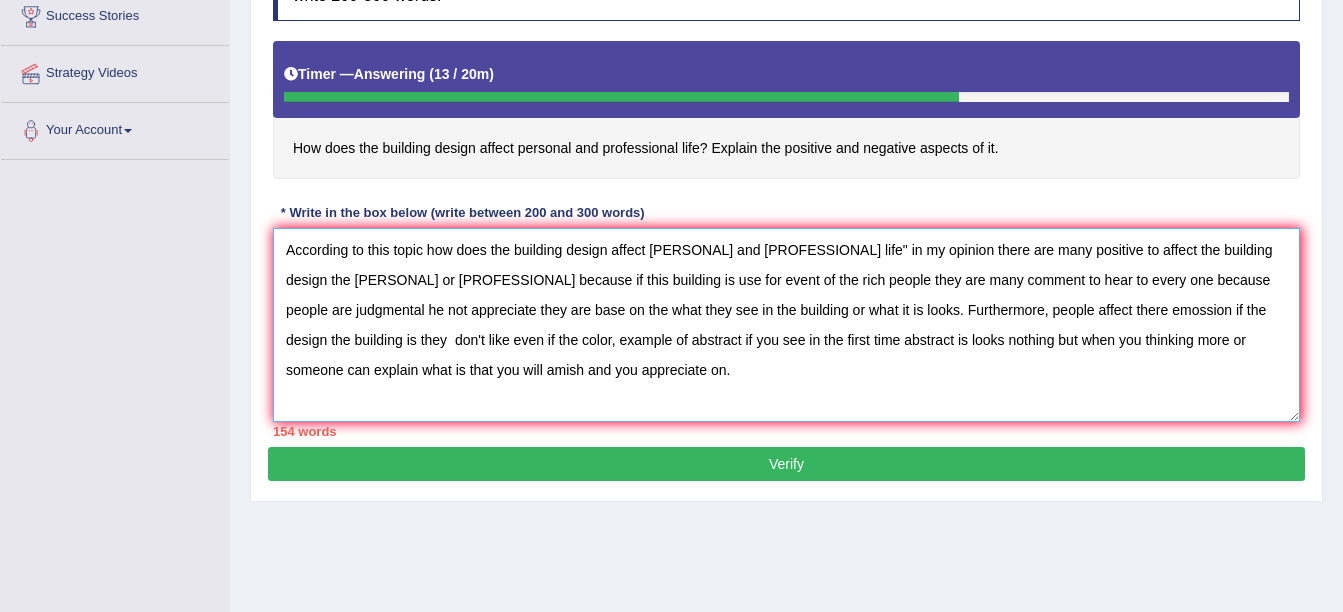 scroll, scrollTop: 60, scrollLeft: 0, axis: vertical 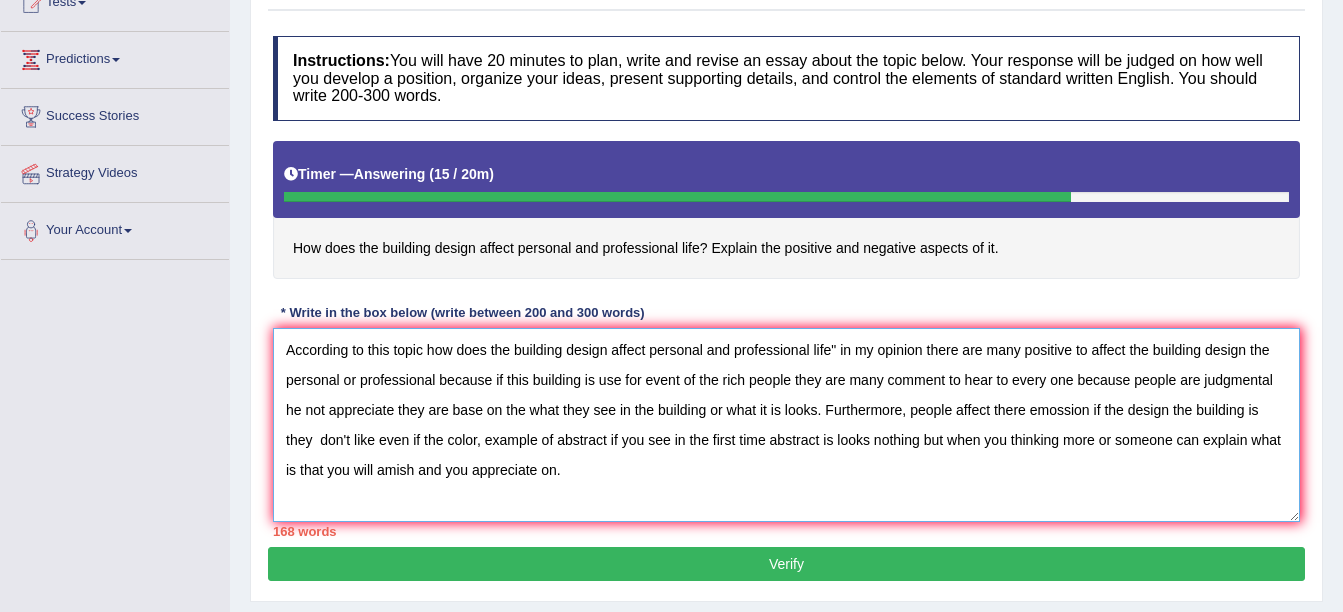 click on "According to this topic how does the building design affect personal and professional life" in my opinion there are many positive to affect the building design the personal or professional because if this building is use for event of the rich people they are many comment to hear to every one because people are judgmental he not appreciate they are base on the what they see in the building or what it is looks. Furthermore, people affect there emossion if the design the building is they  don't like even if the color, example of abstract if you see in the first time abstract is looks nothing but when you thinking more or someone can explain what is that you will amish and you appreciate on.
However, people is not all the same what they think every things there are negative comments you hear even you doing extremely good but some people nothing for them. If the building design is looks good or fabulous people can see is amaze" at bounding box center [786, 425] 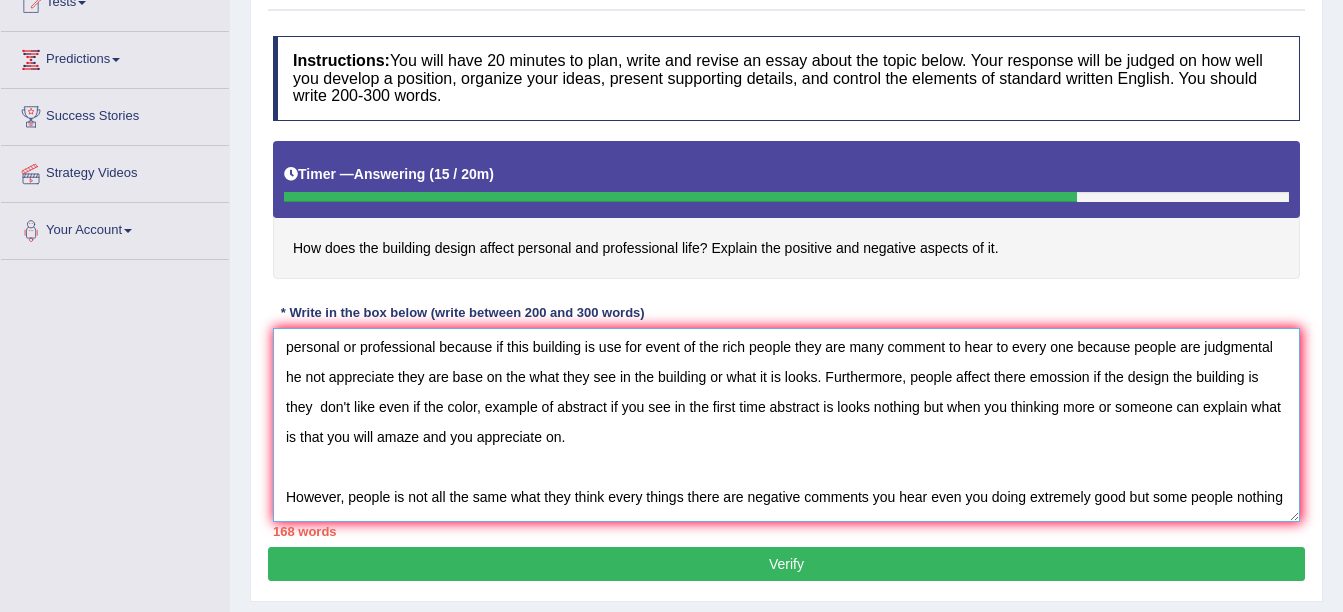 scroll, scrollTop: 60, scrollLeft: 0, axis: vertical 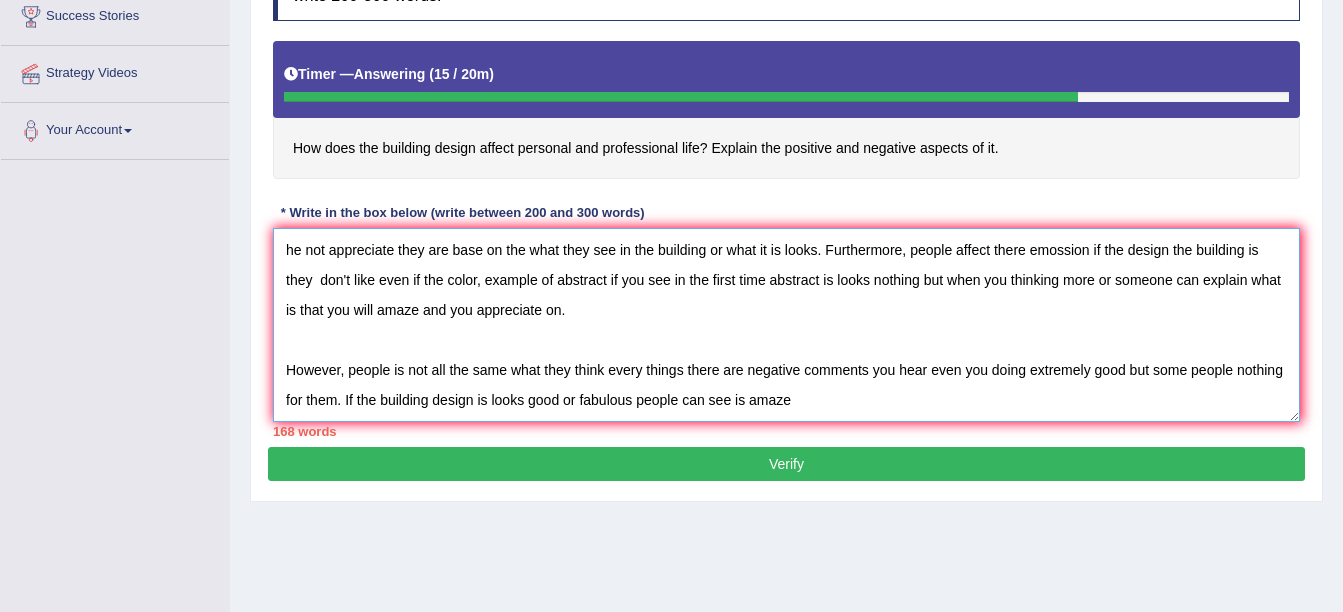 click on "According to this topic how does the building design affect personal and professional life" in my opinion there are many positive to affect the building design the personal or professional because if this building is use for event of the rich people they are many comment to hear to every one because people are judgmental he not appreciate they are base on the what they see in the building or what it is looks. Furthermore, people affect there emossion if the design the building is they  don't like even if the color, example of abstract if you see in the first time abstract is looks nothing but when you thinking more or someone can explain what is that you will amaze and you appreciate on.
However, people is not all the same what they think every things there are negative comments you hear even you doing extremely good but some people nothing for them. If the building design is looks good or fabulous people can see is amaze" at bounding box center (786, 325) 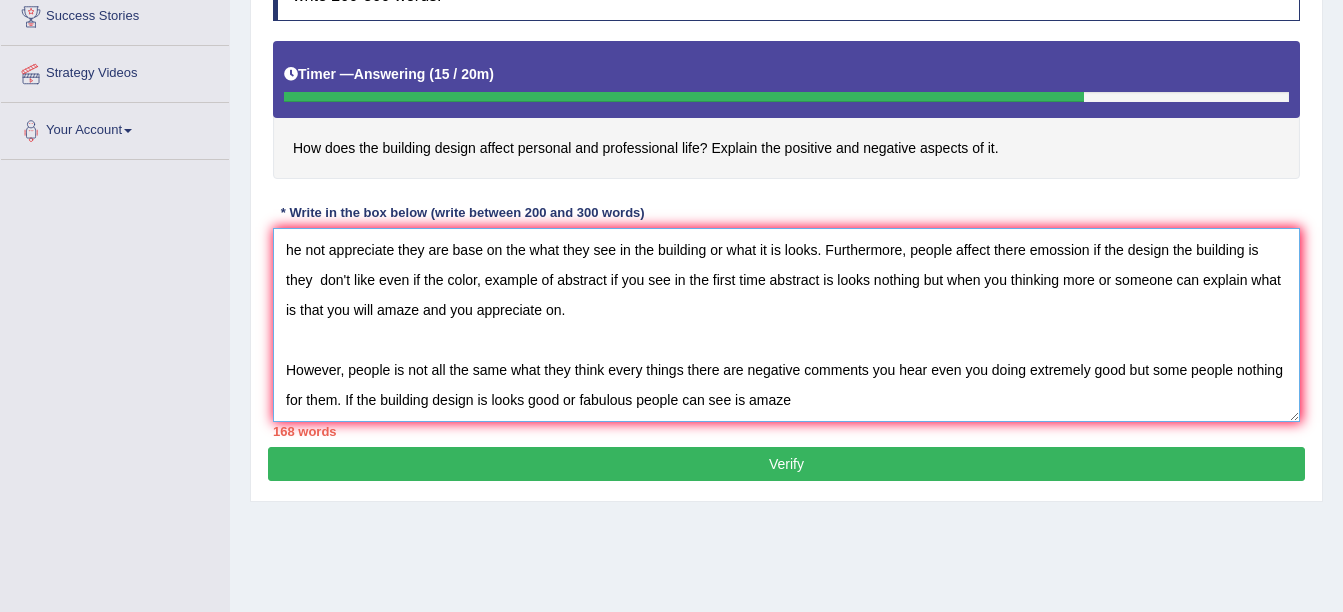 click on "According to this topic how does the building design affect personal and professional life" in my opinion there are many positive to affect the building design the personal or professional because if this building is use for event of the rich people they are many comment to hear to every one because people are judgmental he not appreciate they are base on the what they see in the building or what it is looks. Furthermore, people affect there emossion if the design the building is they  don't like even if the color, example of abstract if you see in the first time abstract is looks nothing but when you thinking more or someone can explain what is that you will amaze and you appreciate on.
However, people is not all the same what they think every things there are negative comments you hear even you doing extremely good but some people nothing for them. If the building design is looks good or fabulous people can see is amaze" at bounding box center [786, 325] 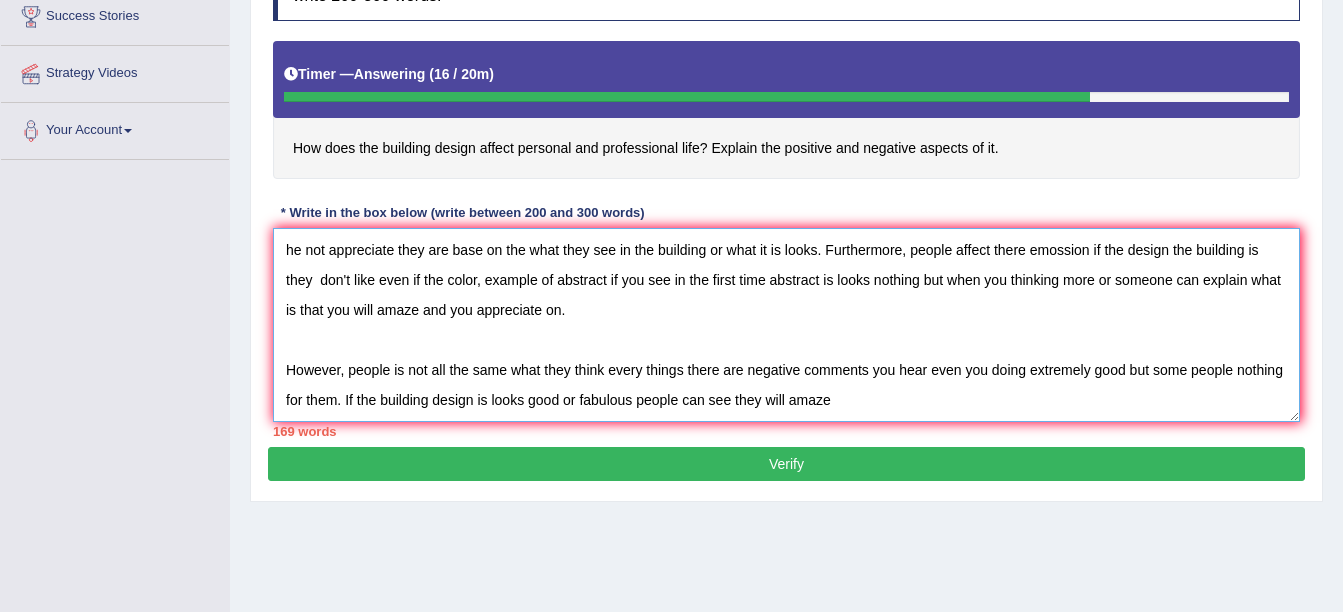 click on "According to this topic how does the building design affect personal and professional life" in my opinion there are many positive to affect the building design the personal or professional because if this building is use for event of the rich people they are many comment to hear to every one because people are judgmental he not appreciate they are base on the what they see in the building or what it is looks. Furthermore, people affect there emossion if the design the building is they  don't like even if the color, example of abstract if you see in the first time abstract is looks nothing but when you thinking more or someone can explain what is that you will amaze and you appreciate on.
However, people is not all the same what they think every things there are negative comments you hear even you doing extremely good but some people nothing for them. If the building design is looks good or fabulous people can see they will amaze" at bounding box center [786, 325] 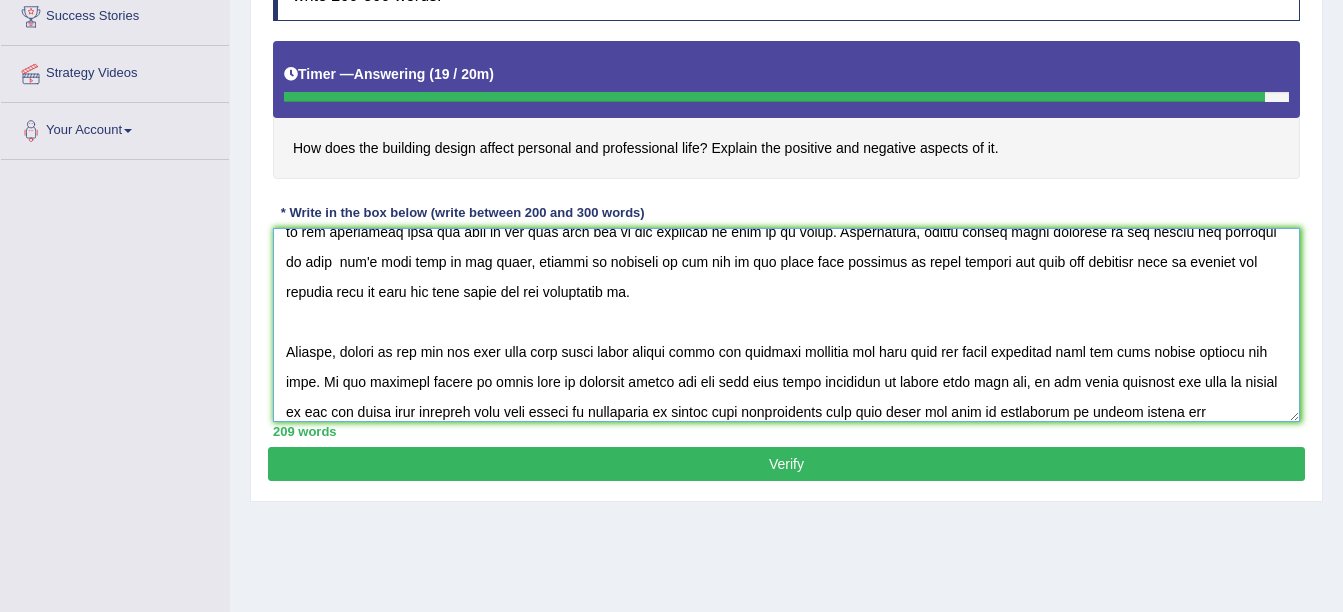 scroll, scrollTop: 108, scrollLeft: 0, axis: vertical 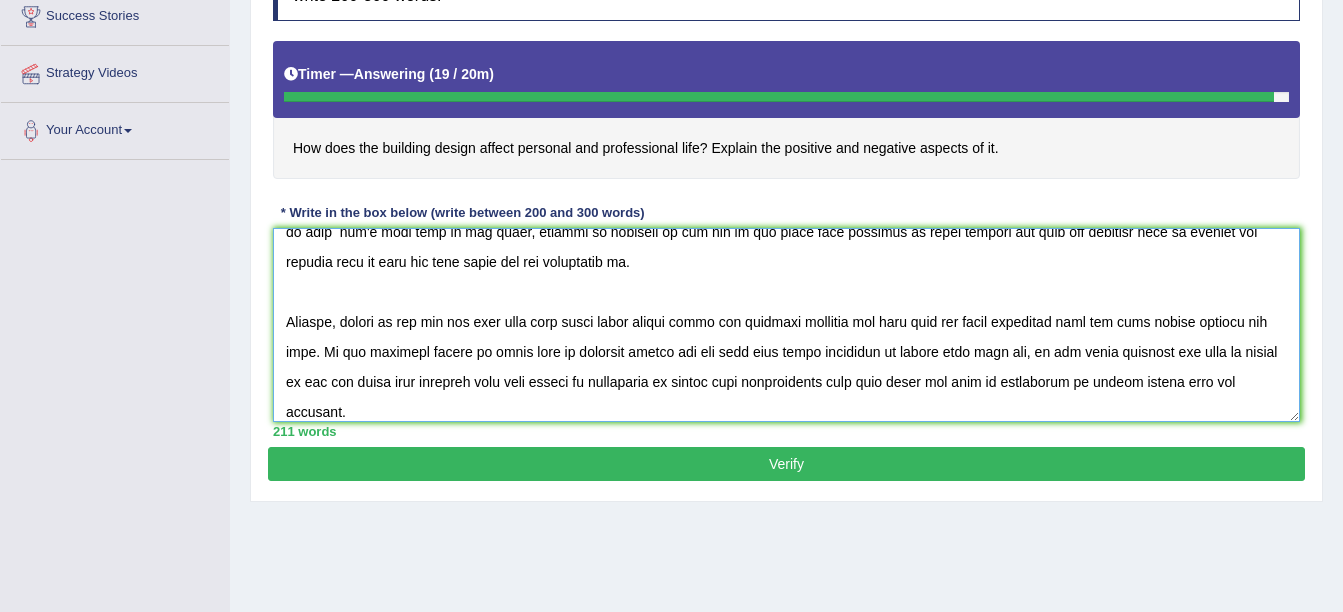 type on "According to this topic how does the building design affect personal and professional life" in my opinion there are many positive to affect the building design the personal or professional because if this building is use for event of the rich people they are many comment to hear to every one because people are judgmental he not appreciate they are base on the what they see in the building or what it is looks. Furthermore, people affect there emossion if the design the building is they  don't like even if the color, example of abstract if you see in the first time abstract is looks nothing but when you thinking more or someone can explain what is that you will amaze and you appreciate on.
However, people is not all the same what they think every things there are negative comments you hear even you doing extremely good but some people nothing for them. If the building design is looks good or fabulous people can see they will amaze according to design what they see, if you build building and this is stange ..." 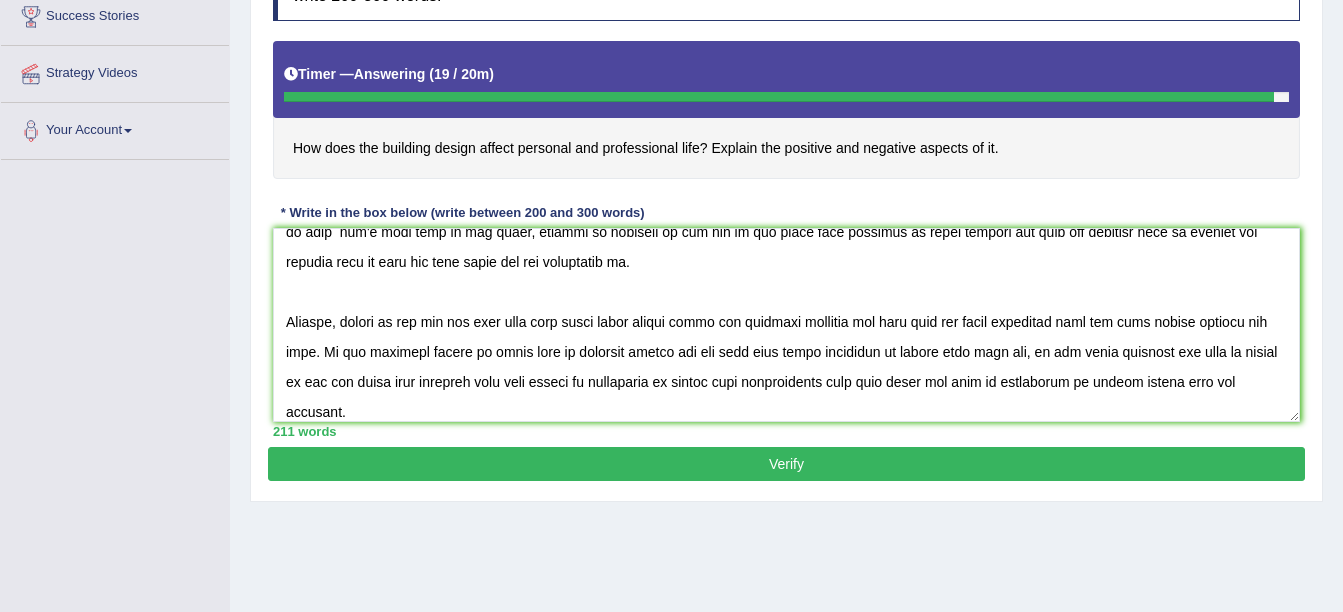 click on "Verify" at bounding box center [786, 464] 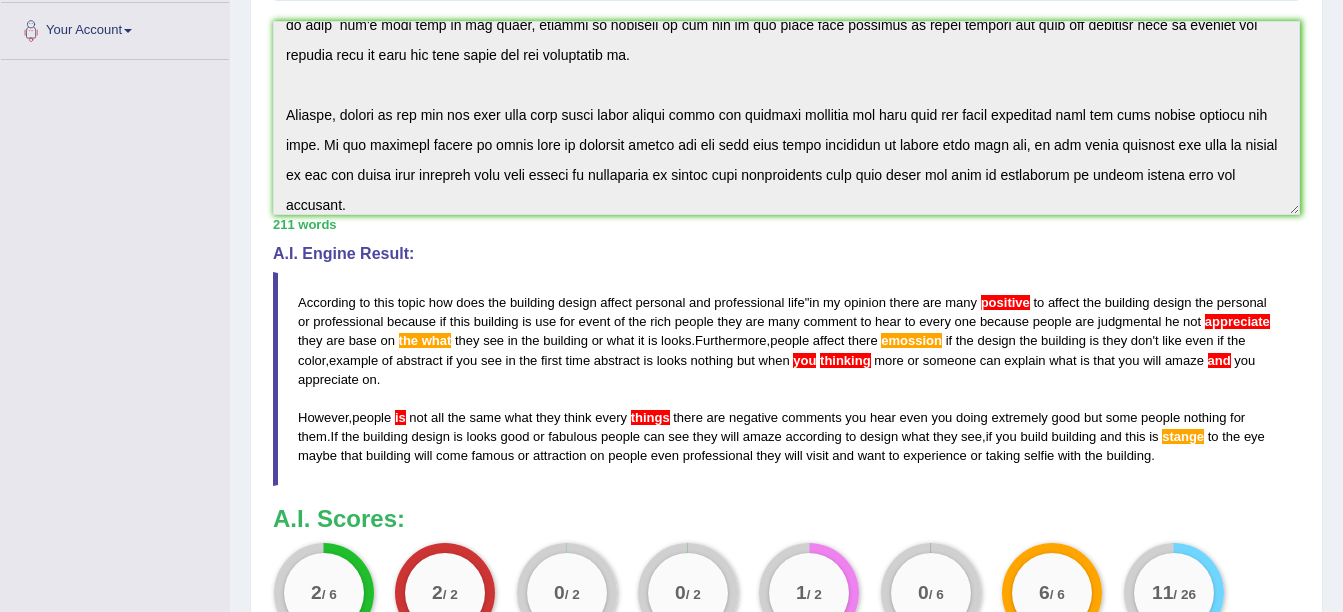 scroll, scrollTop: 538, scrollLeft: 0, axis: vertical 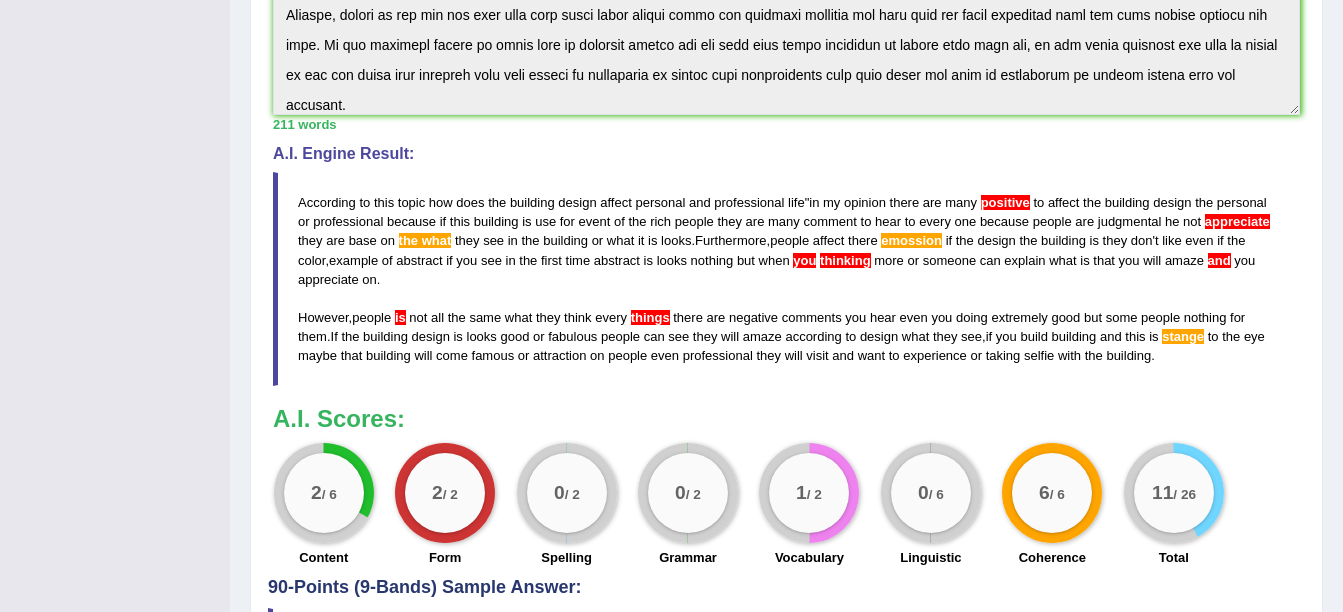 click on "appreciate" at bounding box center (1237, 221) 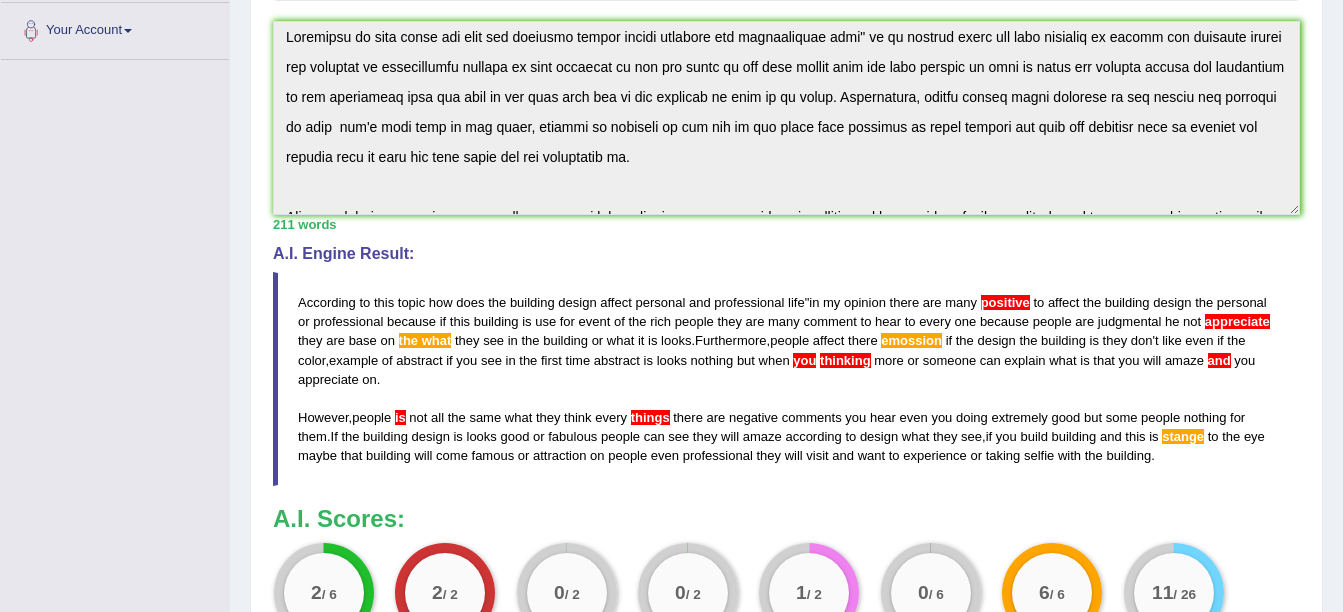 scroll, scrollTop: 0, scrollLeft: 0, axis: both 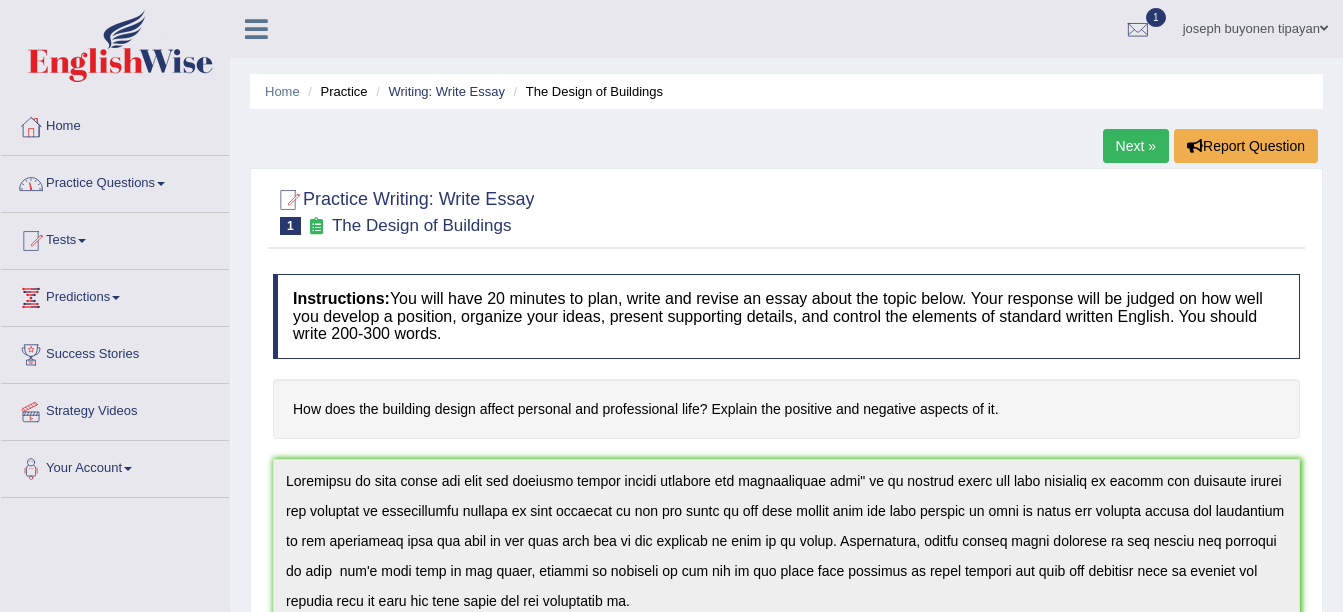 click on "Practice Questions" at bounding box center [115, 181] 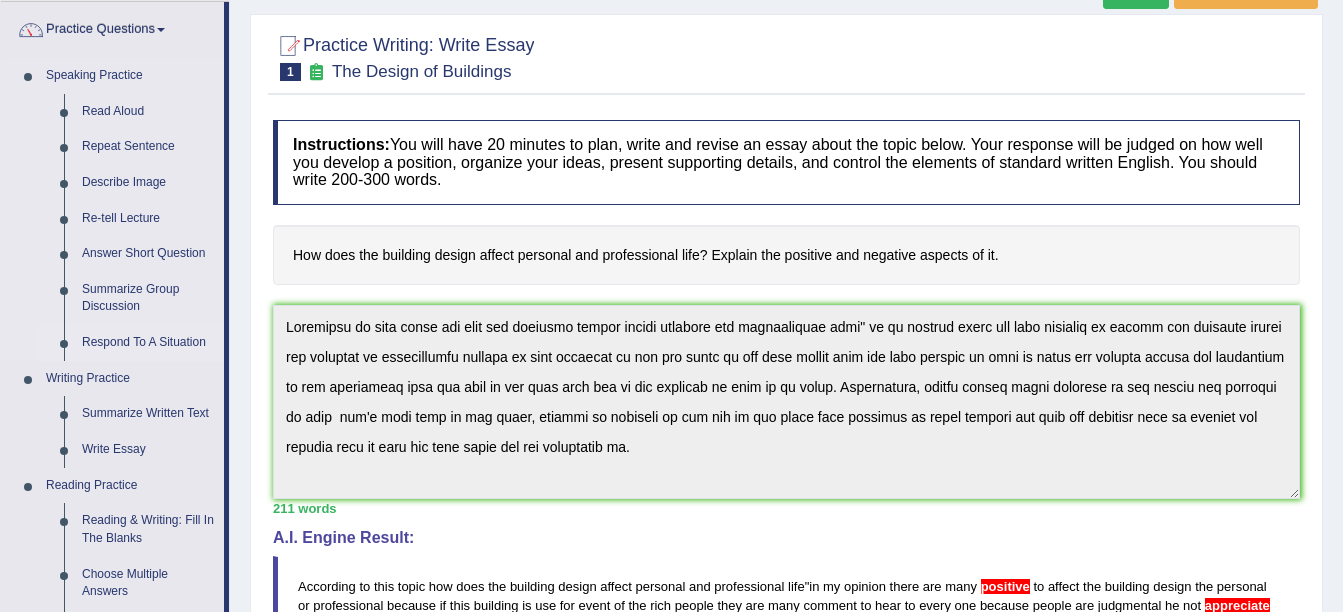 scroll, scrollTop: 200, scrollLeft: 0, axis: vertical 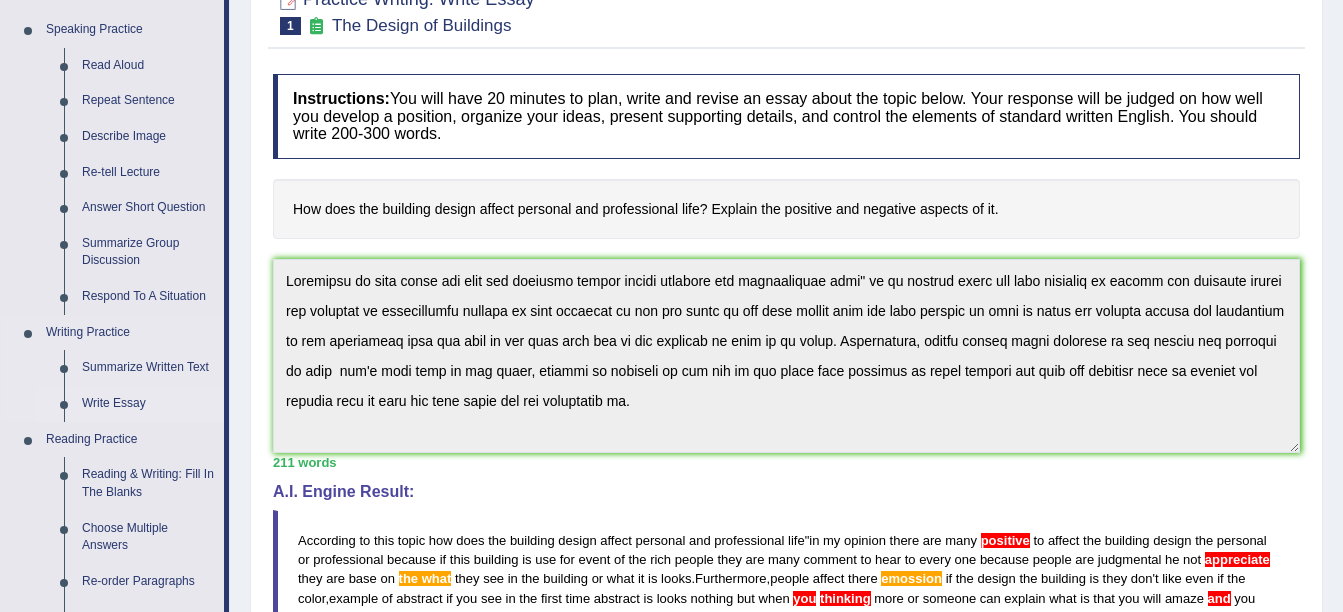 click on "Write Essay" at bounding box center (148, 404) 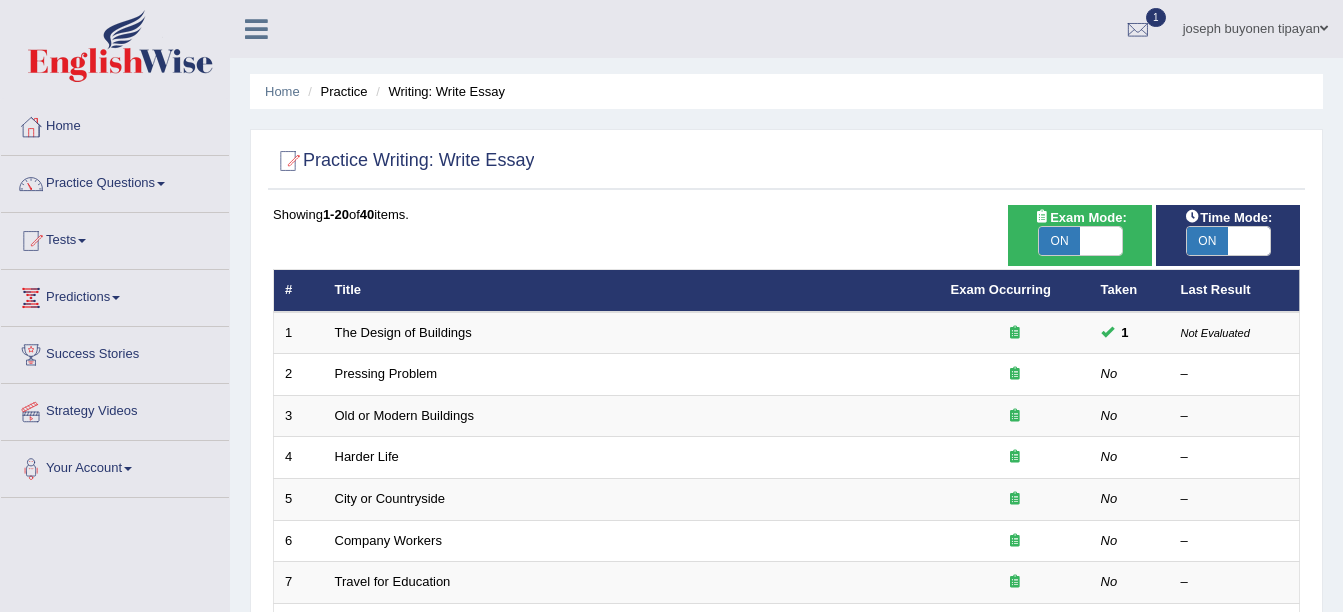 scroll, scrollTop: 0, scrollLeft: 0, axis: both 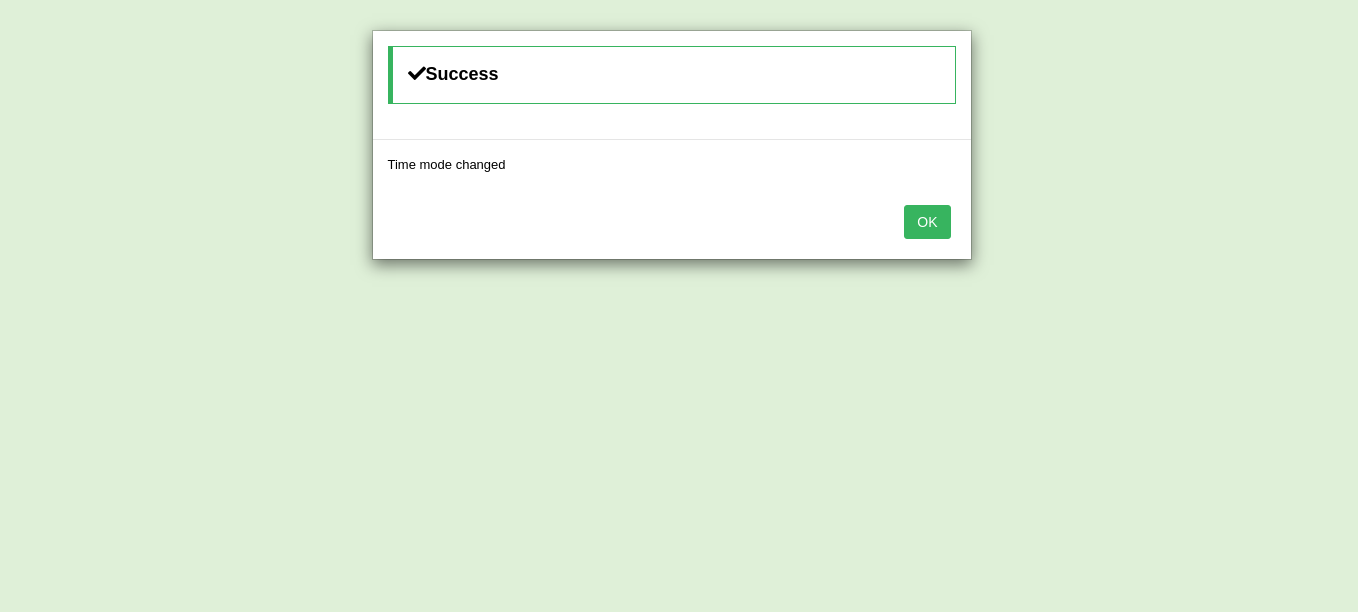 click on "OK" at bounding box center [927, 222] 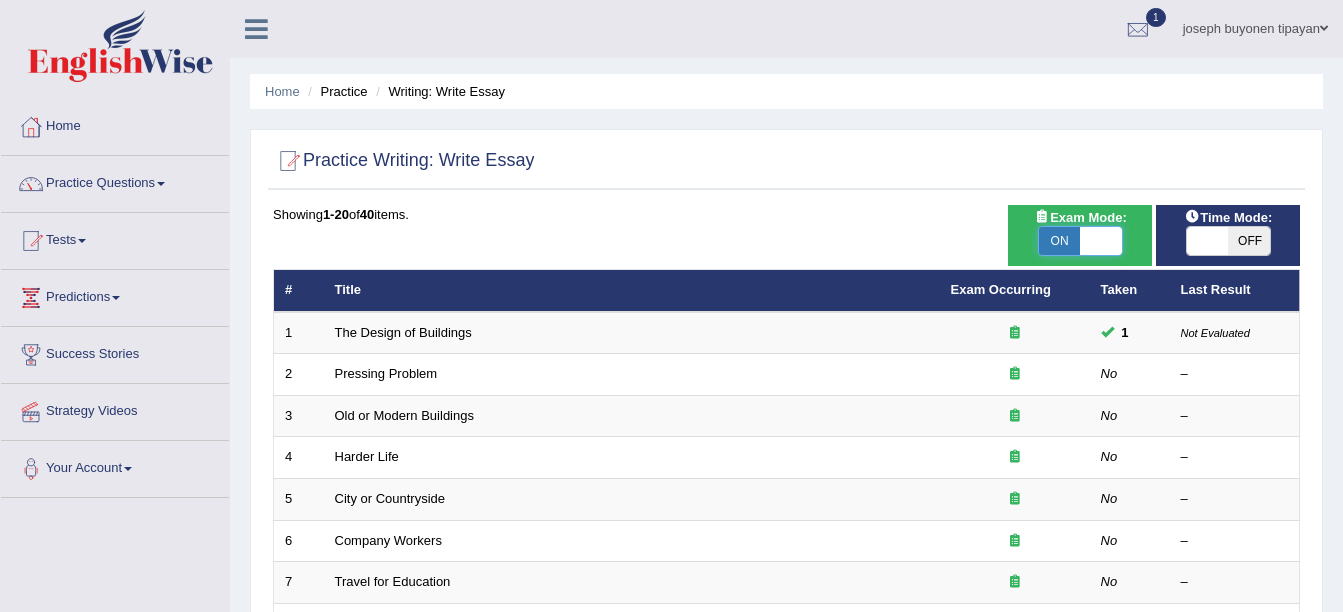 click at bounding box center (1101, 241) 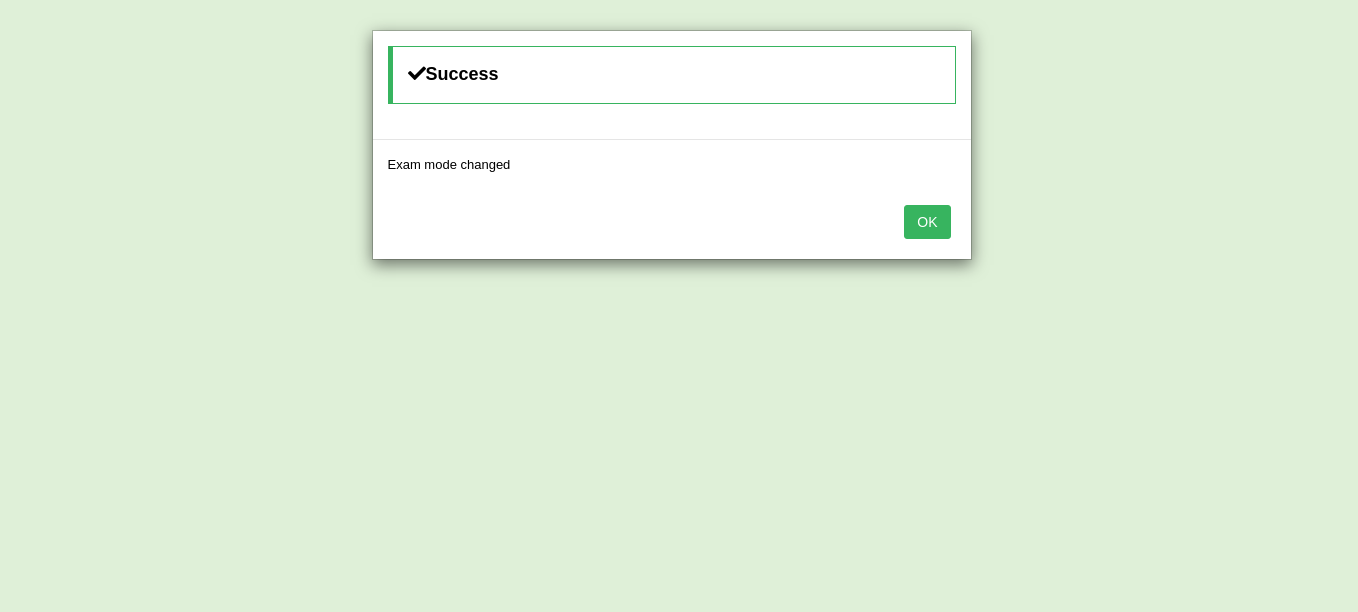 click on "OK" at bounding box center (927, 222) 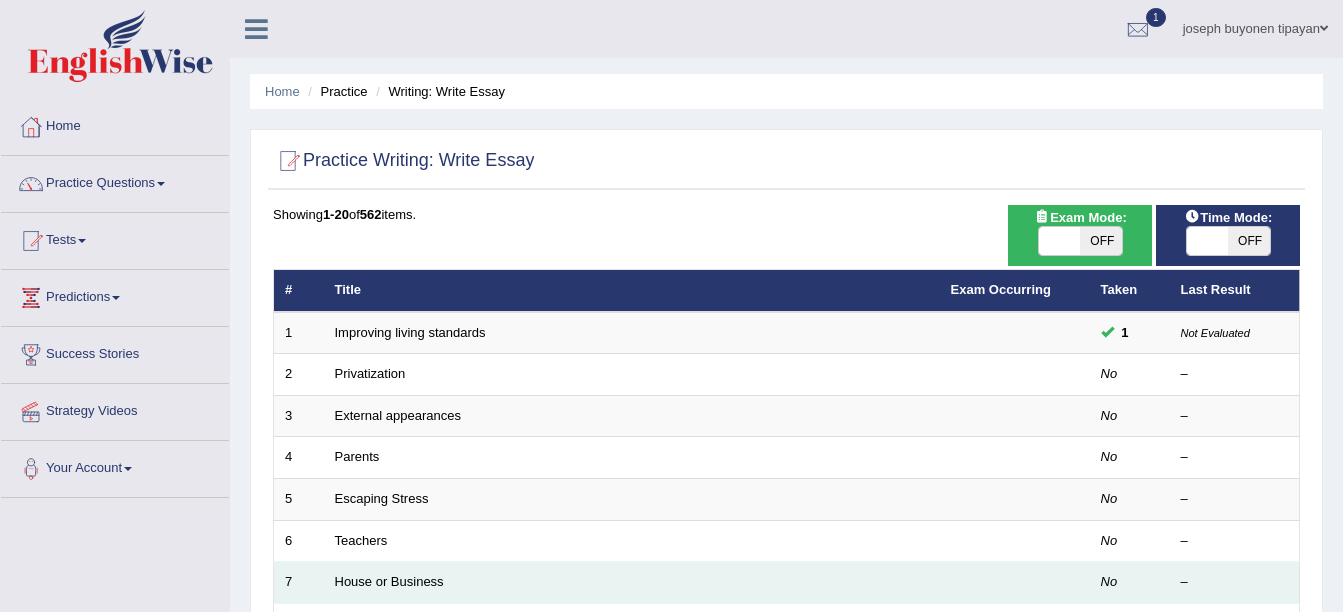 scroll, scrollTop: 162, scrollLeft: 0, axis: vertical 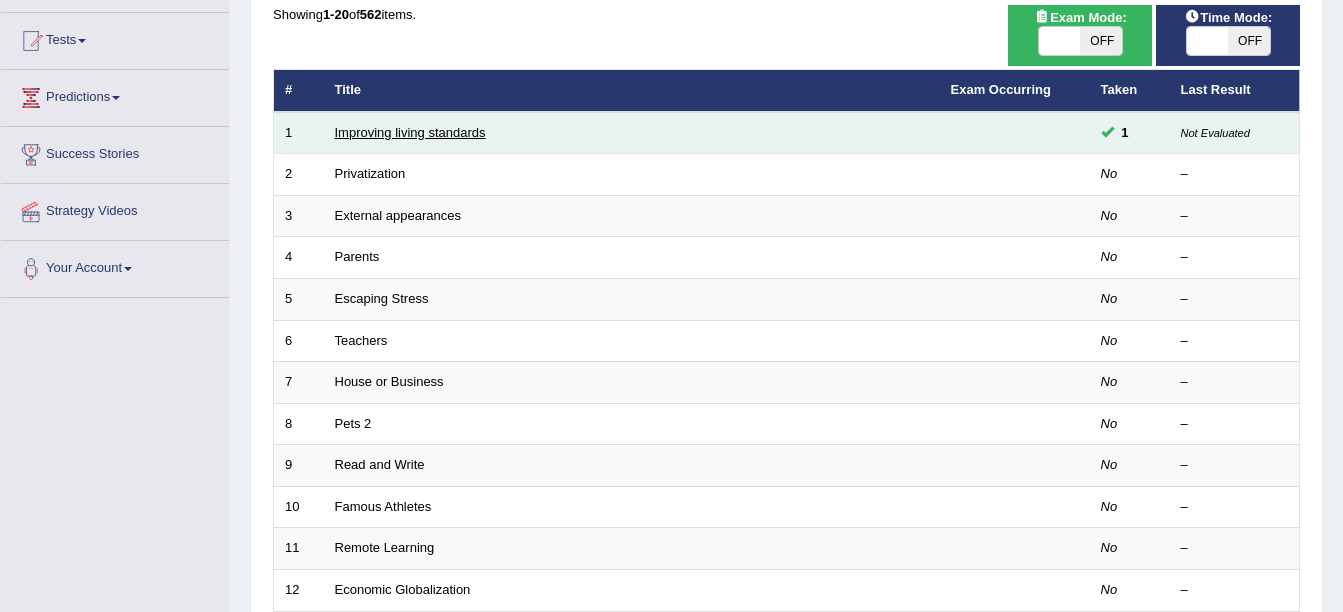 click on "Improving living standards" at bounding box center [410, 132] 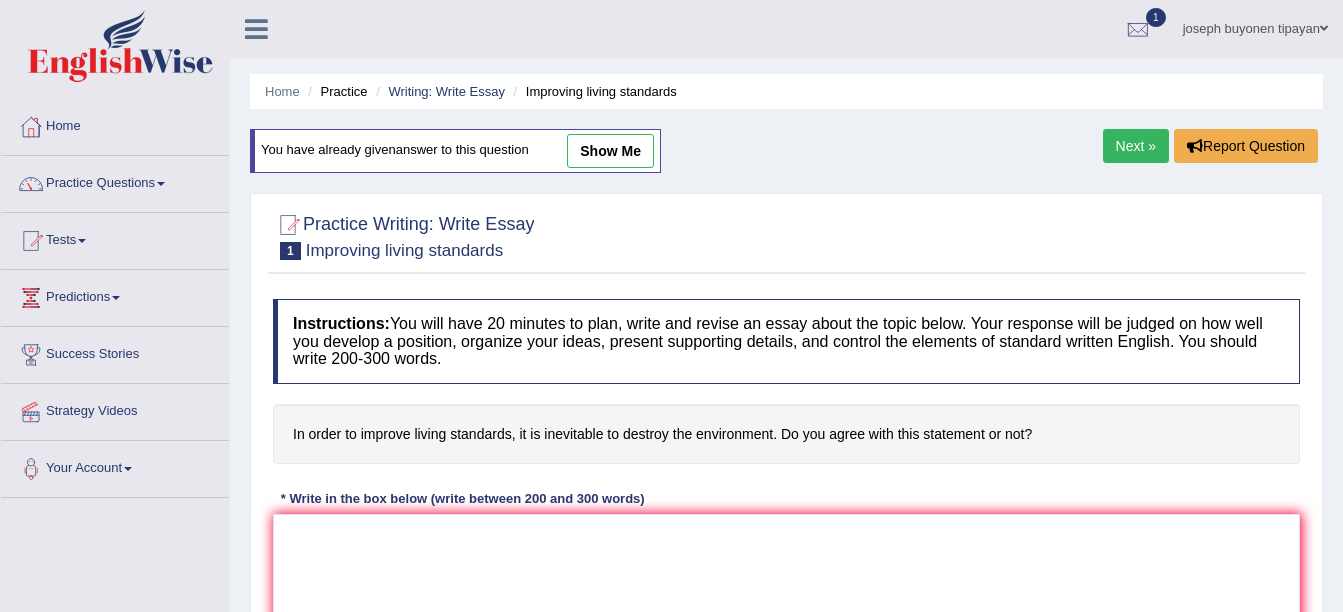 scroll, scrollTop: 0, scrollLeft: 0, axis: both 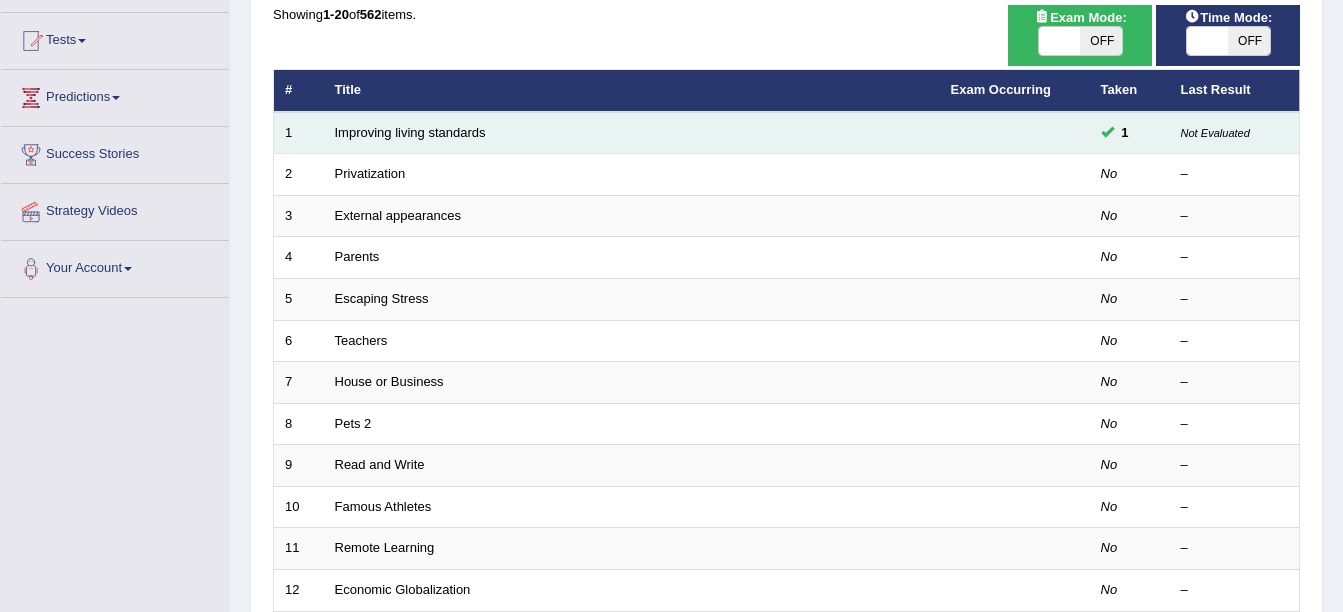 click on "Not Evaluated" at bounding box center [1215, 133] 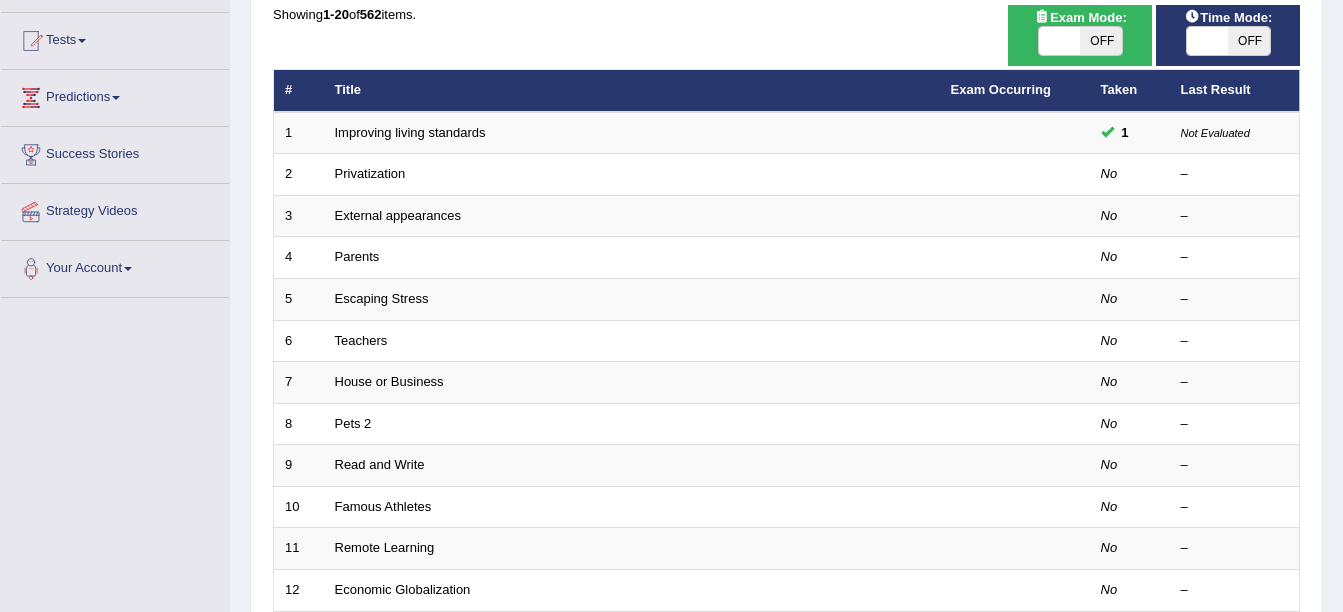 click on "OFF" at bounding box center (1101, 41) 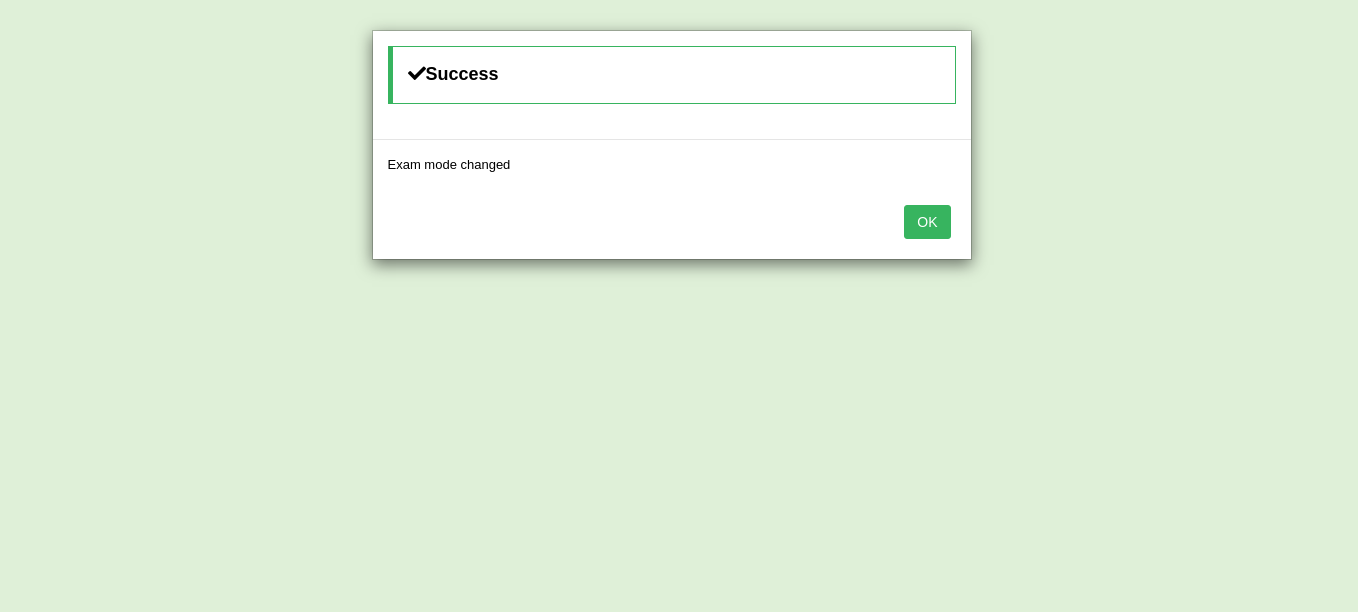 click on "Success Exam mode changed OK" at bounding box center (679, 306) 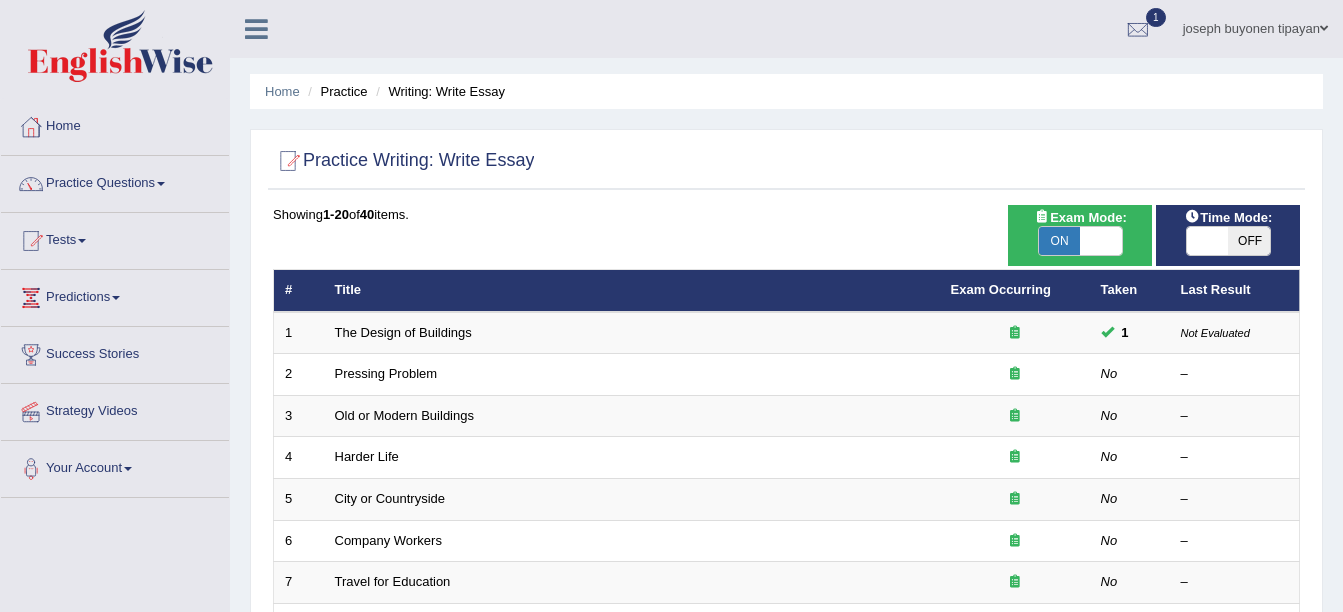click on "OFF" at bounding box center (1249, 241) 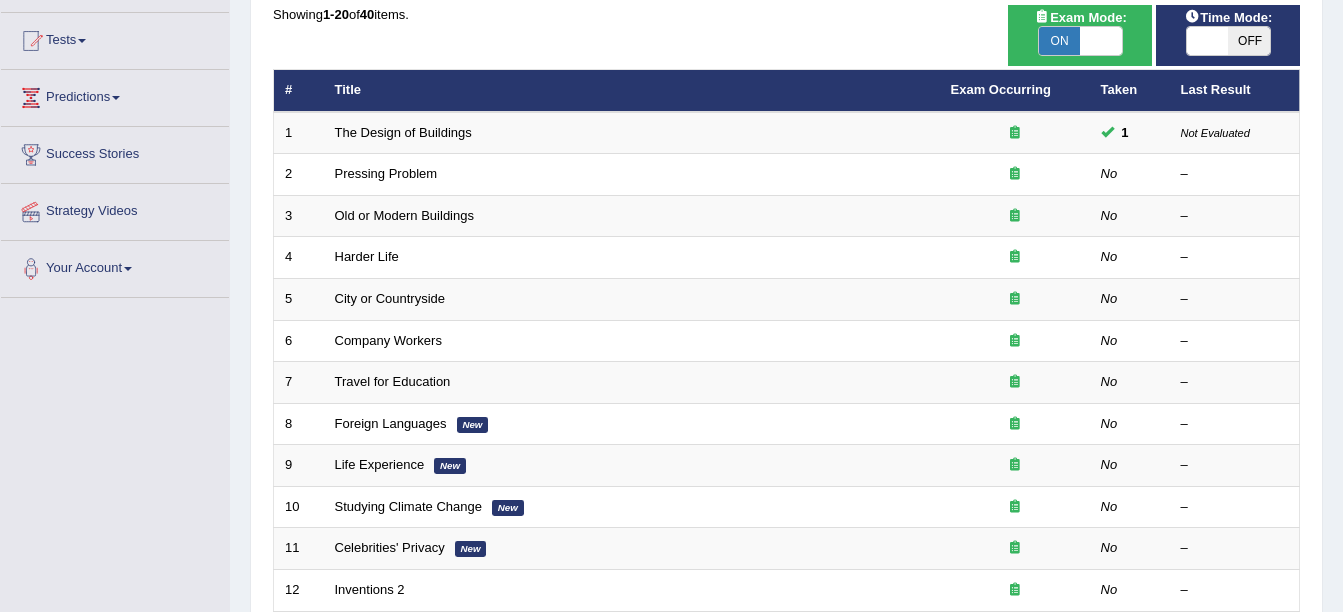 scroll, scrollTop: 0, scrollLeft: 0, axis: both 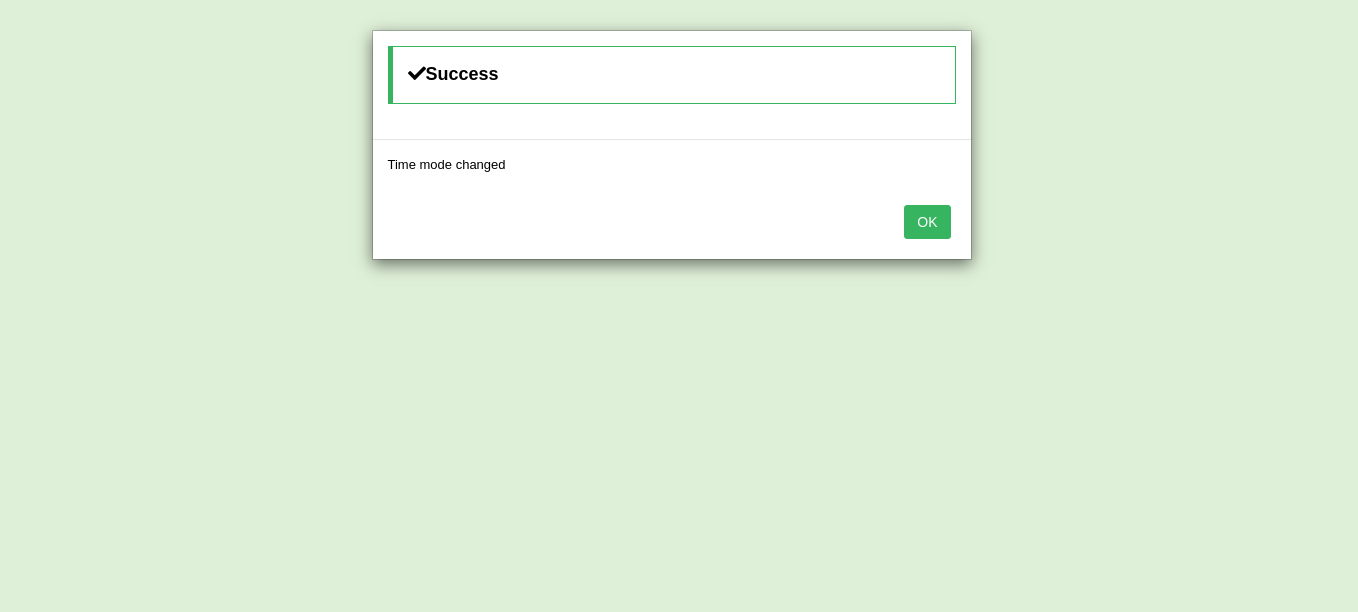 click on "OK" at bounding box center [927, 222] 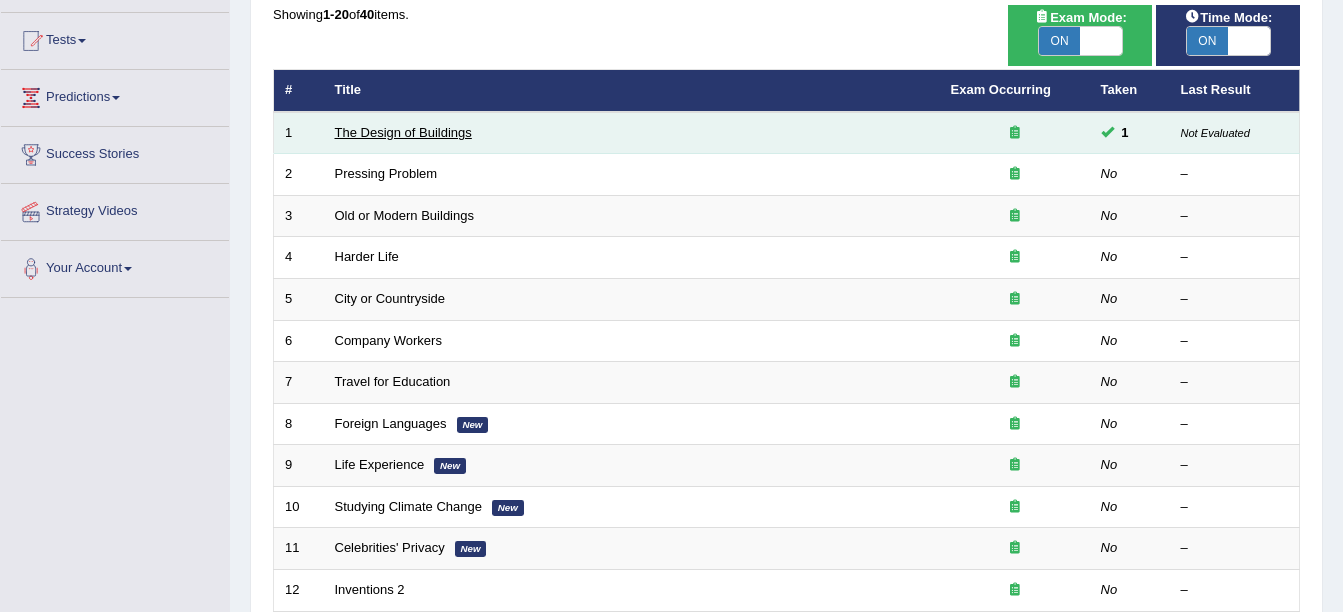 click on "The Design of Buildings" at bounding box center (403, 132) 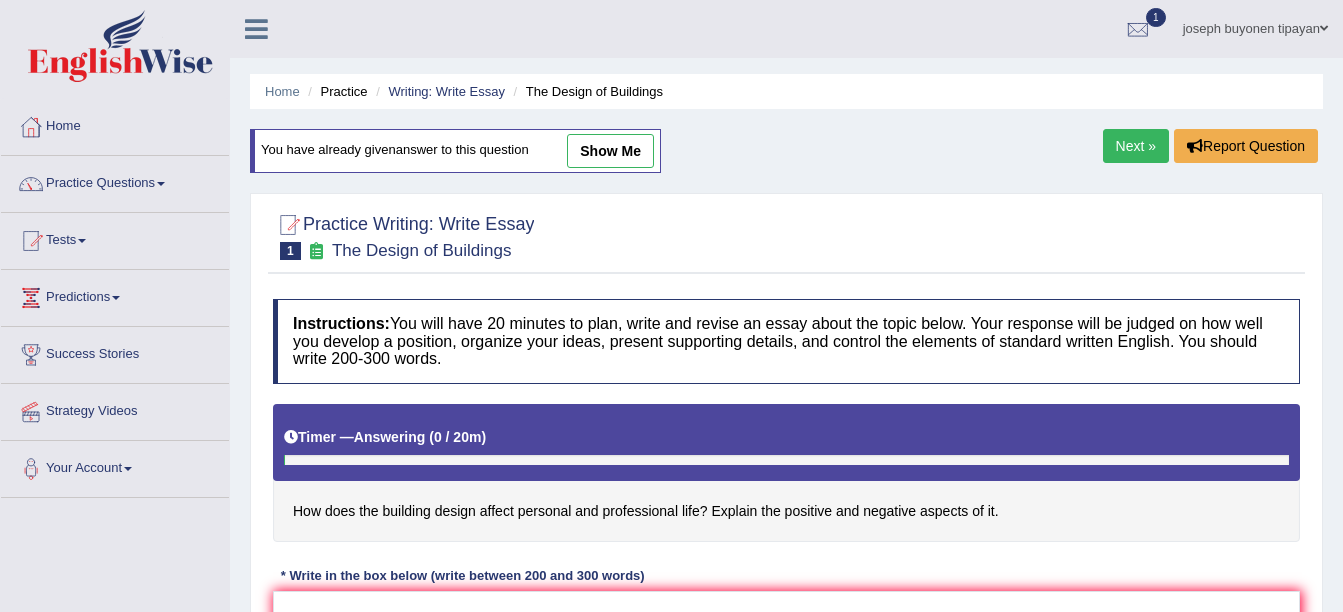 scroll, scrollTop: 0, scrollLeft: 0, axis: both 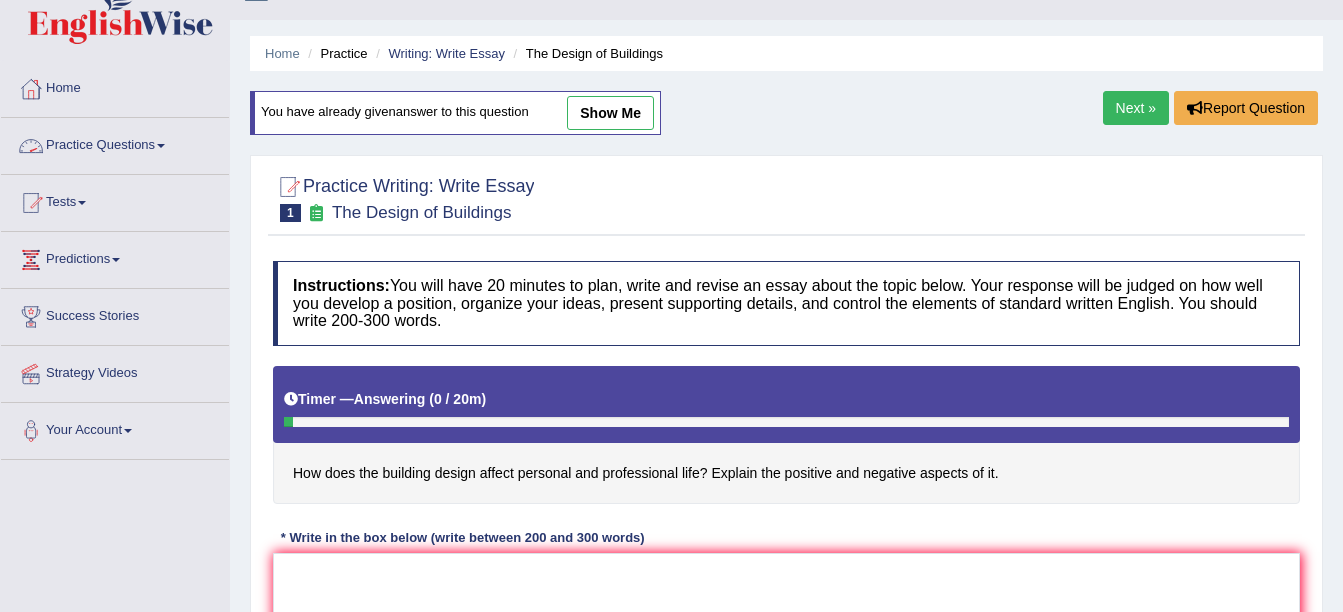click on "Practice Questions" at bounding box center [115, 143] 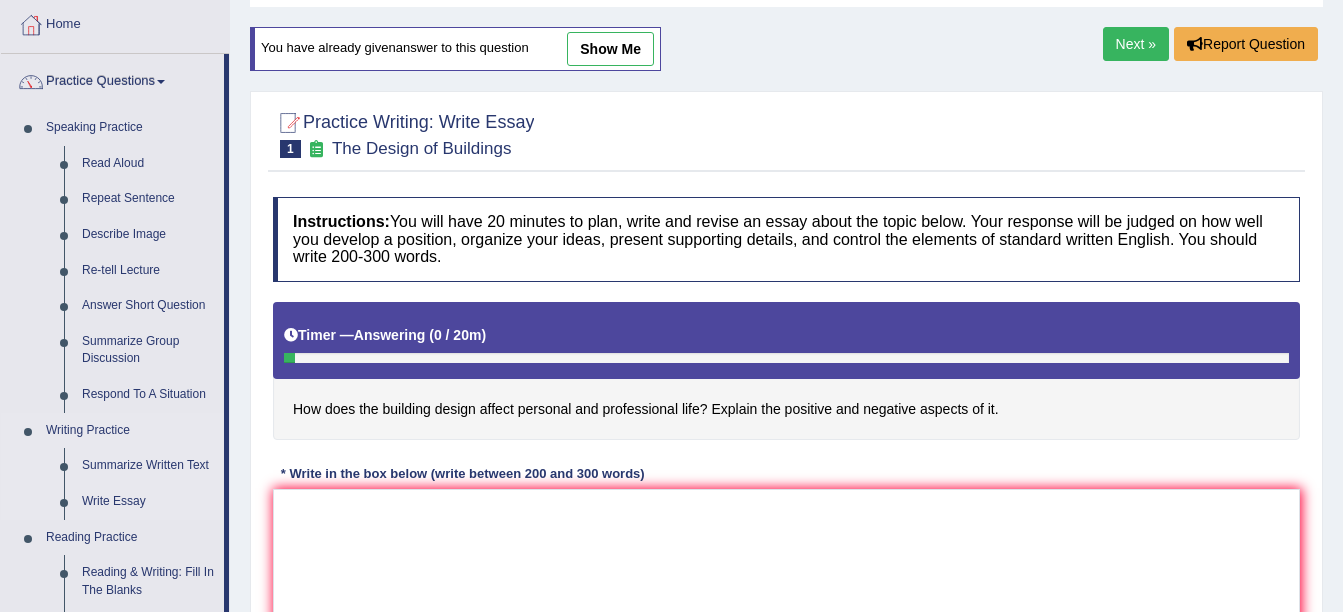 scroll, scrollTop: 138, scrollLeft: 0, axis: vertical 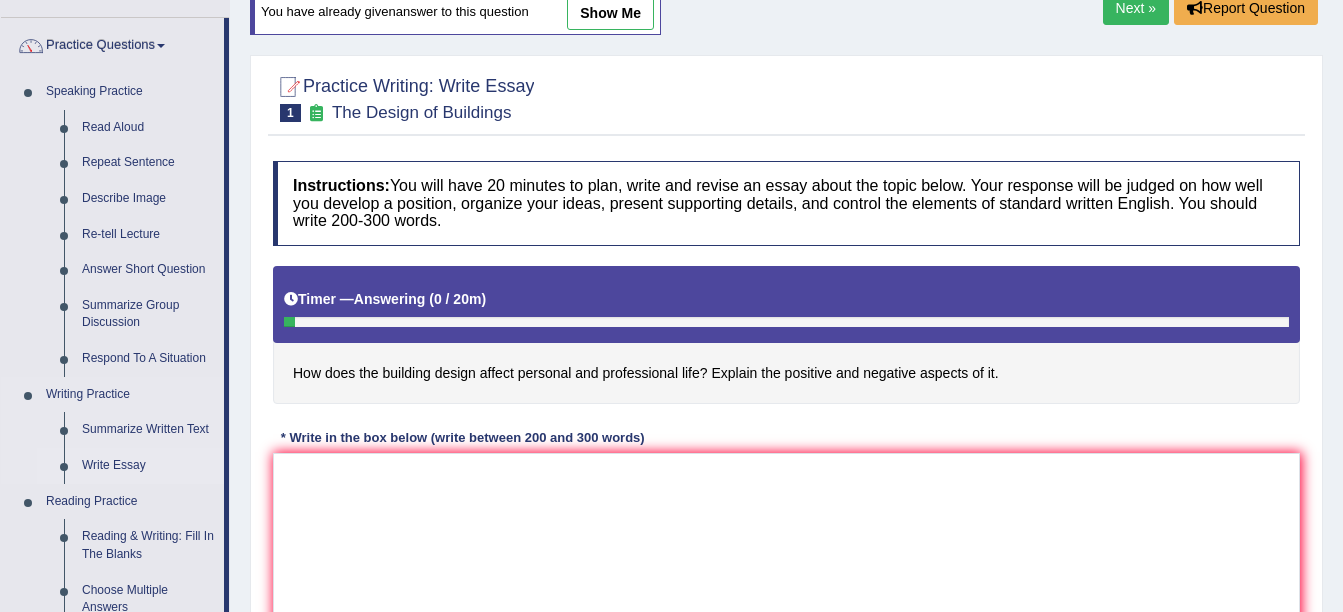 click on "Write Essay" at bounding box center (148, 466) 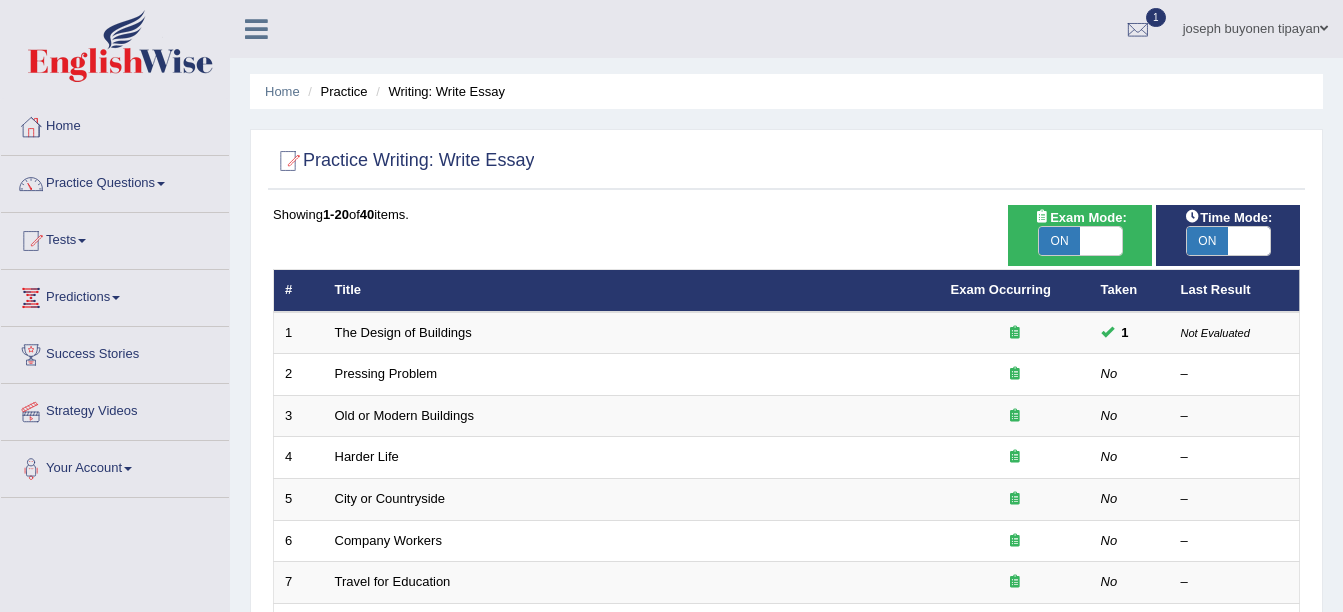 scroll, scrollTop: 0, scrollLeft: 0, axis: both 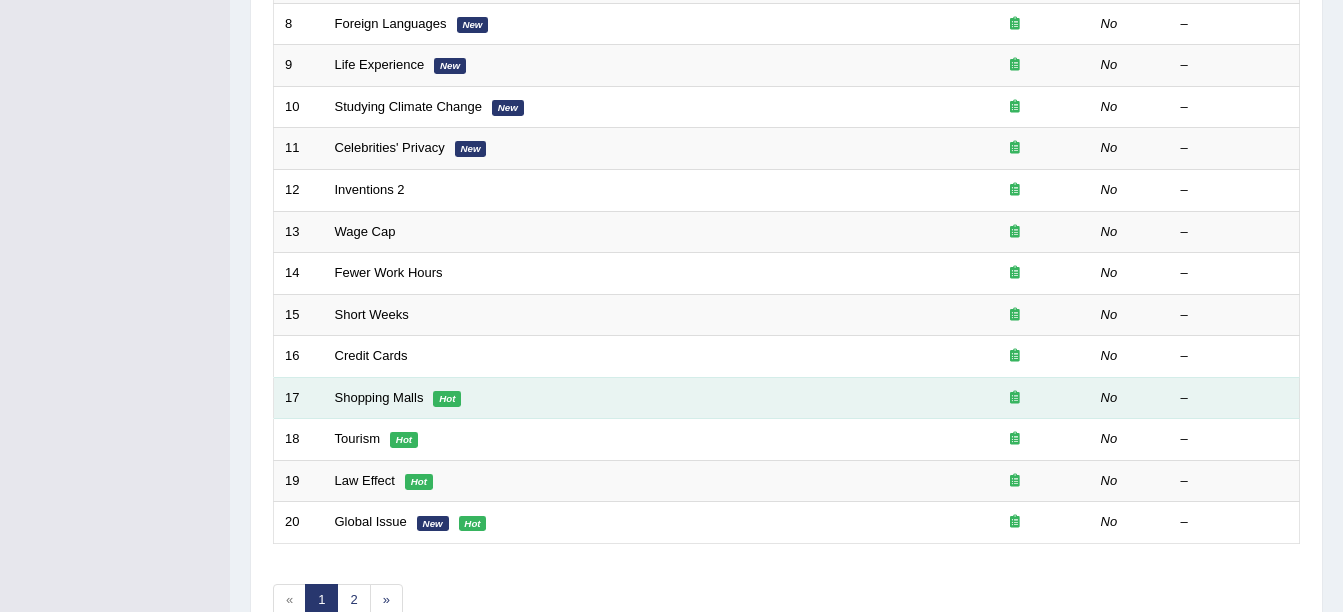 click on "Hot" at bounding box center (447, 399) 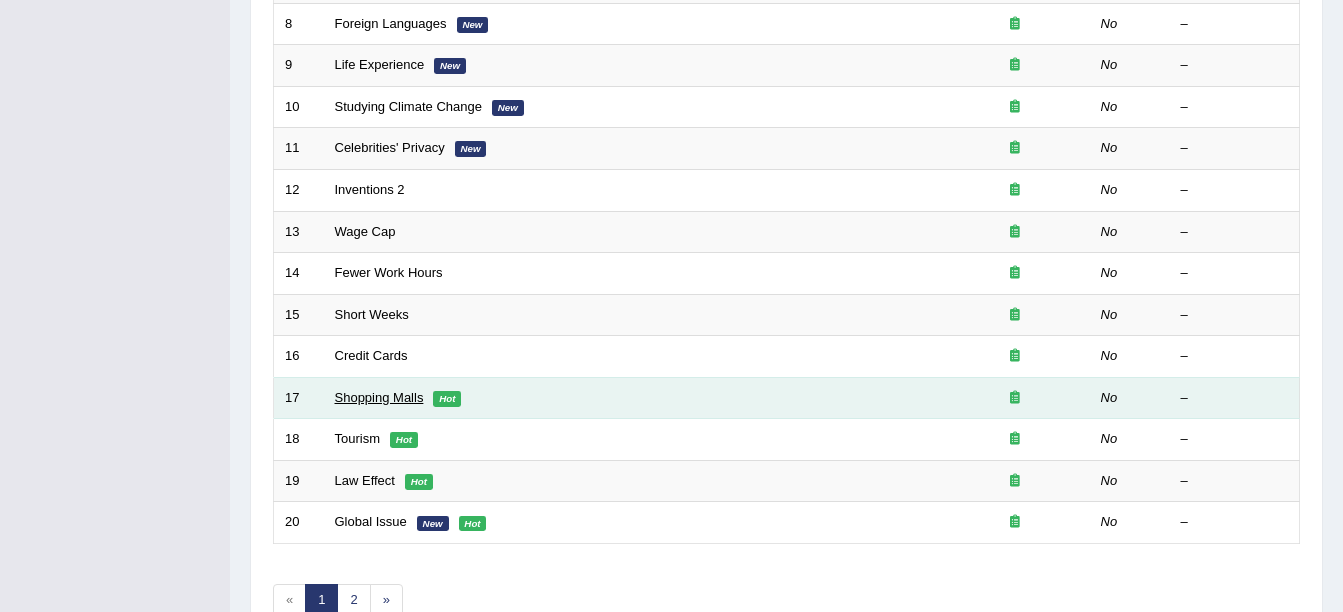 click on "Shopping Malls" at bounding box center (379, 397) 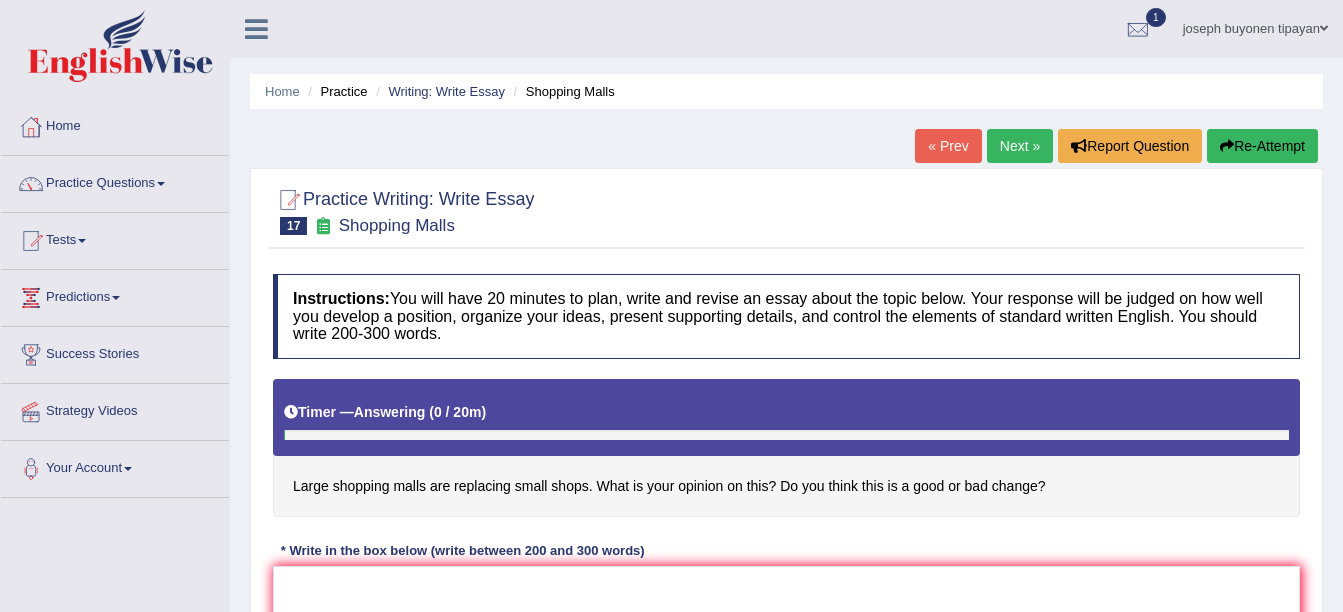 scroll, scrollTop: 0, scrollLeft: 0, axis: both 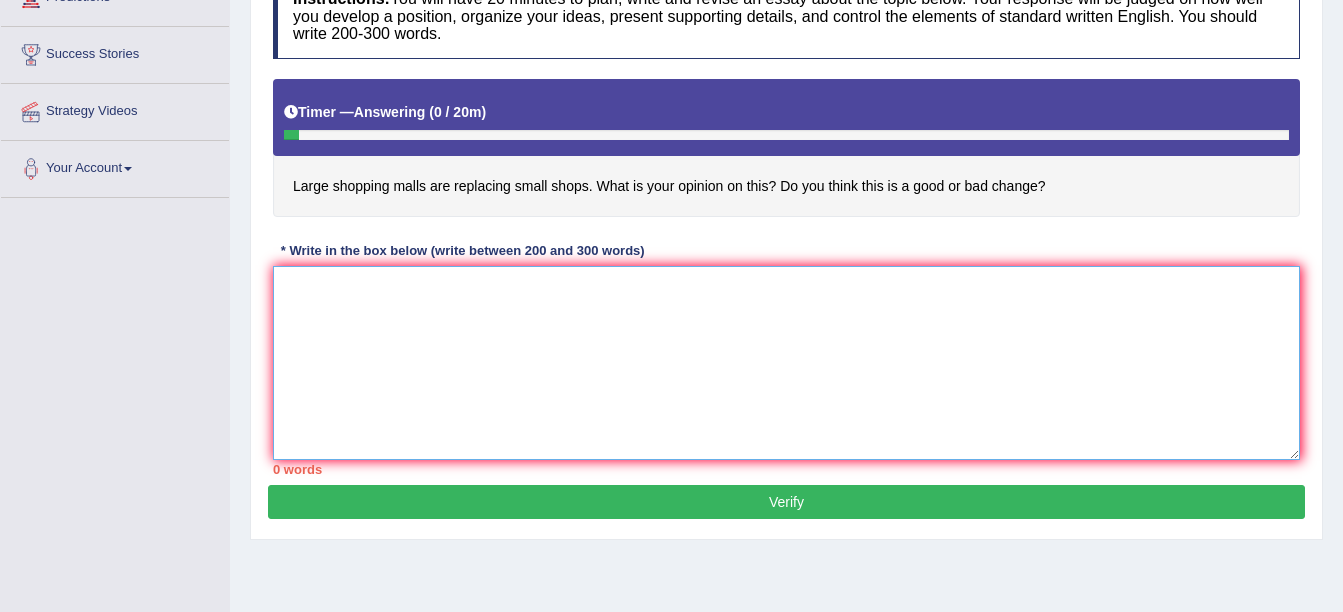 click at bounding box center (786, 363) 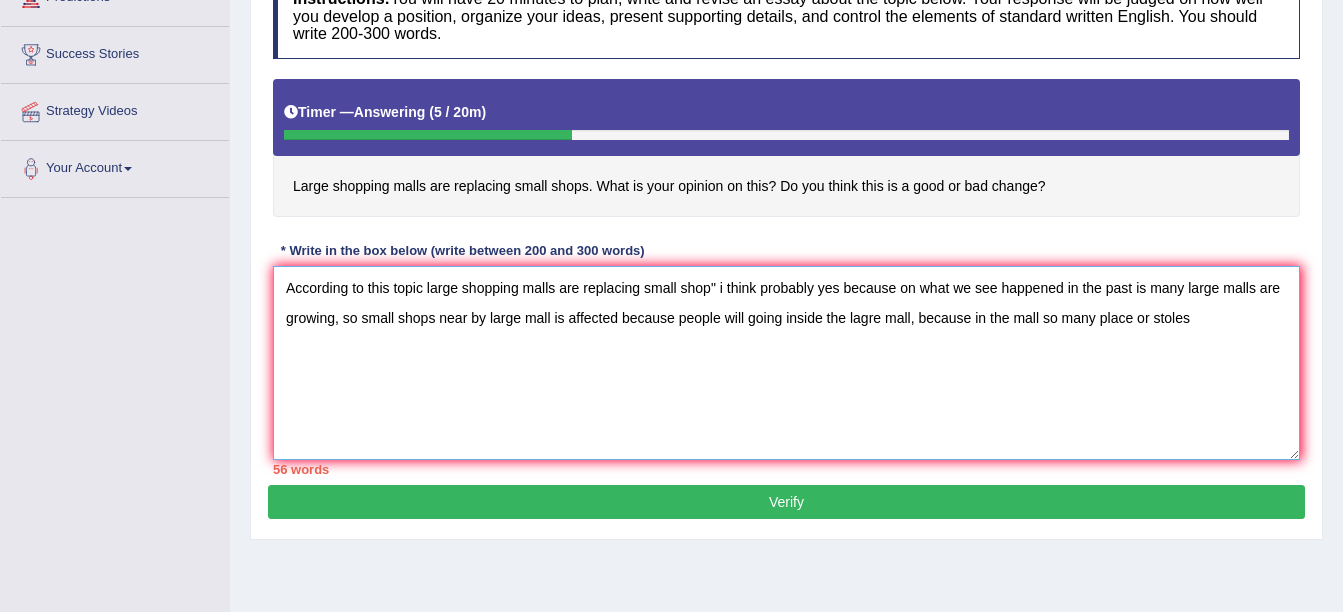 click on "According to this topic large shopping malls are replacing small shop" i think probably yes because on what we see happened in the past is many large malls are growing, so small shops near by large mall is affected because people will going inside the lagre mall, because in the mall so many place or stoles" at bounding box center [786, 363] 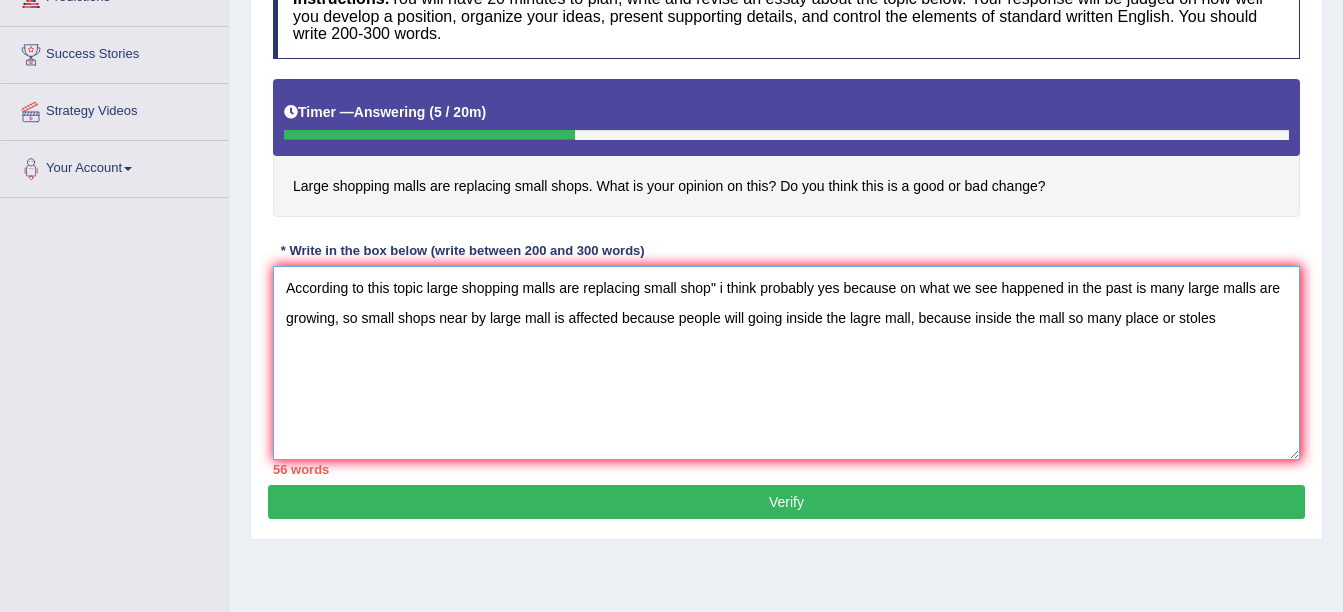 click on "According to this topic large shopping malls are replacing small shop" i think probably yes because on what we see happened in the past is many large malls are growing, so small shops near by large mall is affected because people will going inside the lagre mall, because inside the mall so many place or stoles" at bounding box center [786, 363] 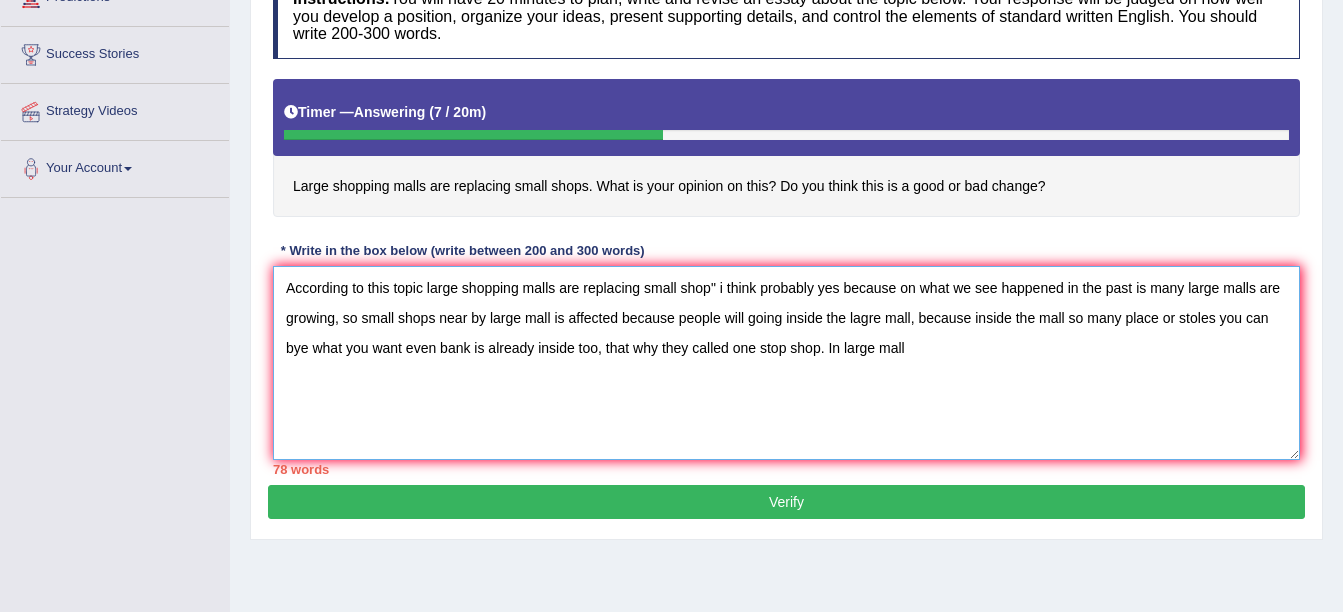 click on "According to this topic large shopping malls are replacing small shop" i think probably yes because on what we see happened in the past is many large malls are growing, so small shops near by large mall is affected because people will going inside the lagre mall, because inside the mall so many place or stoles you can bye what you want even bank is already inside too, that why they called one stop shop. In large mall" at bounding box center (786, 363) 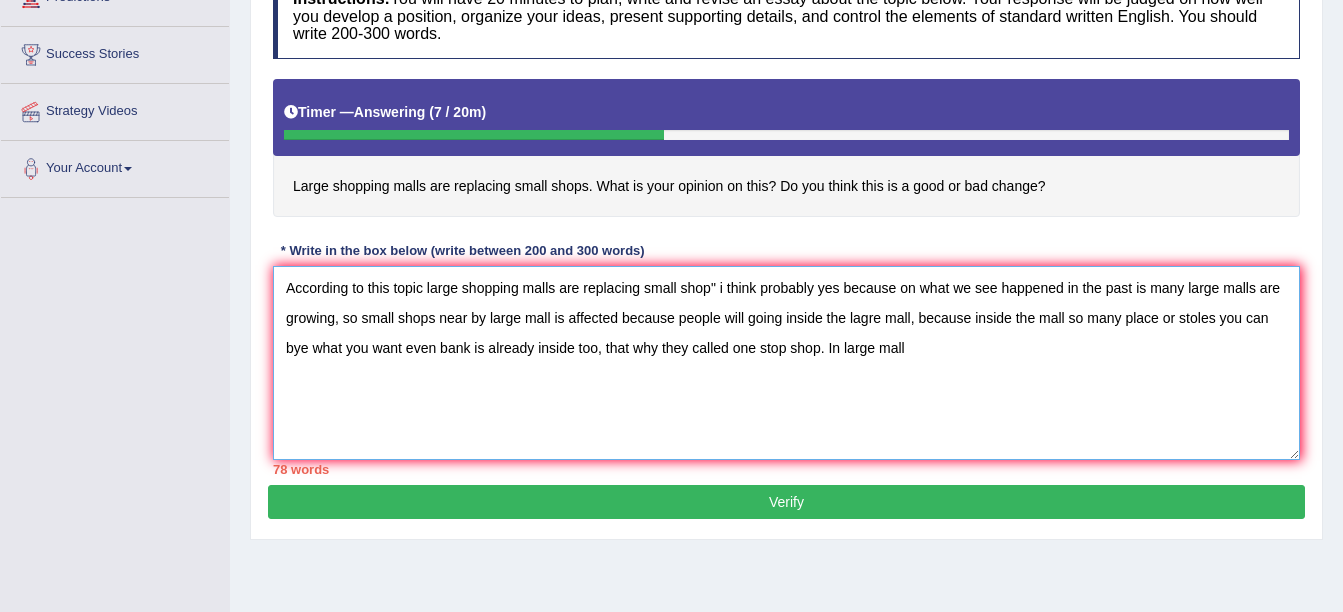 click on "According to this topic large shopping malls are replacing small shop" i think probably yes because on what we see happened in the past is many large malls are growing, so small shops near by large mall is affected because people will going inside the lagre mall, because inside the mall so many place or stoles you can bye what you want even bank is already inside too, that why they called one stop shop. In large mall" at bounding box center [786, 363] 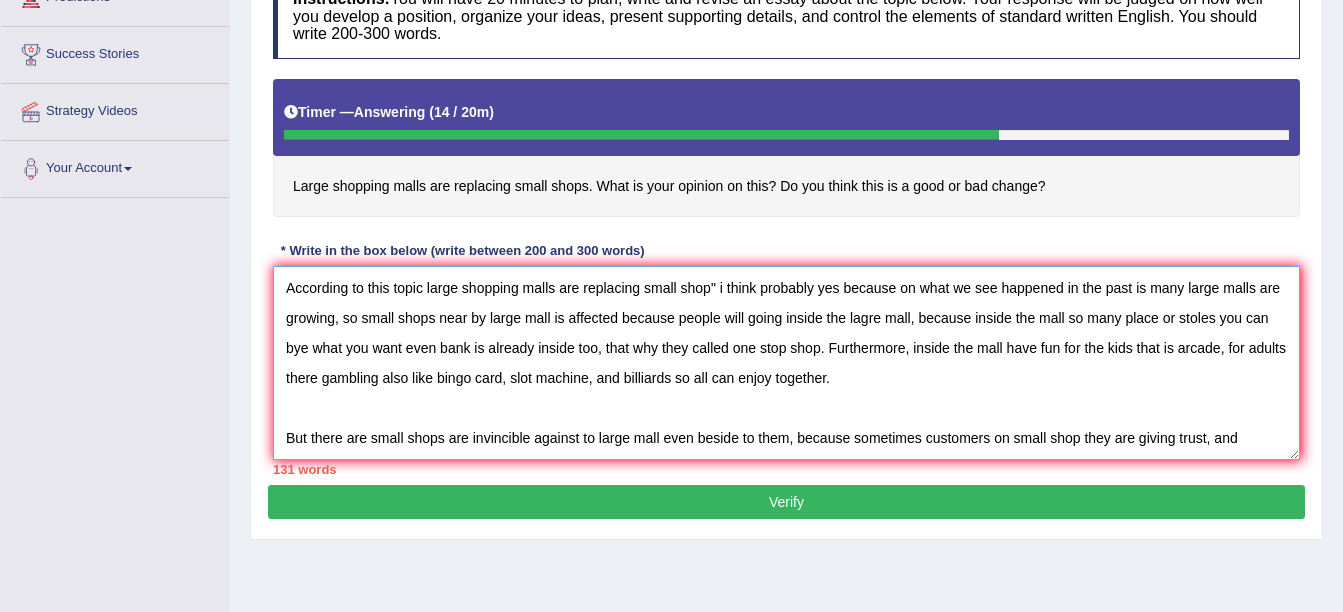 scroll, scrollTop: 18, scrollLeft: 0, axis: vertical 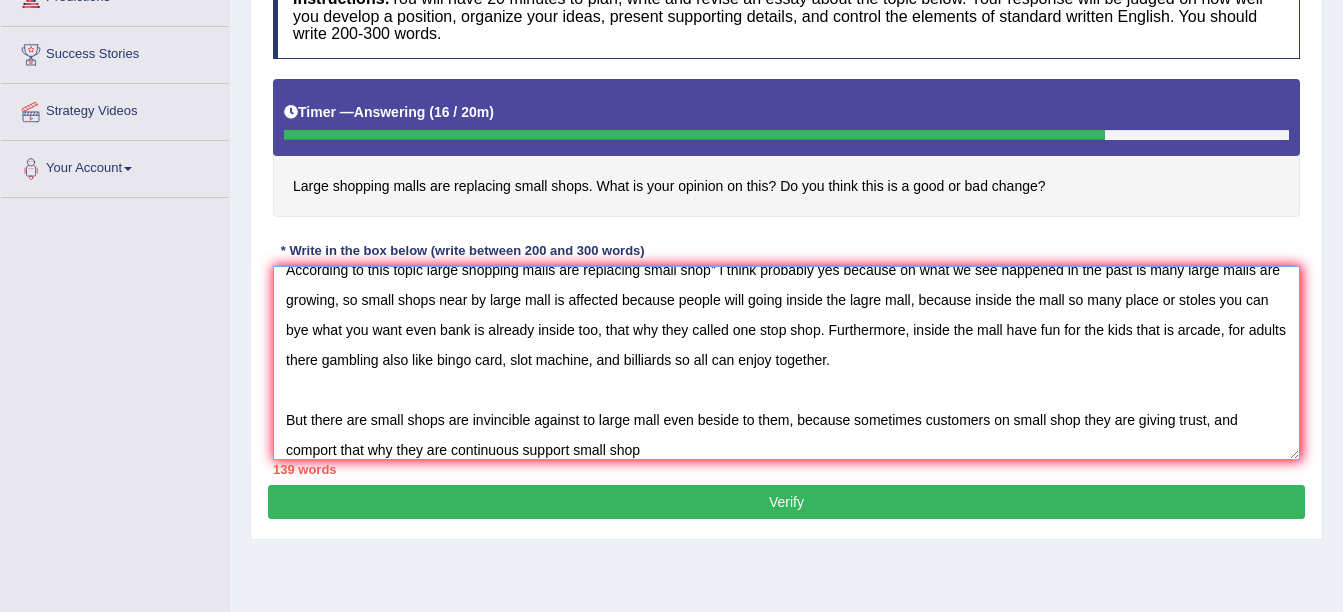 click on "According to this topic large shopping malls are replacing small shop" i think probably yes because on what we see happened in the past is many large malls are growing, so small shops near by large mall is affected because people will going inside the lagre mall, because inside the mall so many place or stoles you can bye what you want even bank is already inside too, that why they called one stop shop. Furthermore, inside the mall have fun for the kids that is arcade, for adults there gambling also like bingo card, slot machine, and billiards so all can enjoy together.
But there are small shops are invincible against to large mall even beside to them, because sometimes customers on small shop they are giving trust, and comport that why they are continuous support small shop" at bounding box center (786, 363) 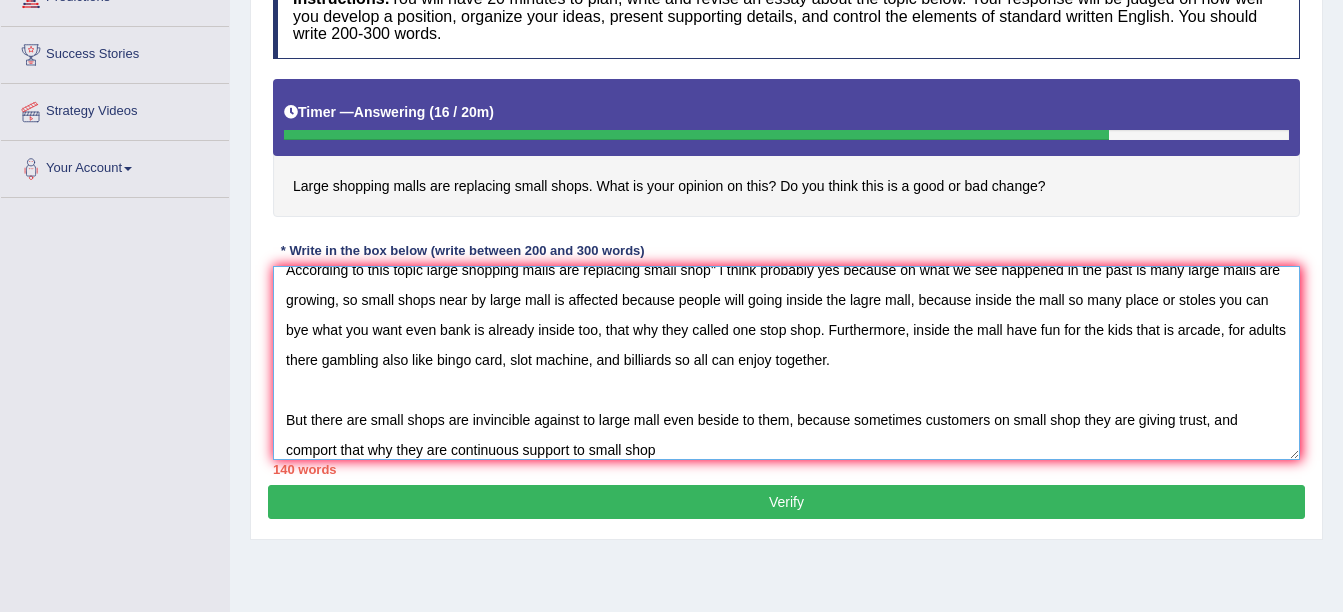 click on "According to this topic large shopping malls are replacing small shop" i think probably yes because on what we see happened in the past is many large malls are growing, so small shops near by large mall is affected because people will going inside the lagre mall, because inside the mall so many place or stoles you can bye what you want even bank is already inside too, that why they called one stop shop. Furthermore, inside the mall have fun for the kids that is arcade, for adults there gambling also like bingo card, slot machine, and billiards so all can enjoy together.
But there are small shops are invincible against to large mall even beside to them, because sometimes customers on small shop they are giving trust, and comport that why they are continuous support to small shop" at bounding box center (786, 363) 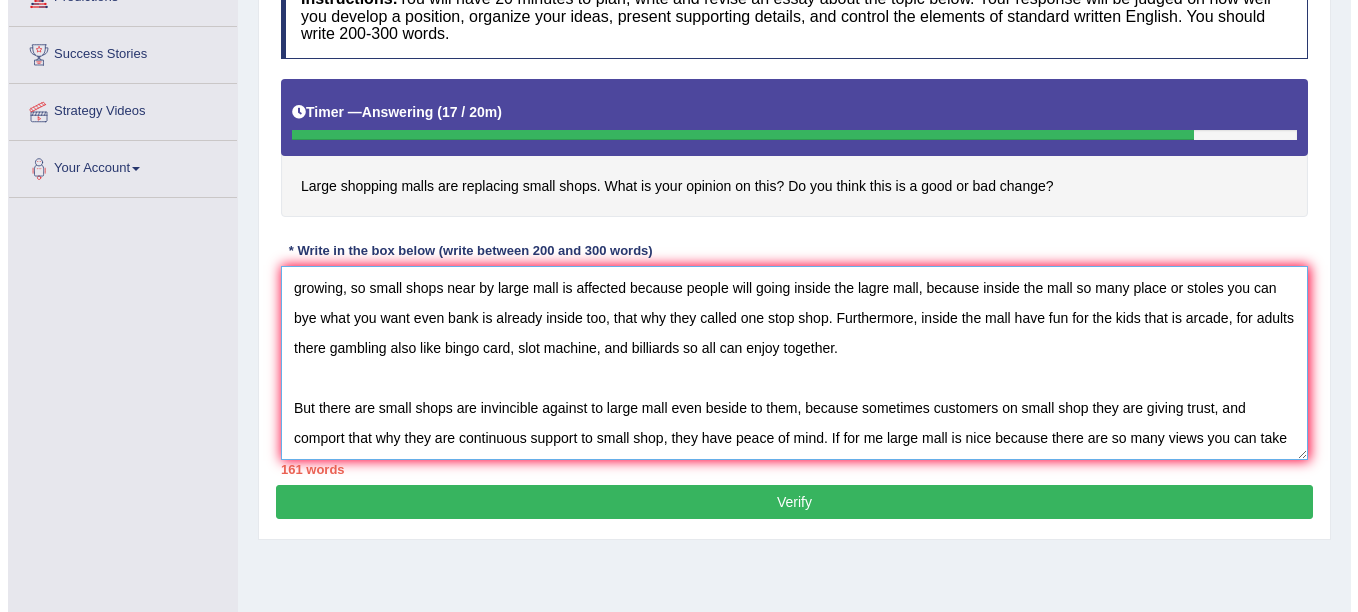scroll, scrollTop: 48, scrollLeft: 0, axis: vertical 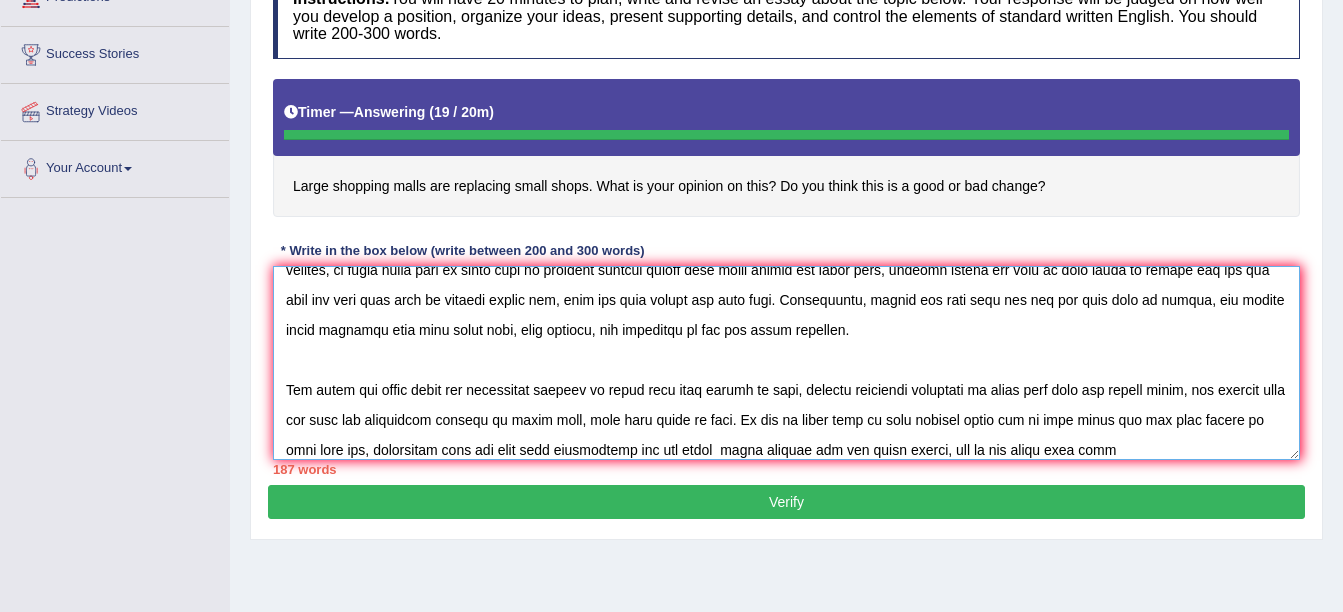 type on "According to this topic large shopping malls are replacing small shop" i think probably yes because on what we see happened in the past is many large malls are growing, so small shops near by large mall is affected because people will going inside the lagre mall, because inside the mall so many place or stoles you can bye what you want even bank is already inside too, that why they called one stop shop. Furthermore, inside the mall have fun for the kids that is arcade, for adults there gambling also like bingo card, slot machine, and billiards so all can enjoy together.
But there are small shops are invincible against to large mall even beside to them, because sometimes customers on small shop they are giving trust, and comport that why they are continuous support to small shop, they have peace of mind. If for me large mall is nice because there are so many views you can take selfie or fast time too, especially when you have long transaction you can chill  while waiting you can drink coffee, tea or can sn..." 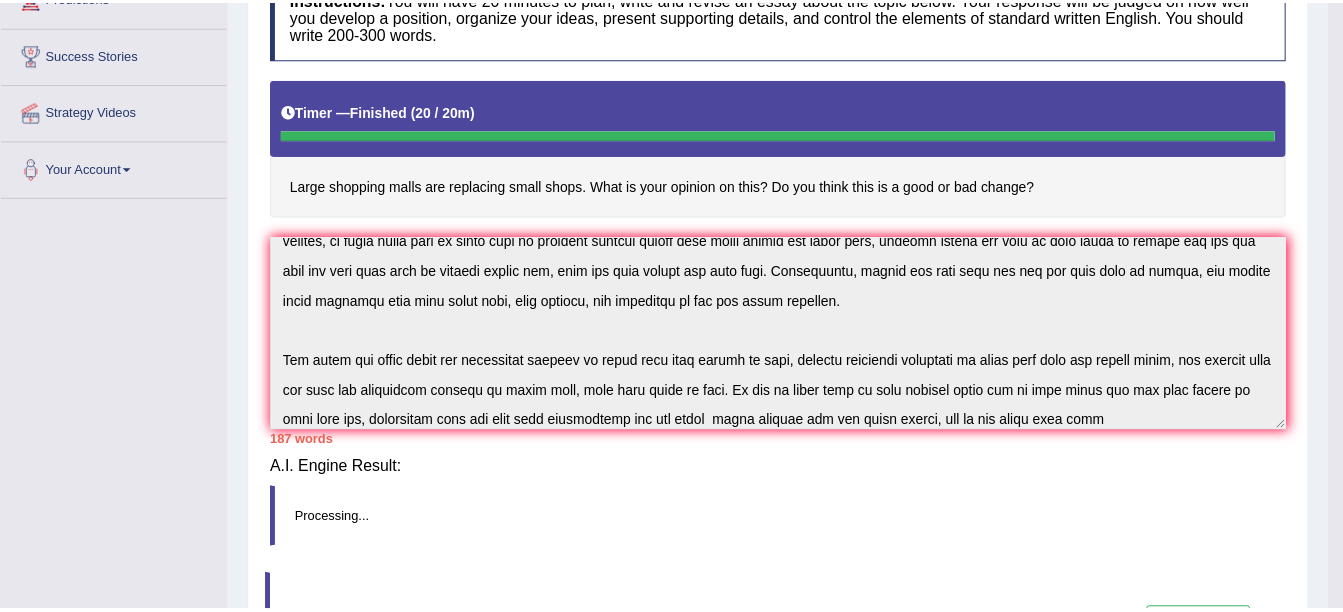 scroll, scrollTop: 60, scrollLeft: 0, axis: vertical 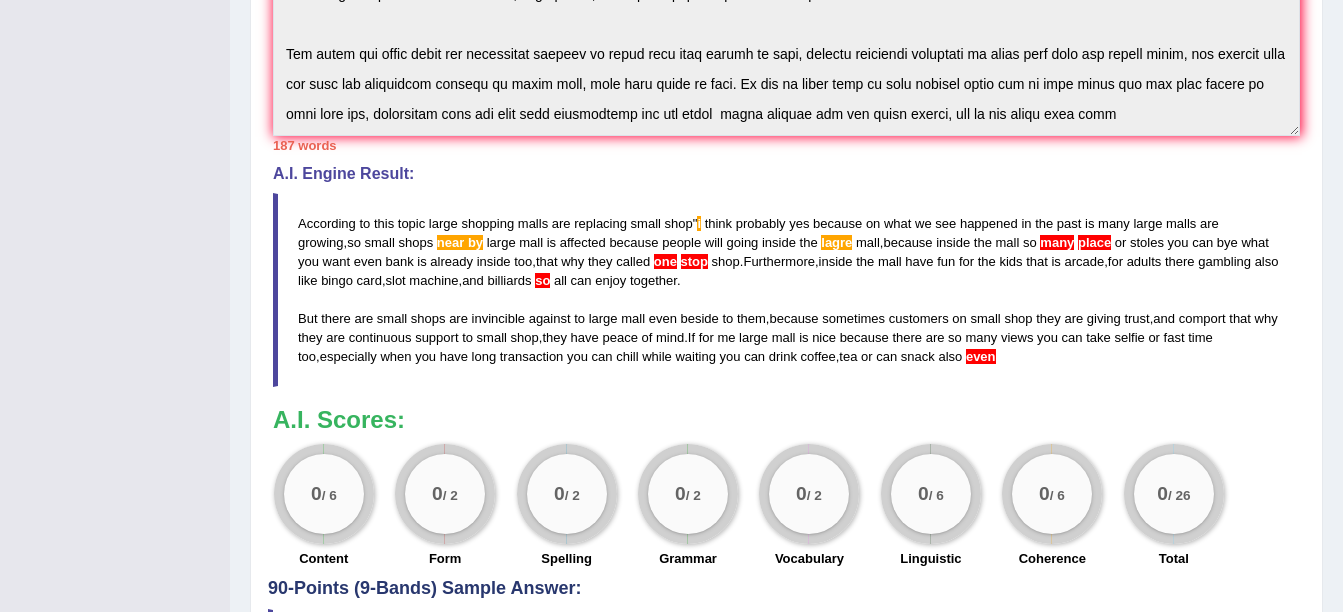 drag, startPoint x: 976, startPoint y: 364, endPoint x: 867, endPoint y: 364, distance: 109 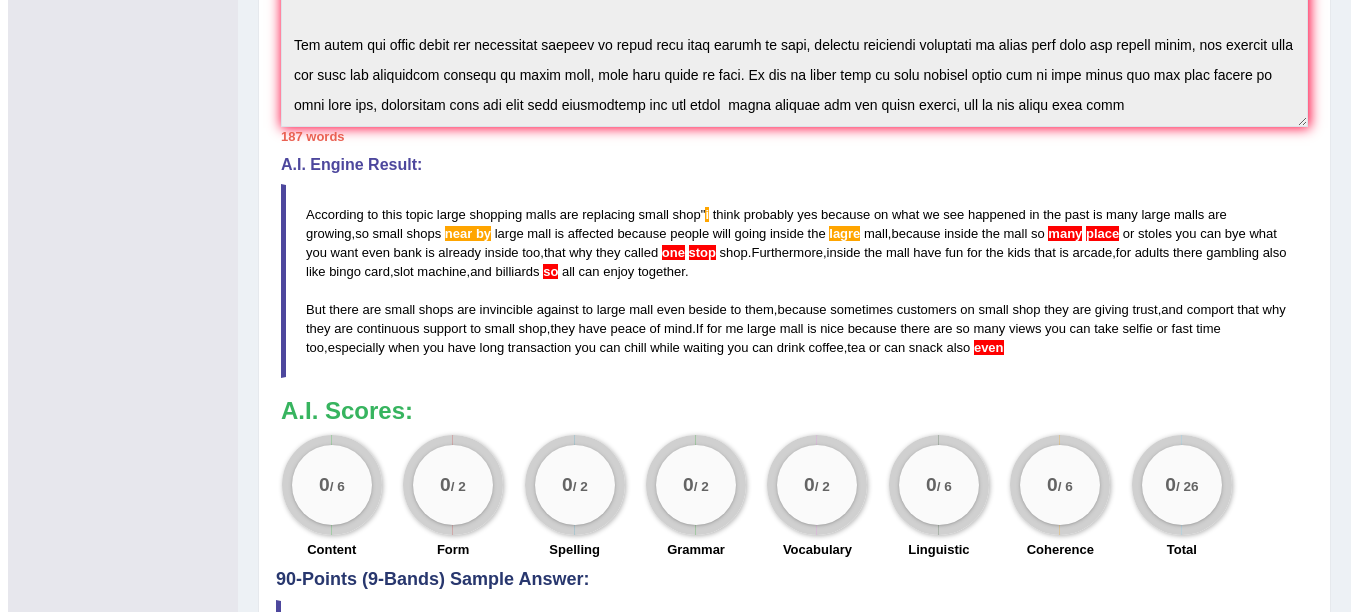 scroll, scrollTop: 595, scrollLeft: 0, axis: vertical 